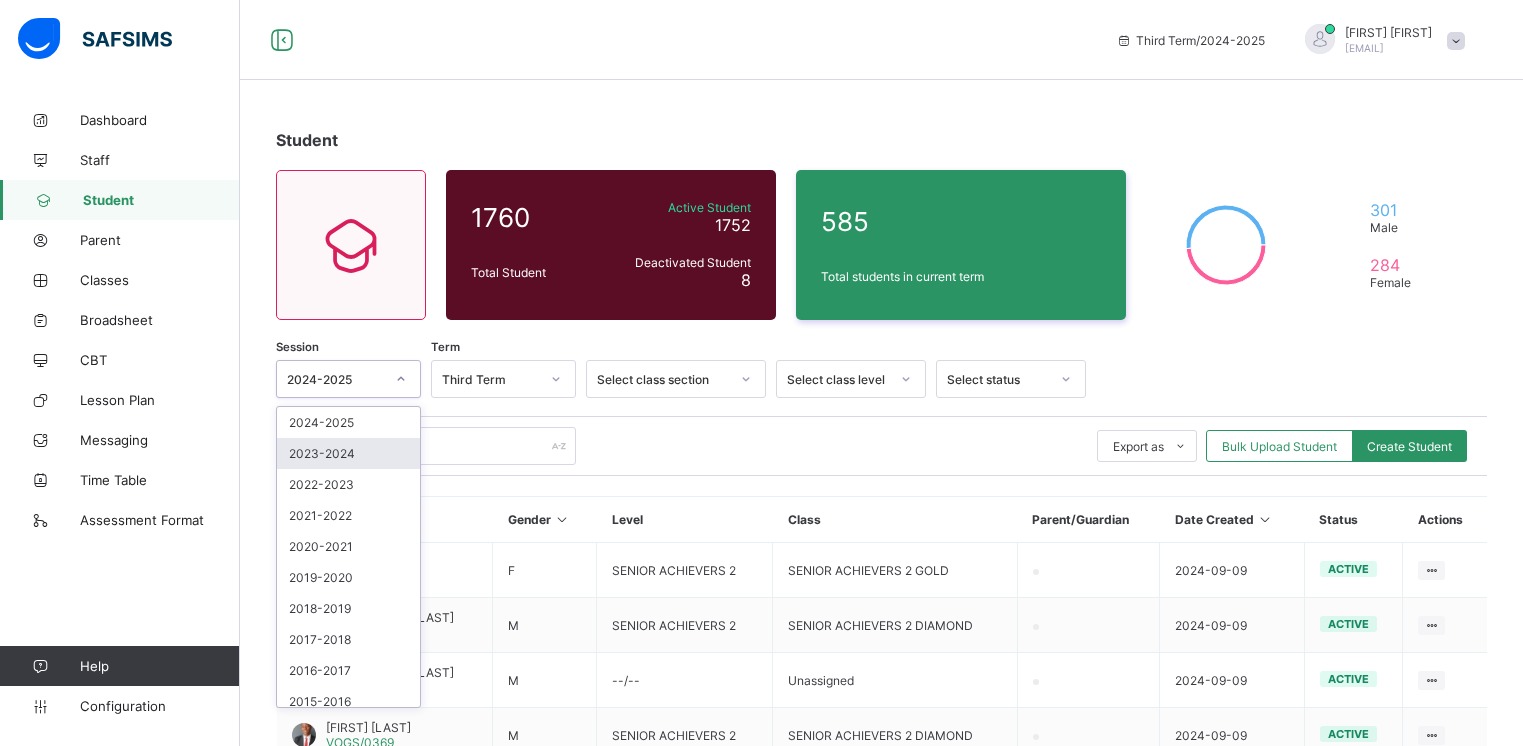 click on "2023-2024" at bounding box center [348, 453] 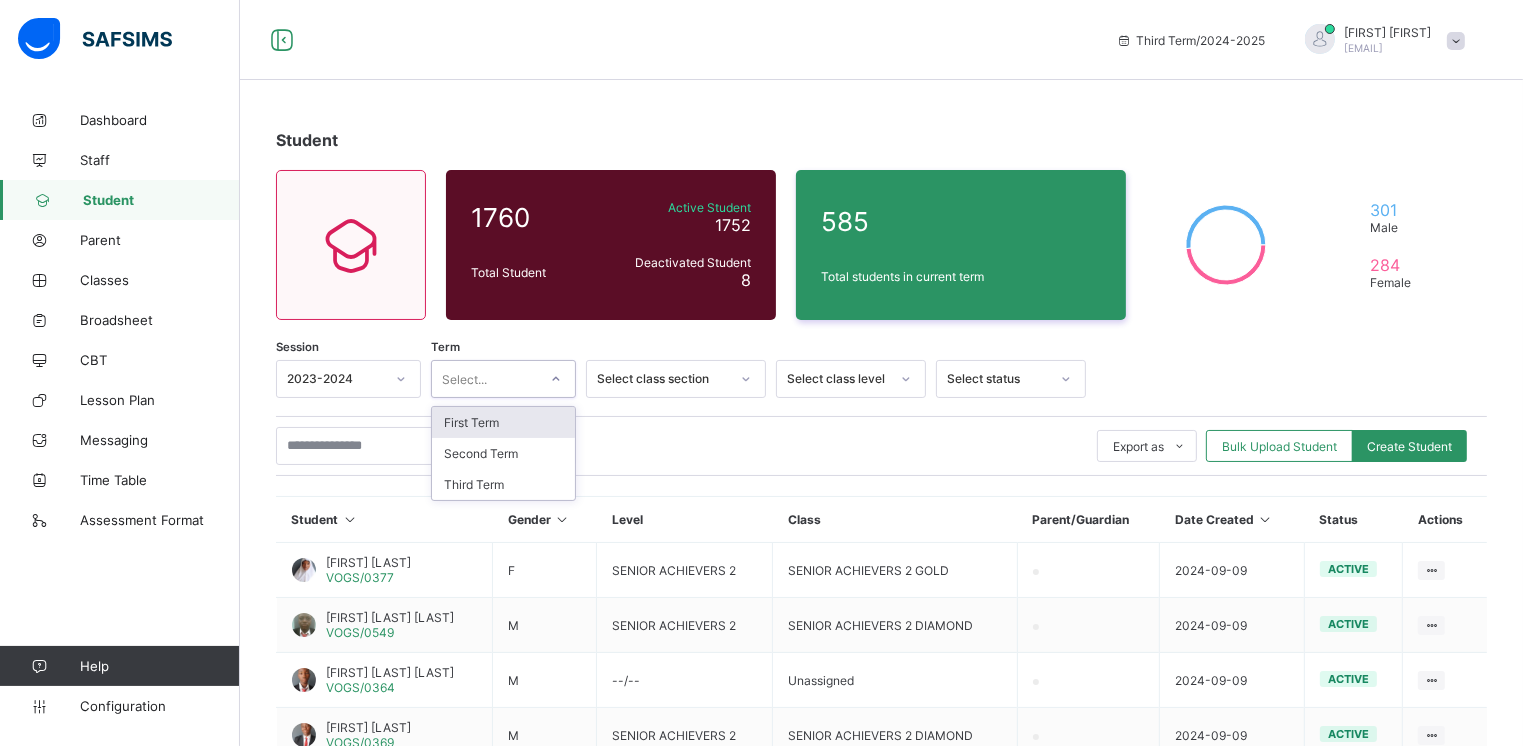 click 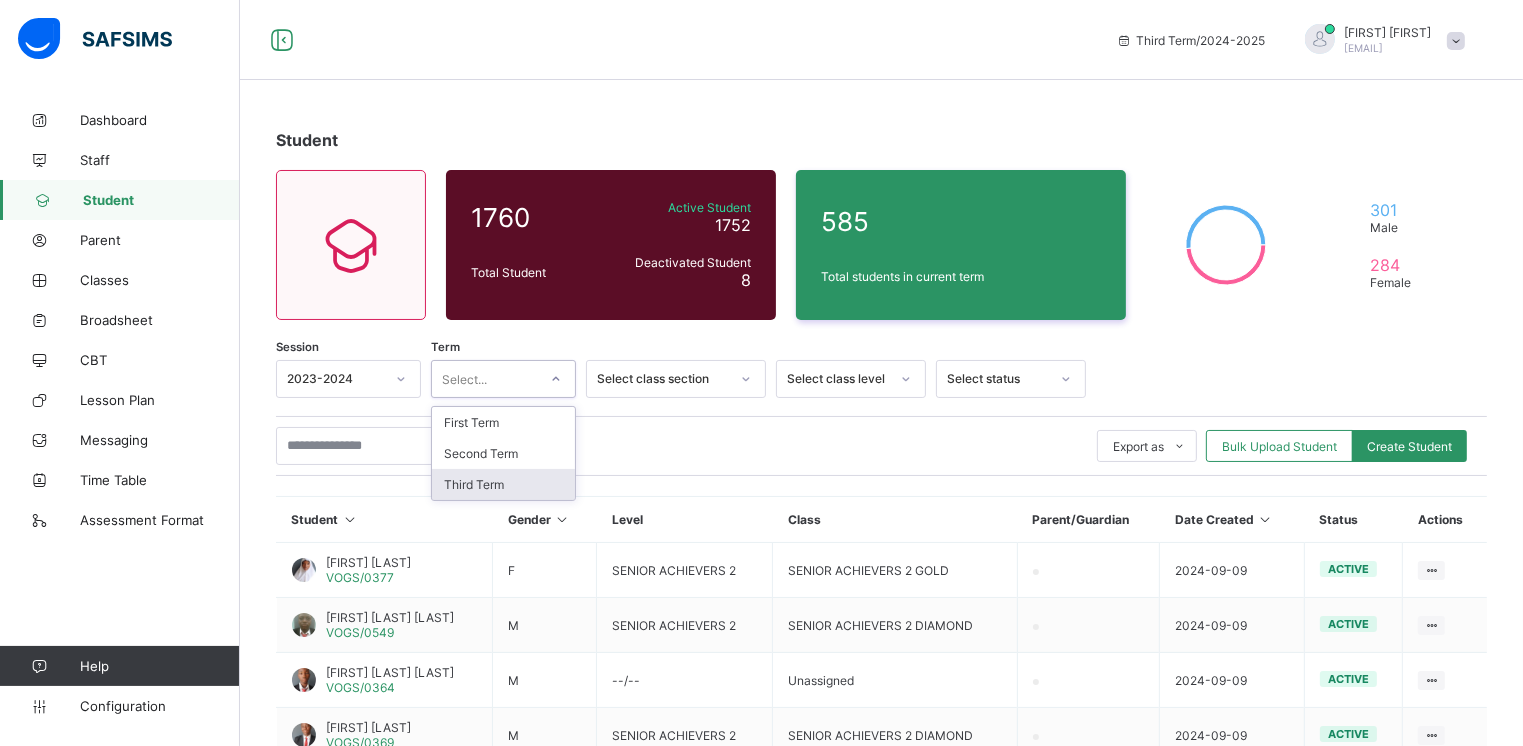 click on "Third Term" at bounding box center [503, 484] 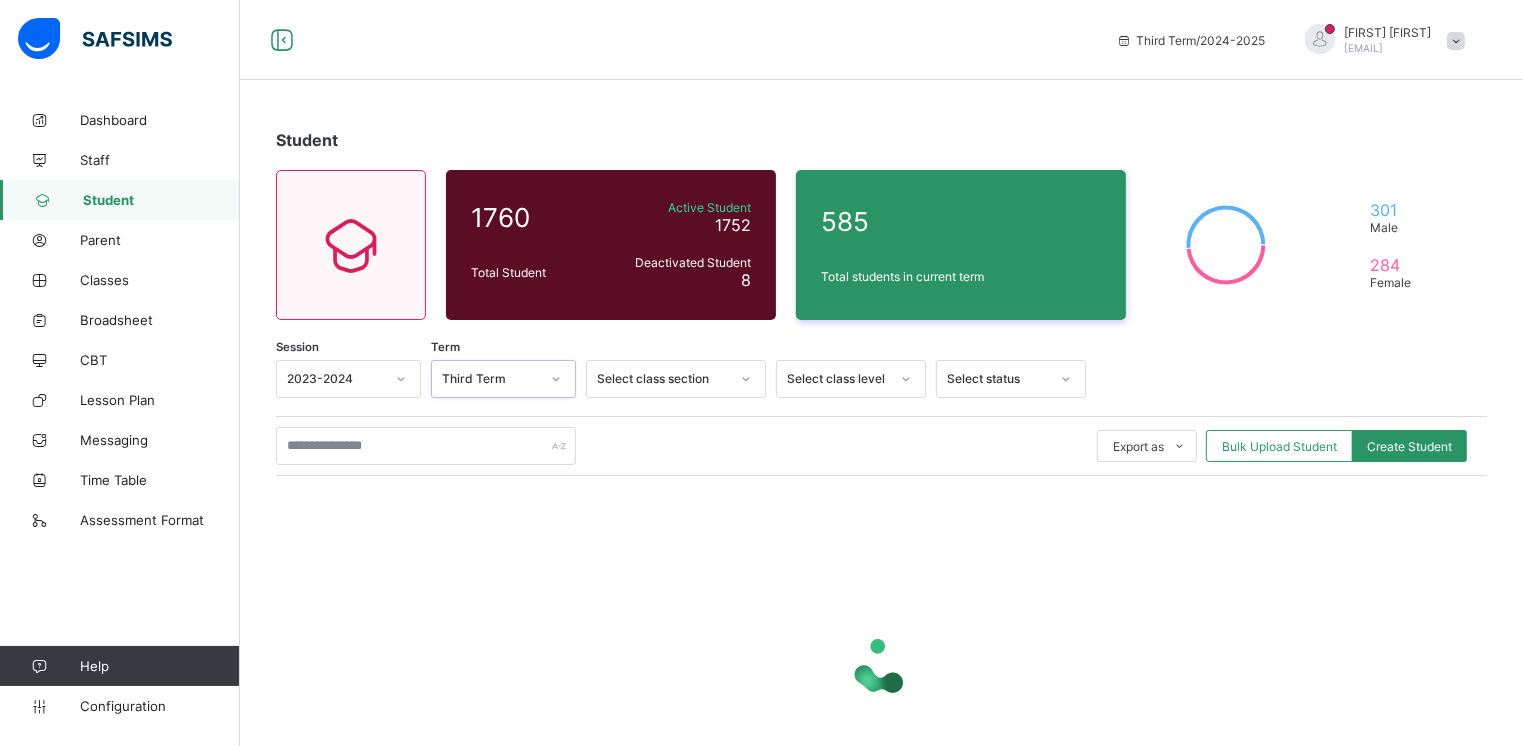 click at bounding box center [1066, 379] 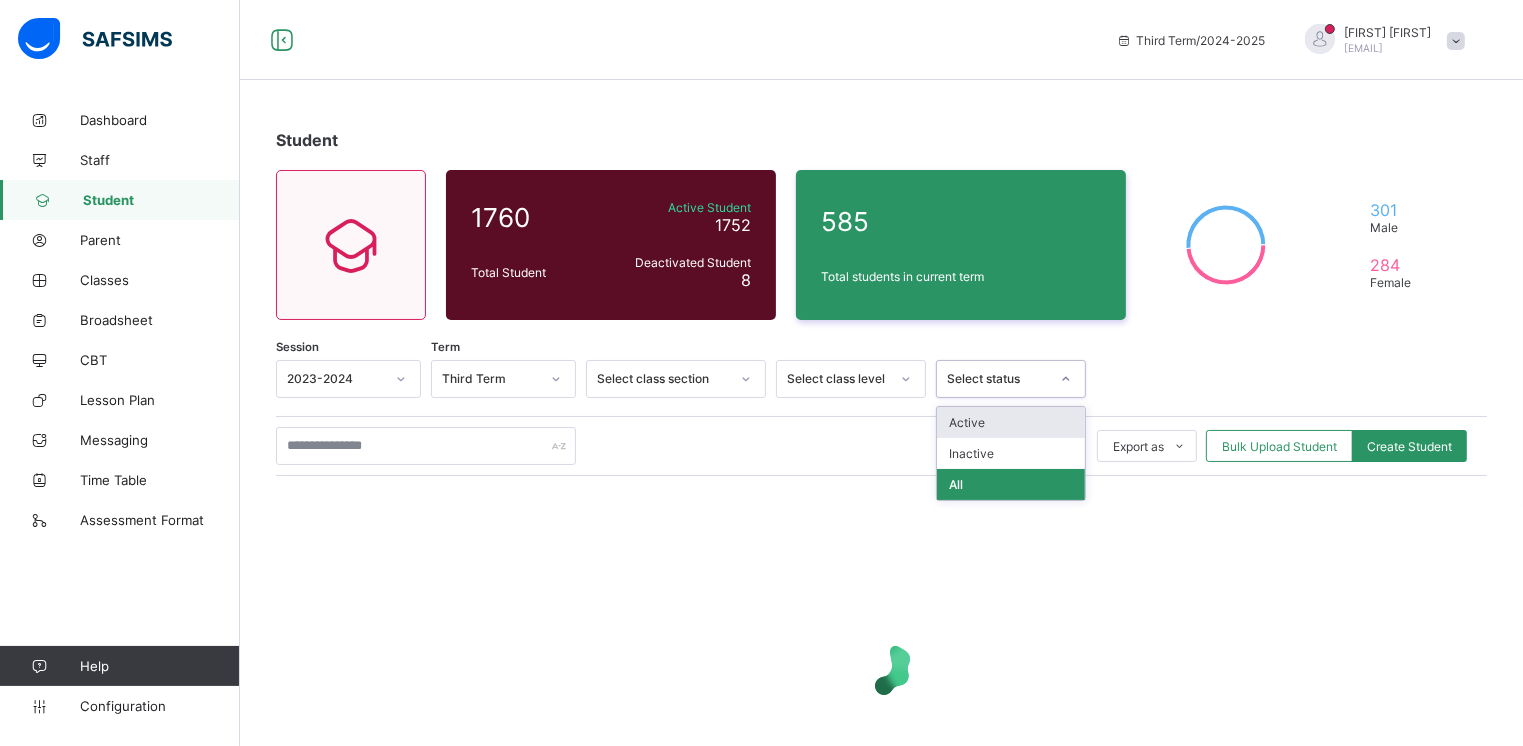 click 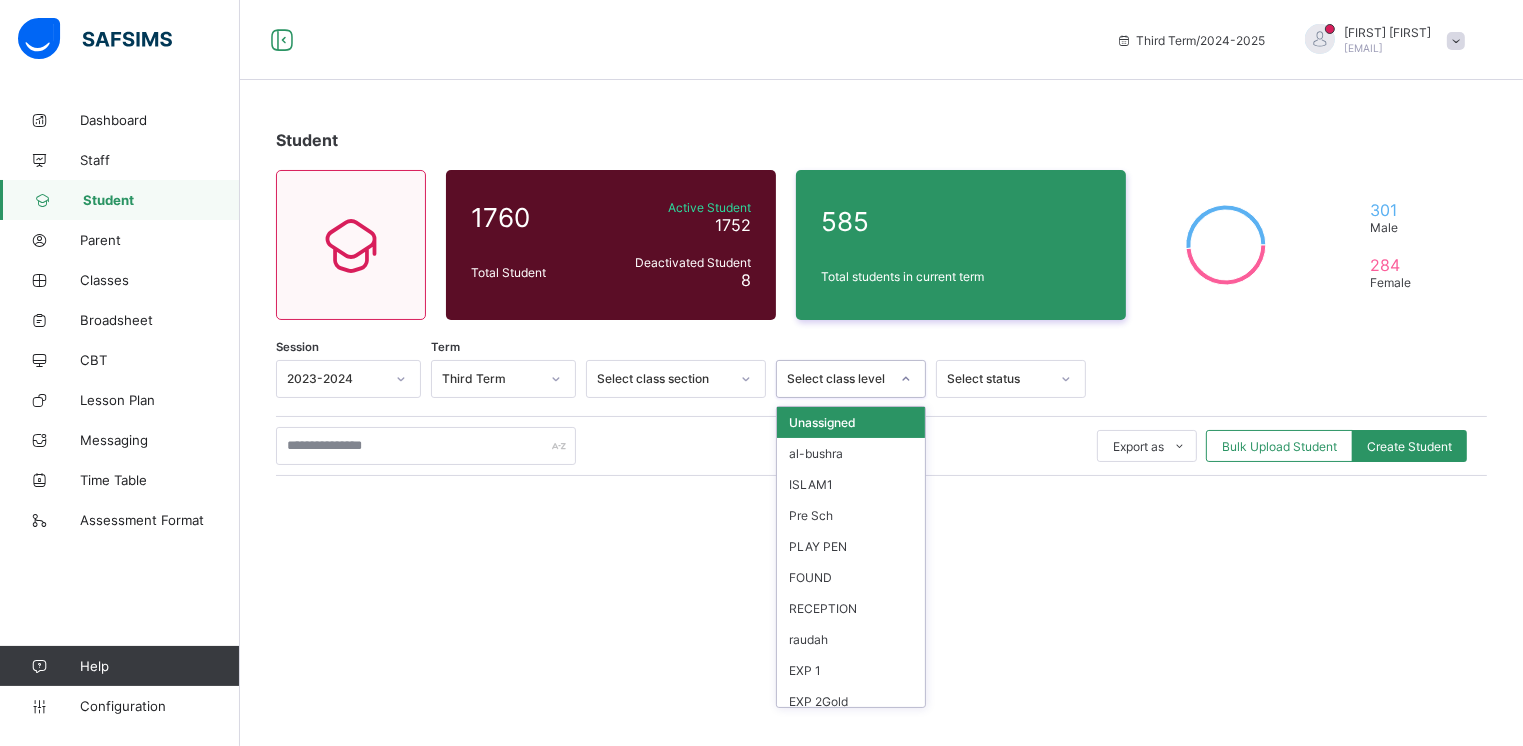 scroll, scrollTop: 262, scrollLeft: 0, axis: vertical 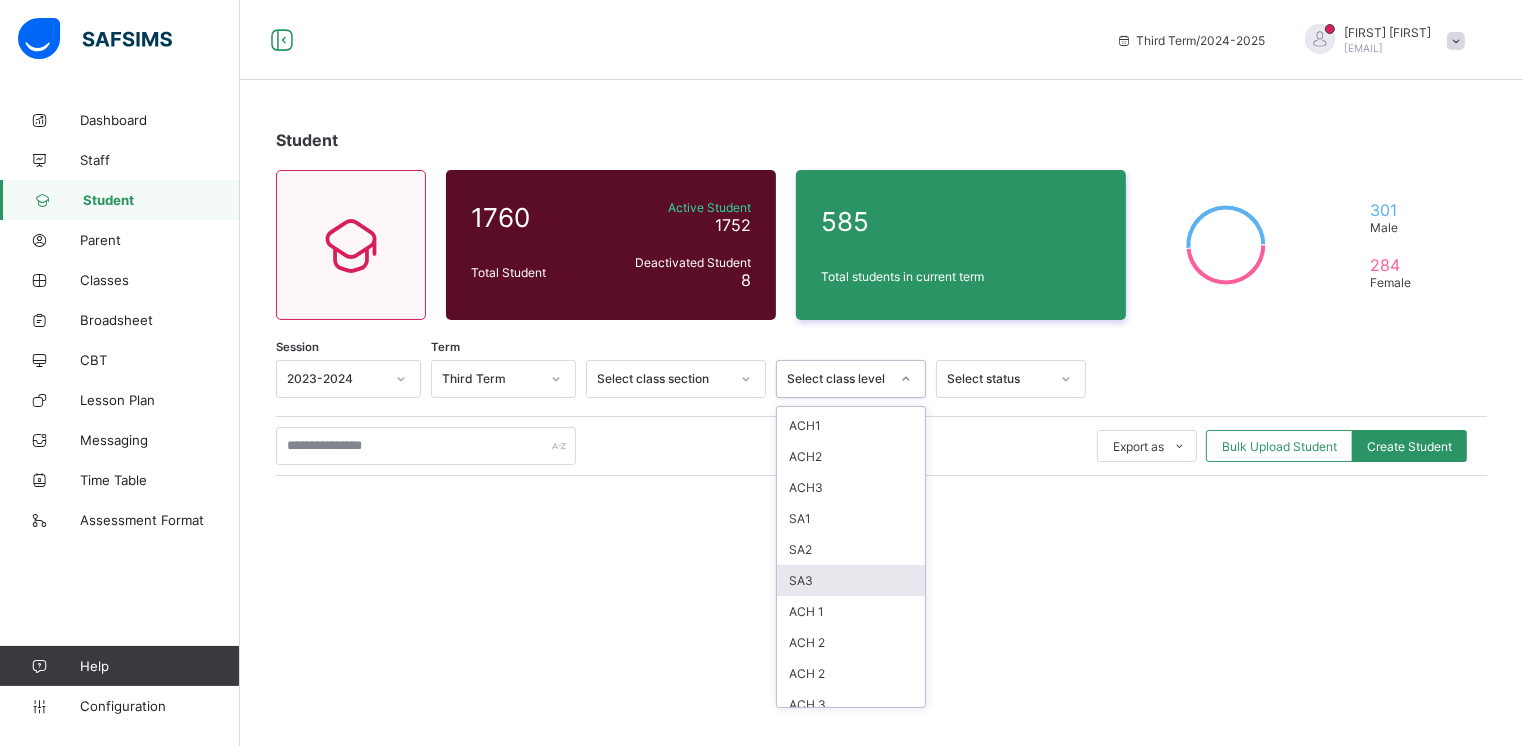 click on "SA3" at bounding box center [851, 580] 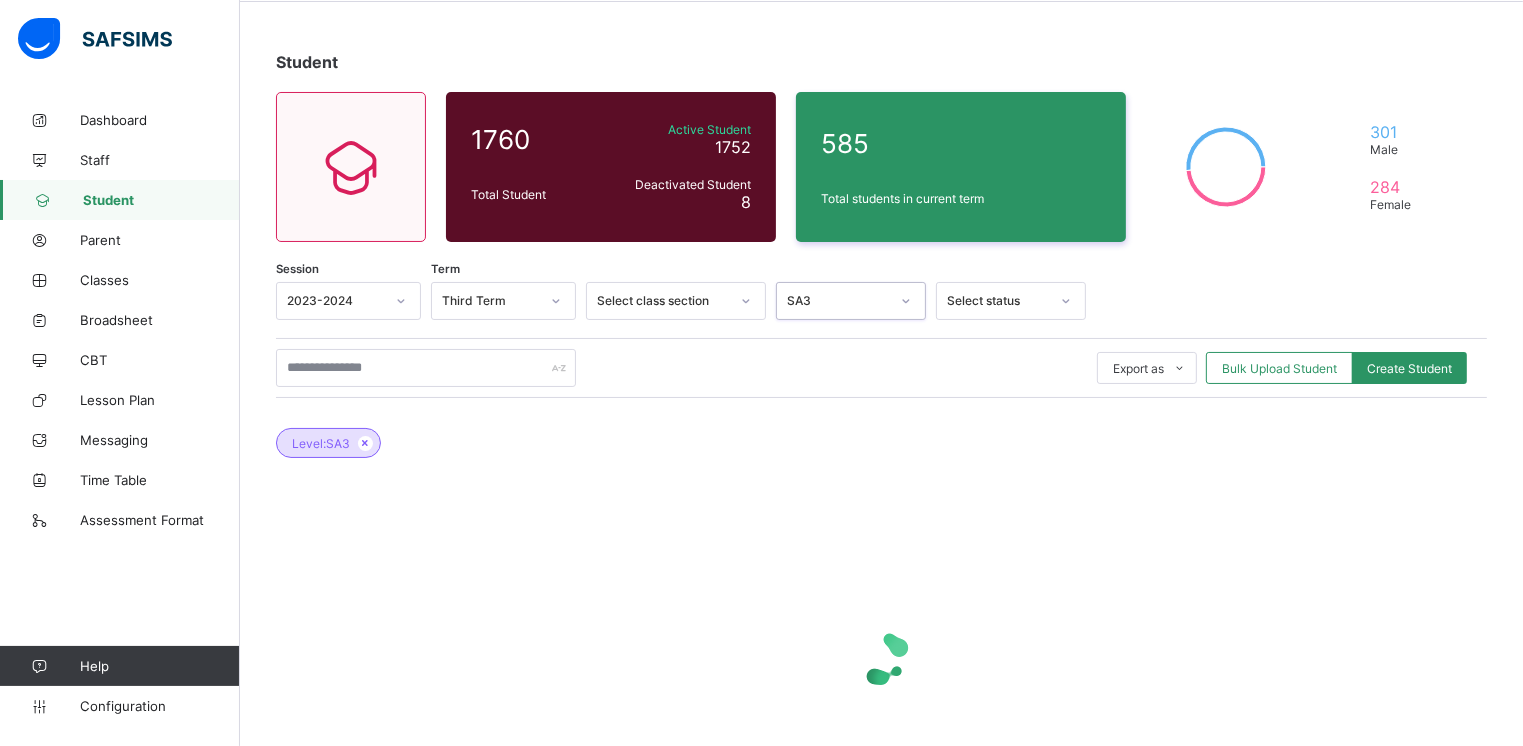 scroll, scrollTop: 125, scrollLeft: 0, axis: vertical 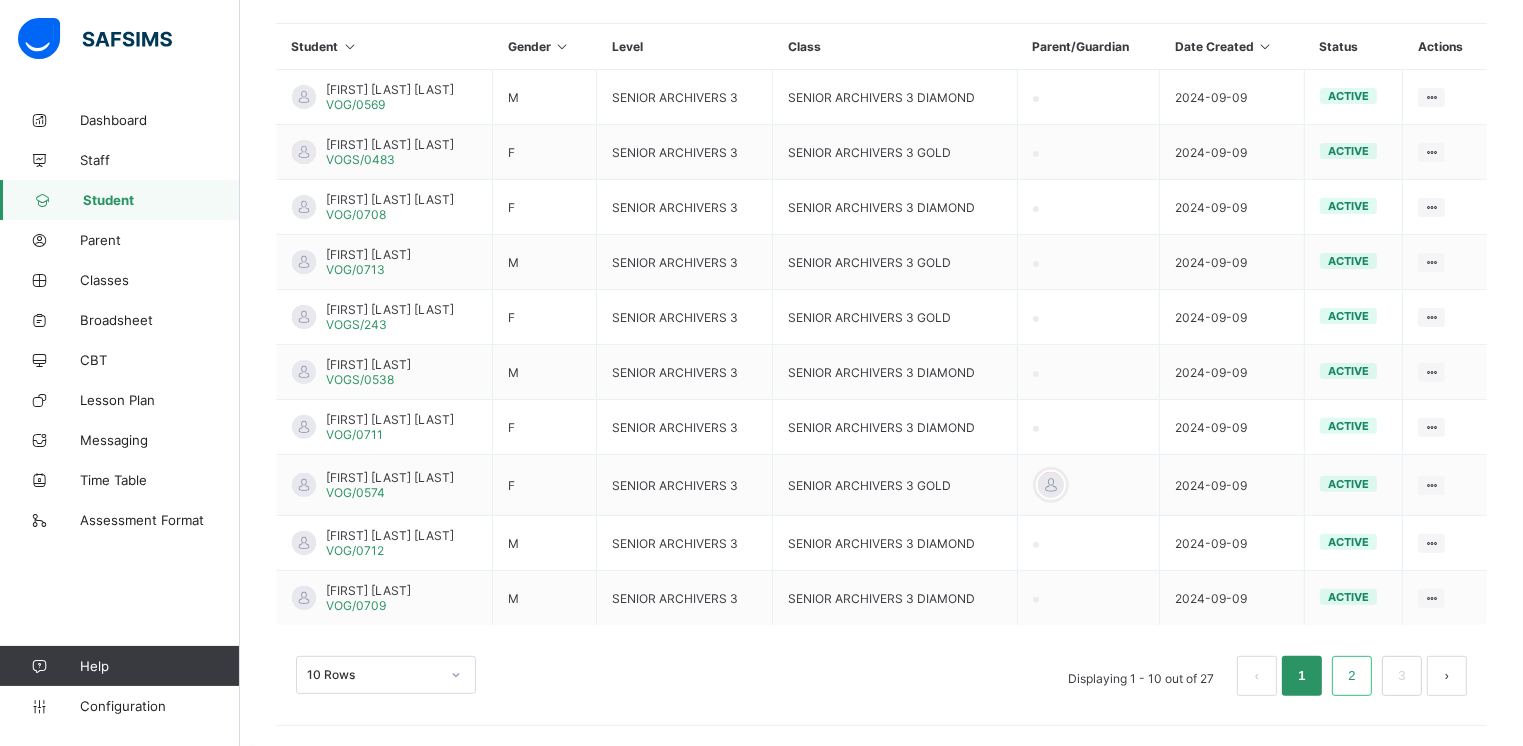 click on "2" at bounding box center [1351, 676] 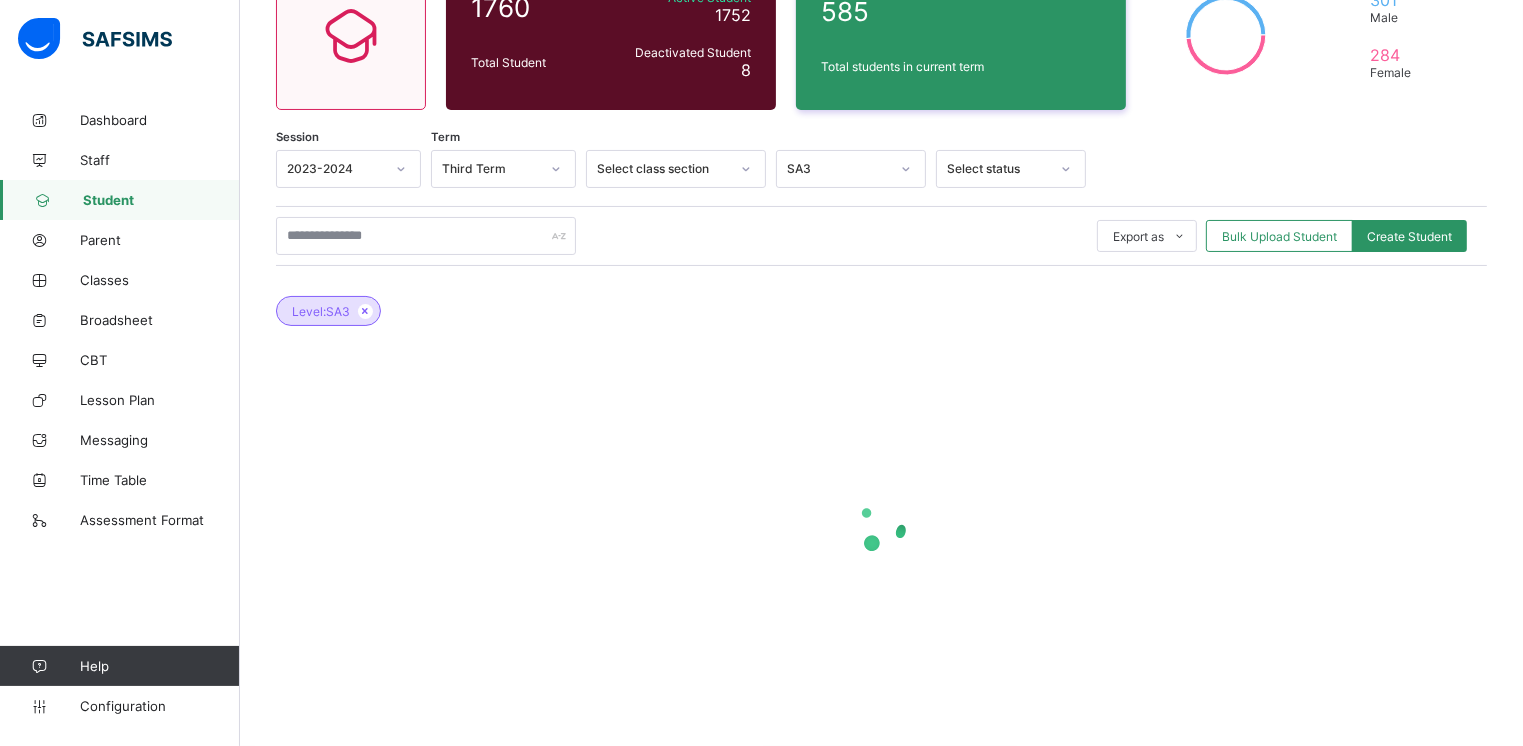 scroll, scrollTop: 208, scrollLeft: 0, axis: vertical 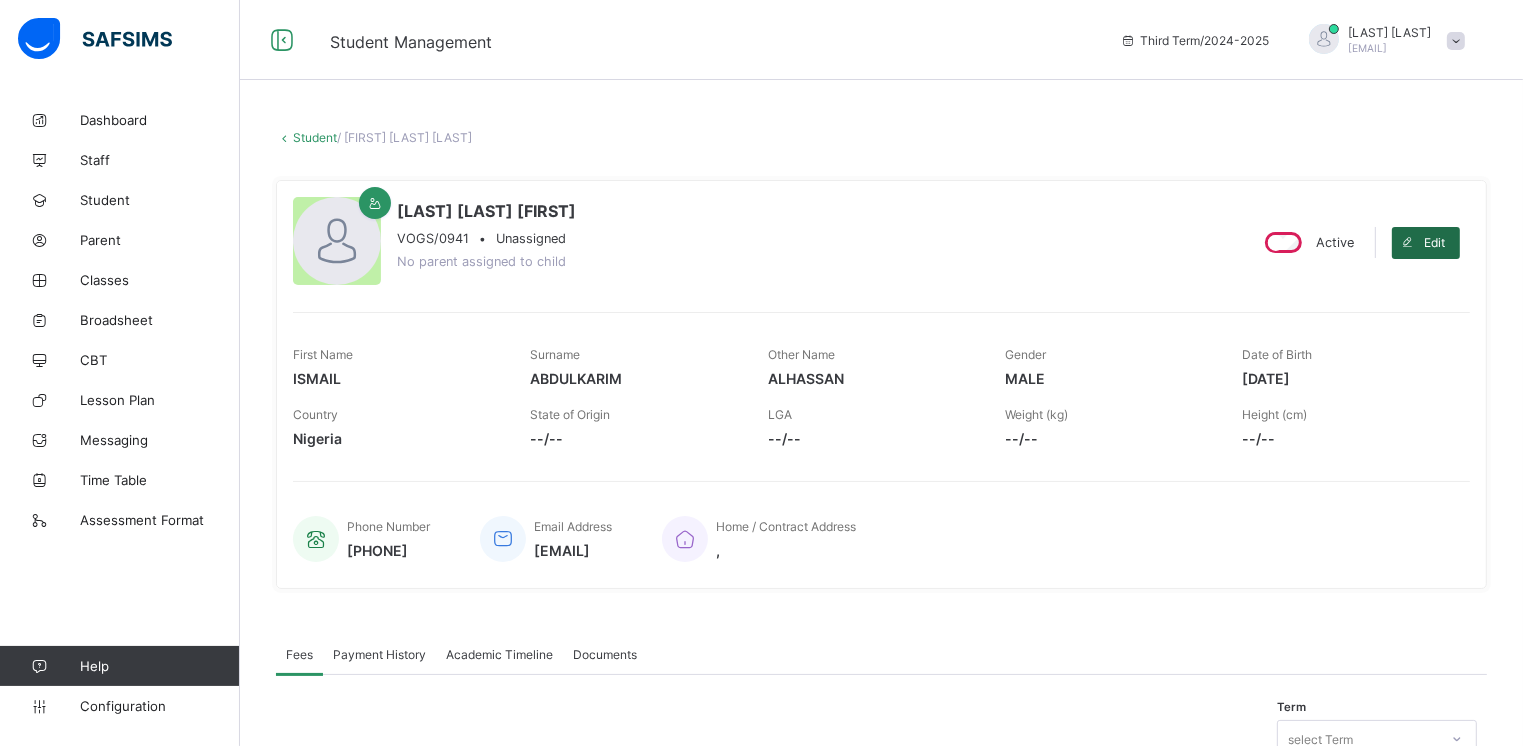 click on "Edit" at bounding box center [1434, 242] 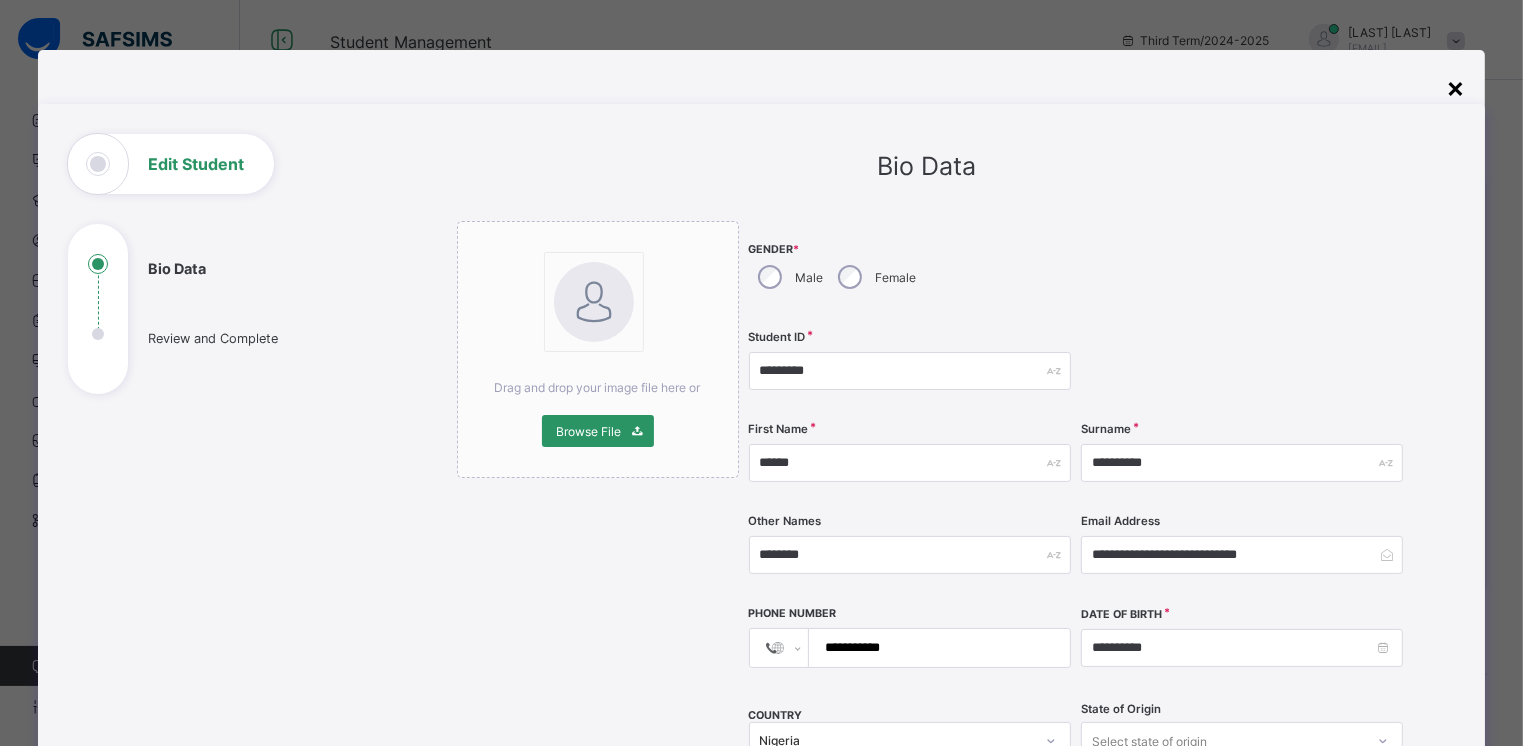 click on "×" at bounding box center (1455, 87) 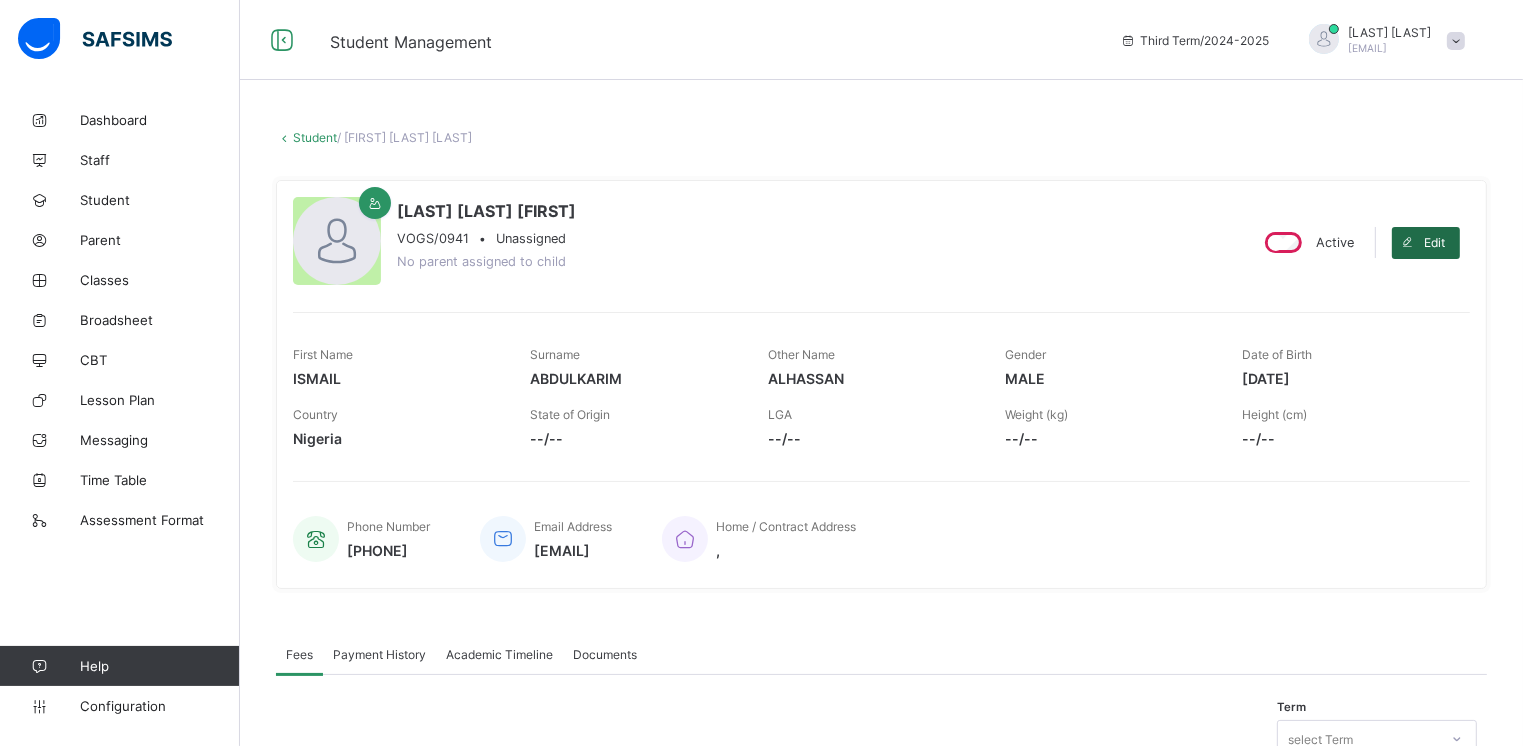 click on "Edit" at bounding box center (1434, 242) 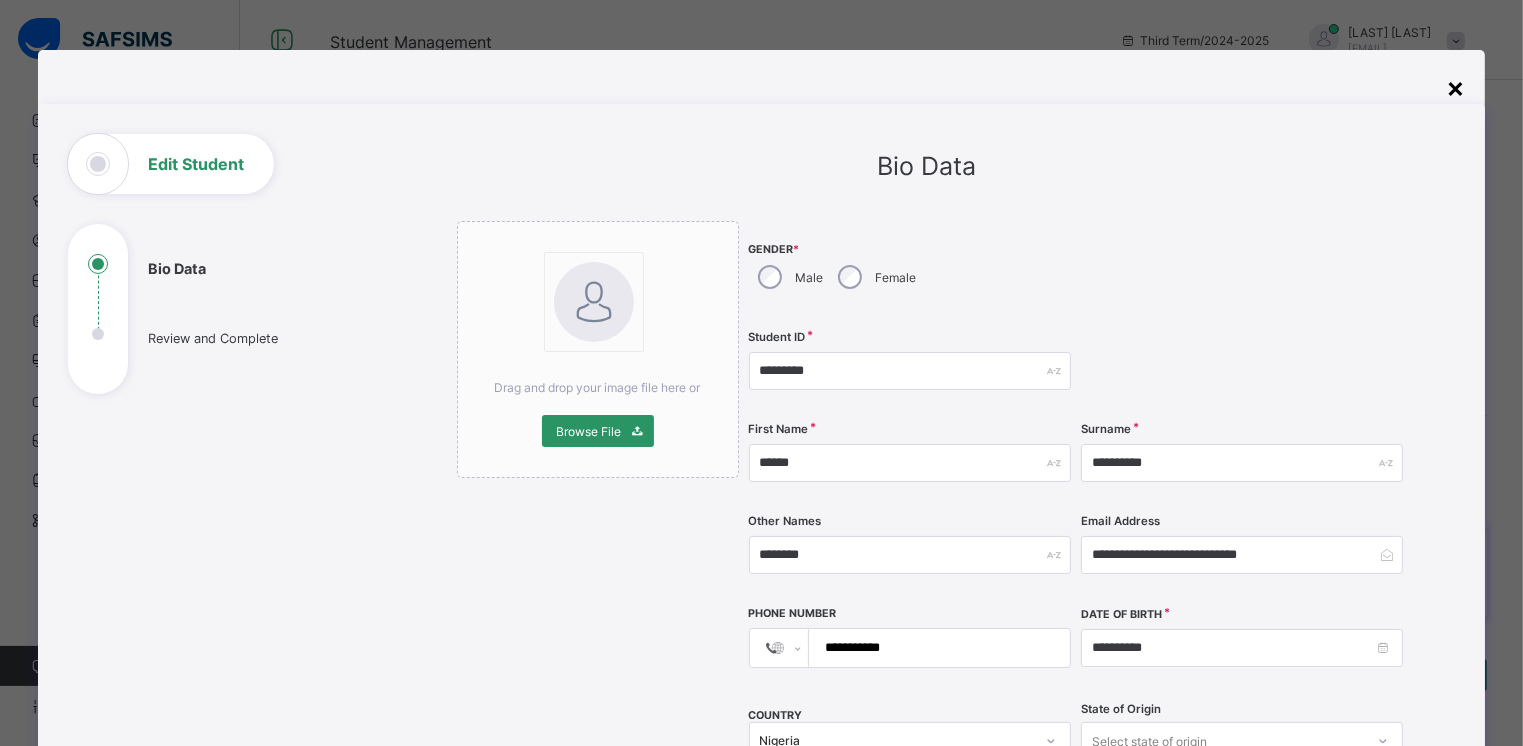 click on "×" at bounding box center [1455, 87] 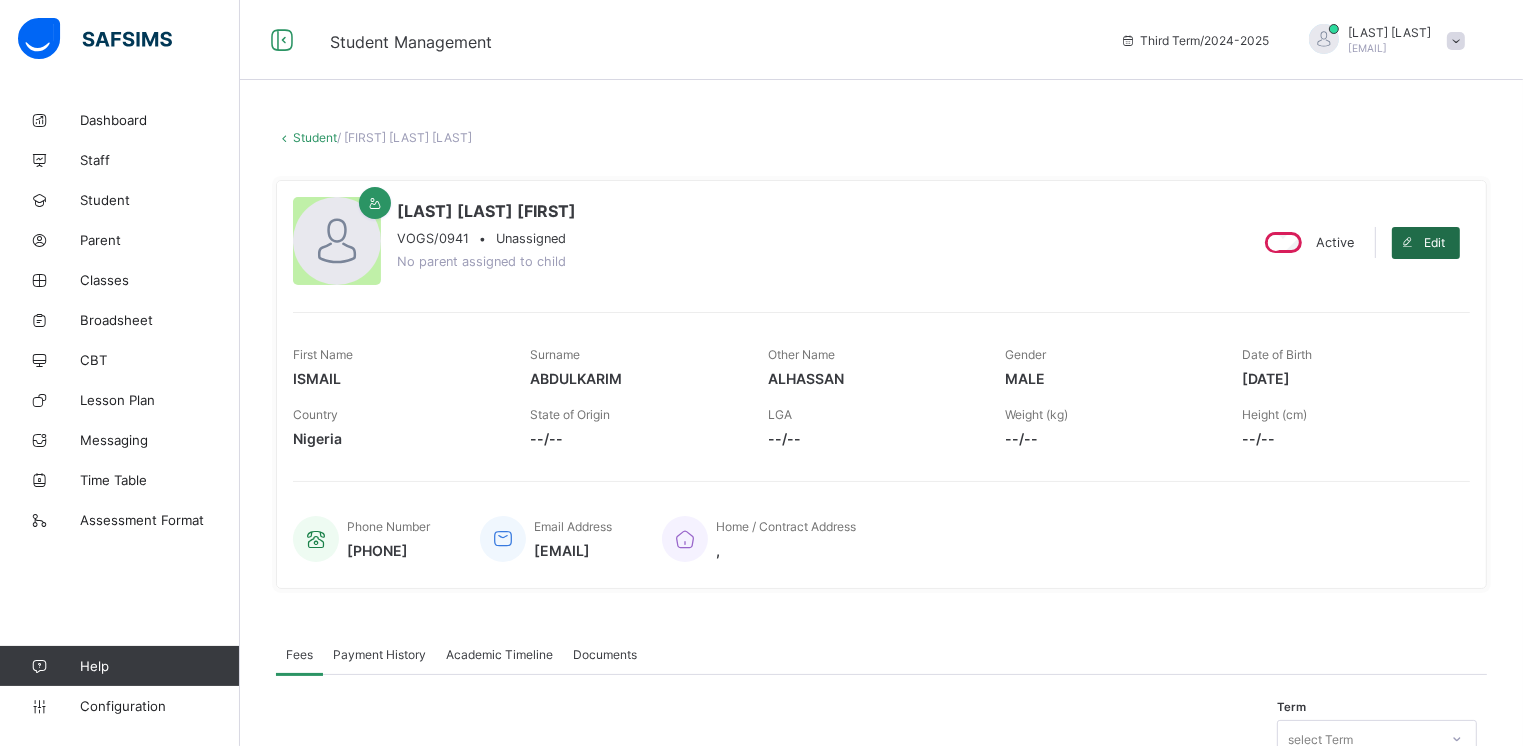 click on "Edit" at bounding box center [1434, 242] 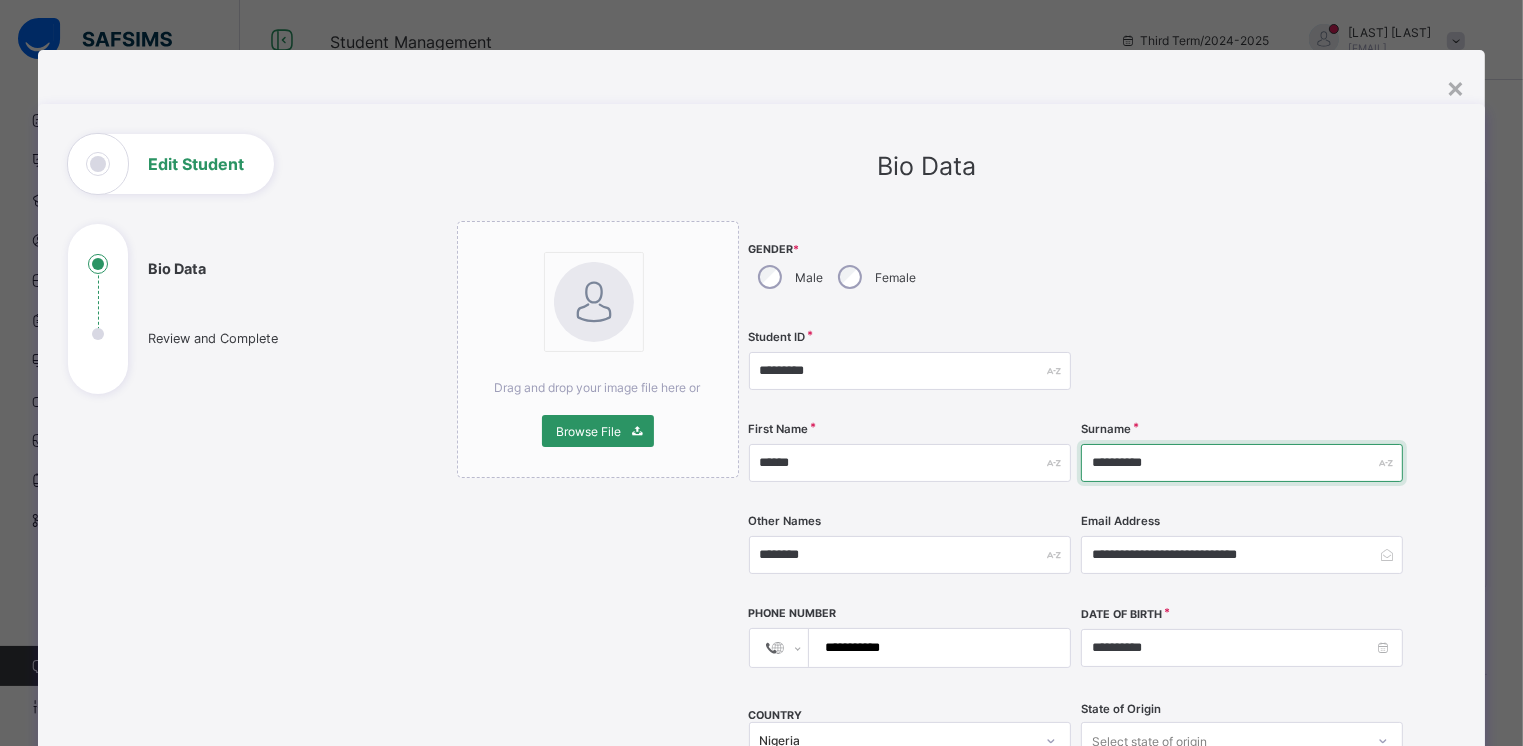drag, startPoint x: 1184, startPoint y: 457, endPoint x: 1061, endPoint y: 469, distance: 123.58398 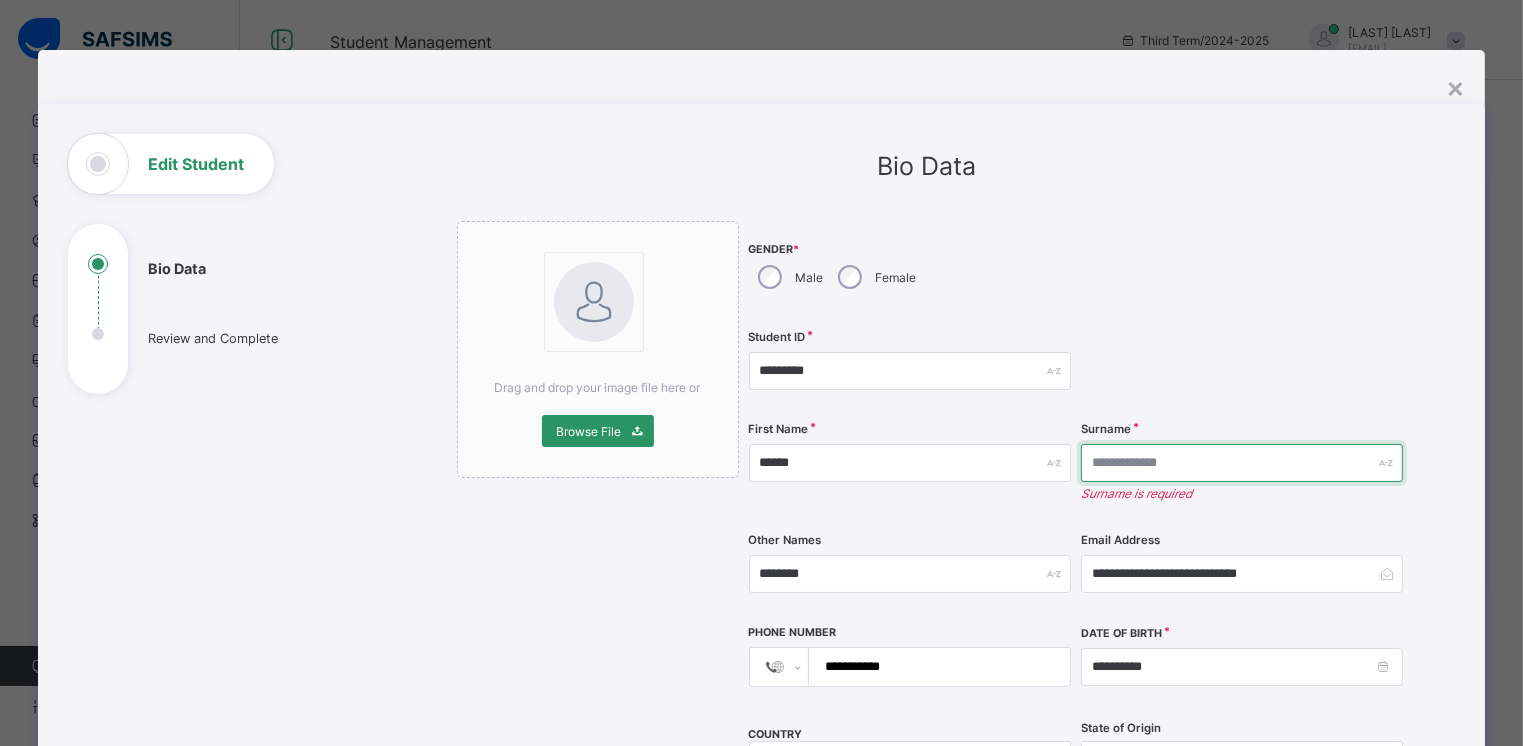 type 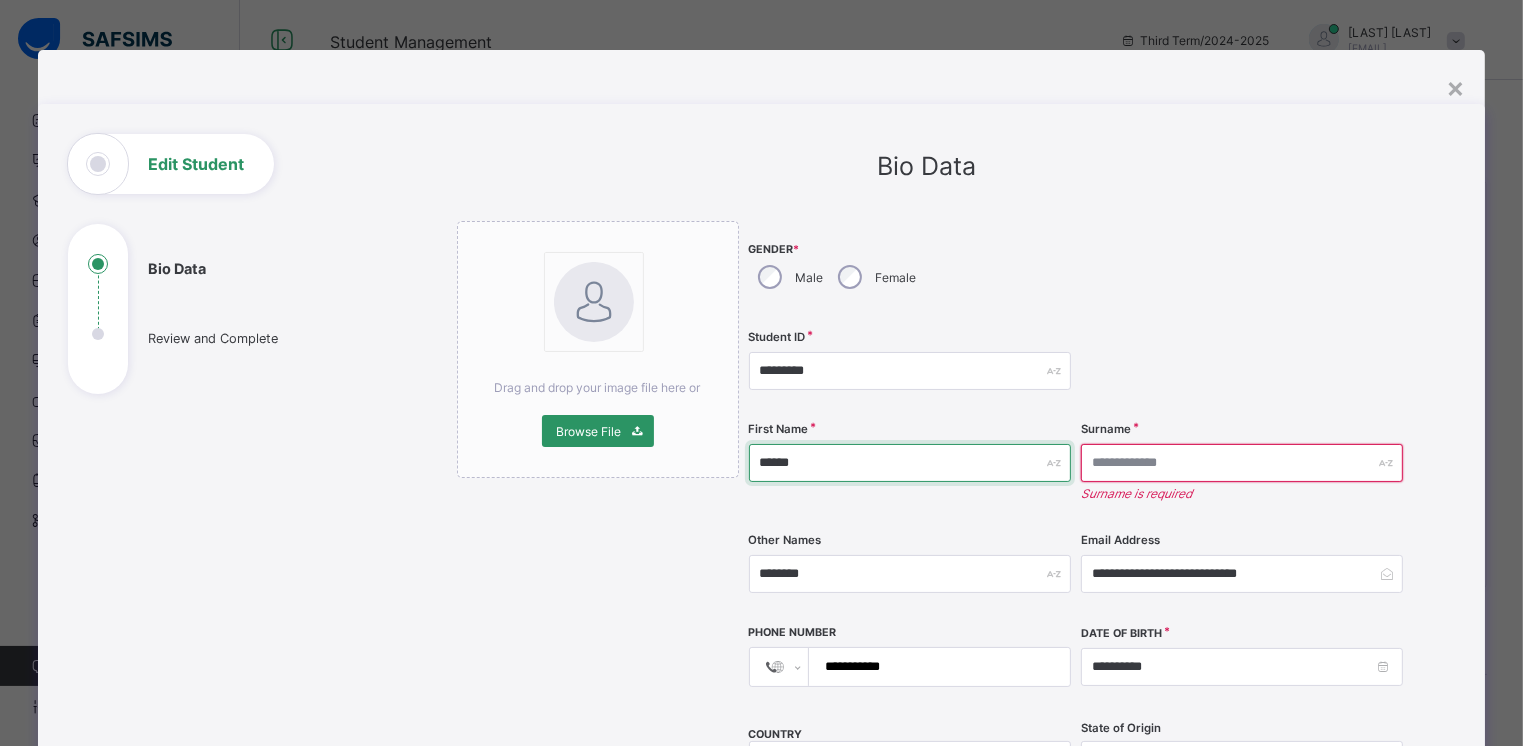 click on "******" at bounding box center (910, 463) 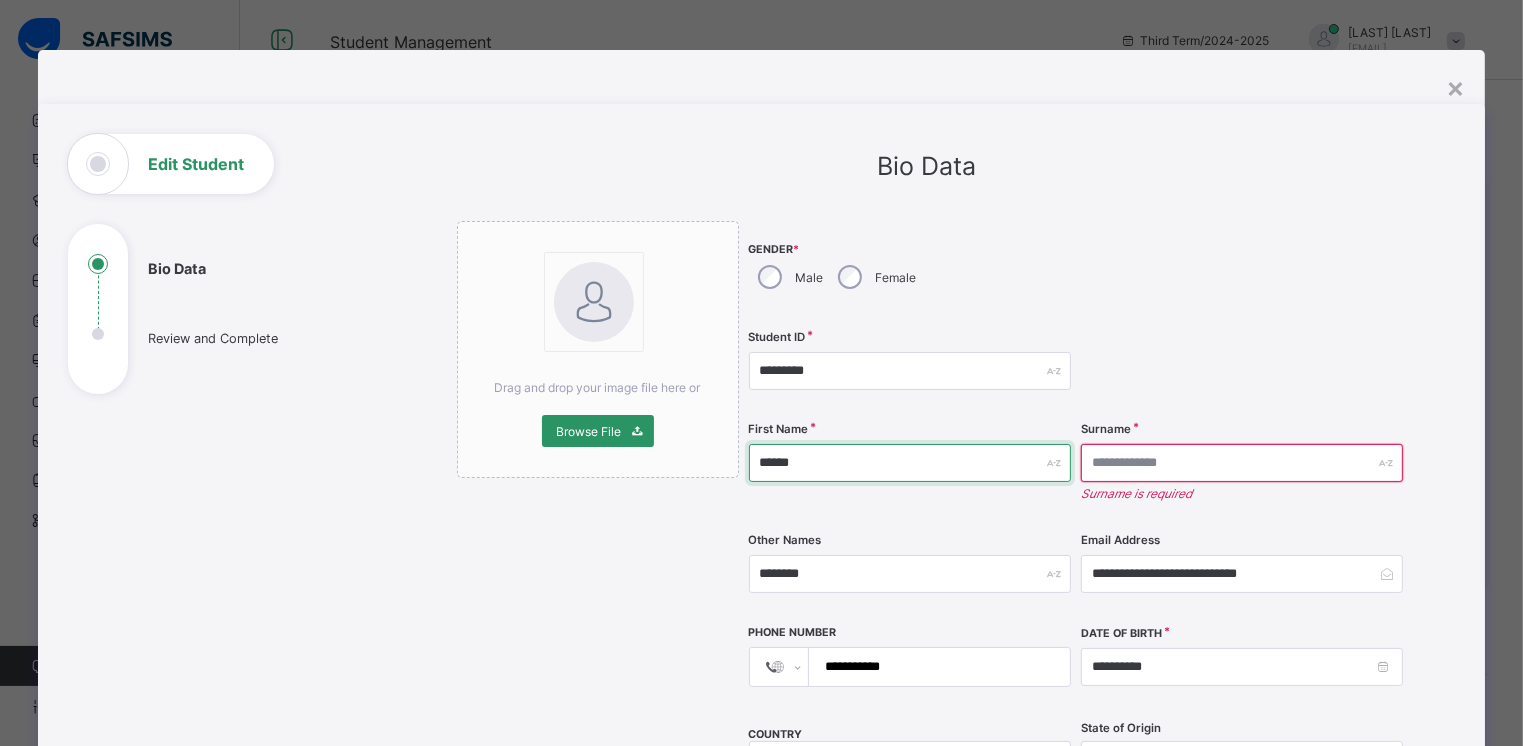 drag, startPoint x: 752, startPoint y: 460, endPoint x: 918, endPoint y: 461, distance: 166.003 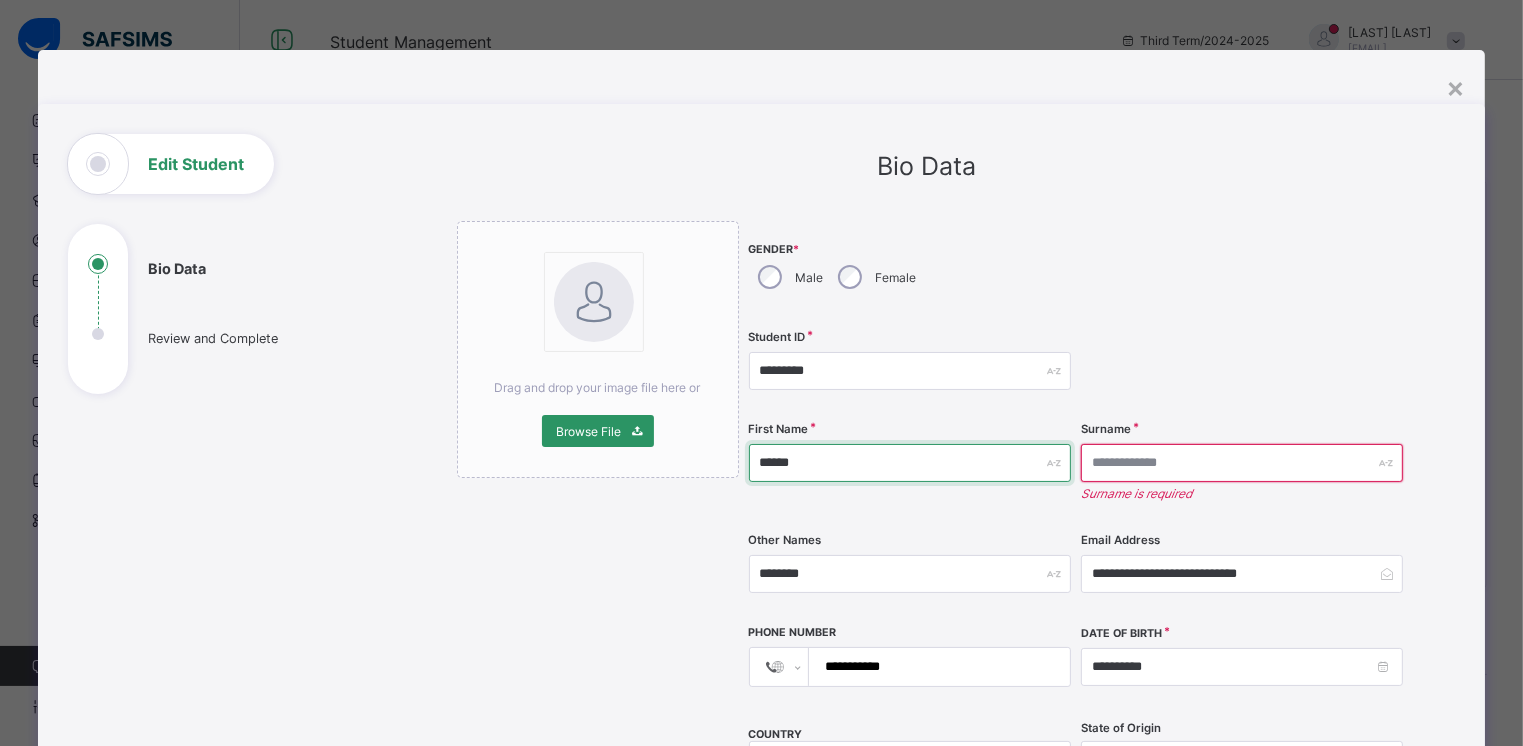paste on "****" 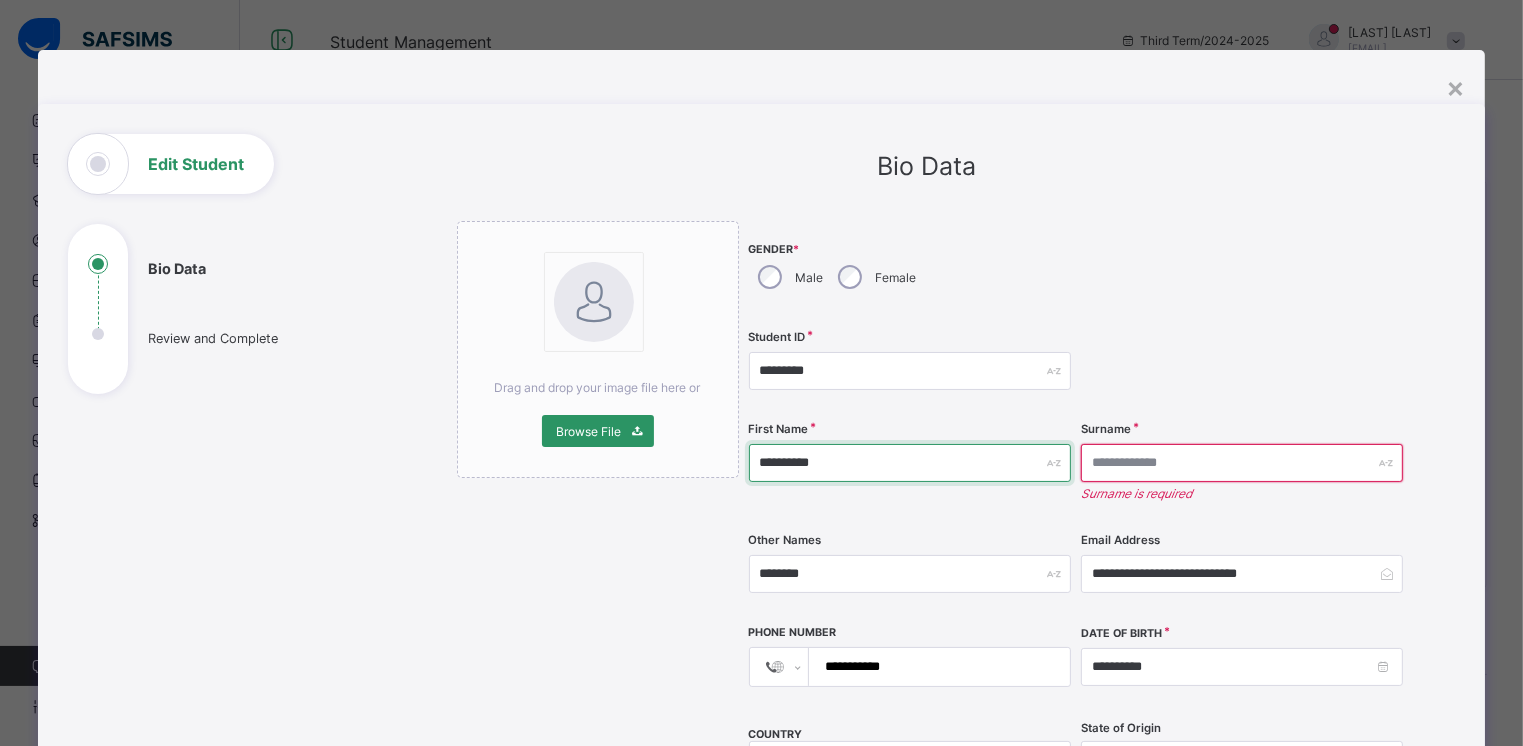 type on "**********" 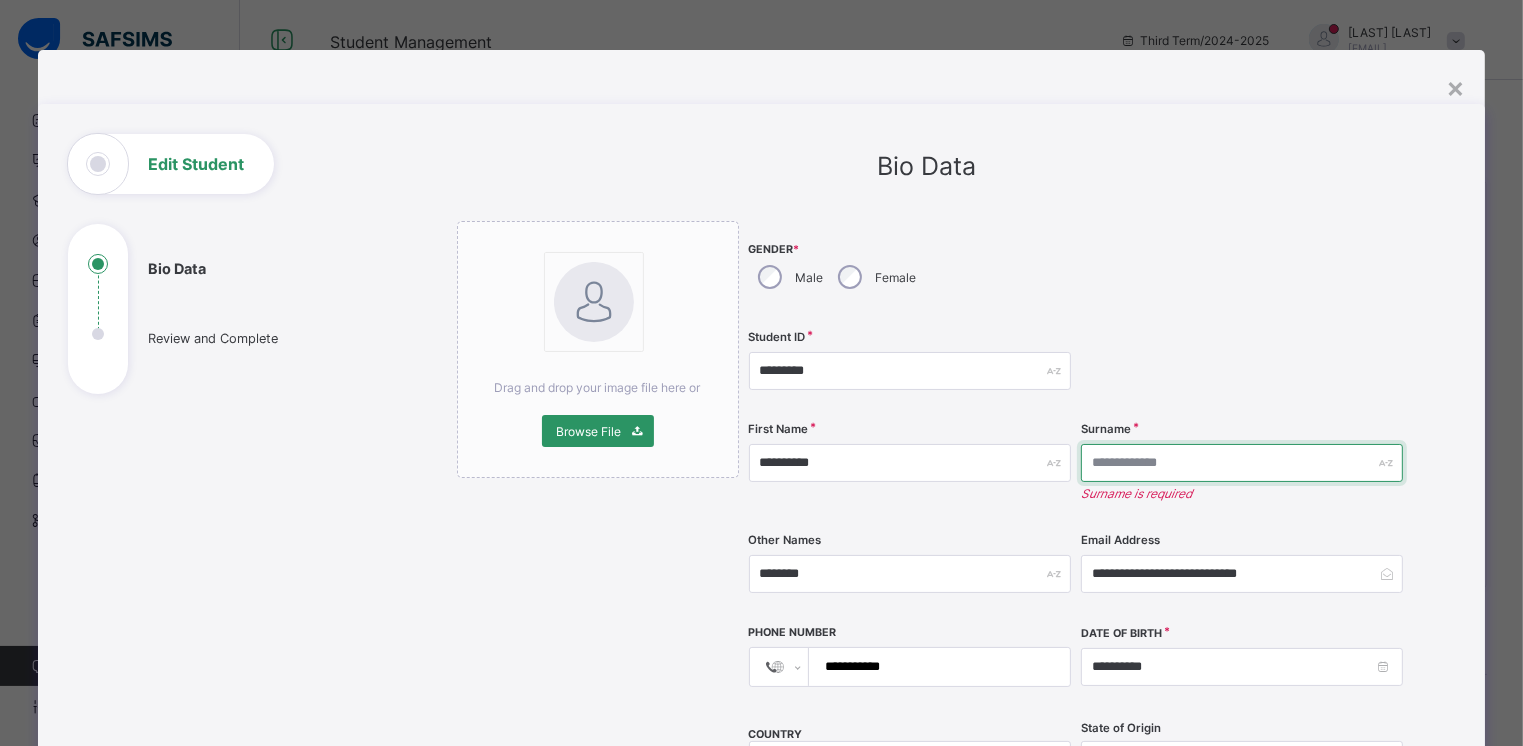 click at bounding box center (1242, 463) 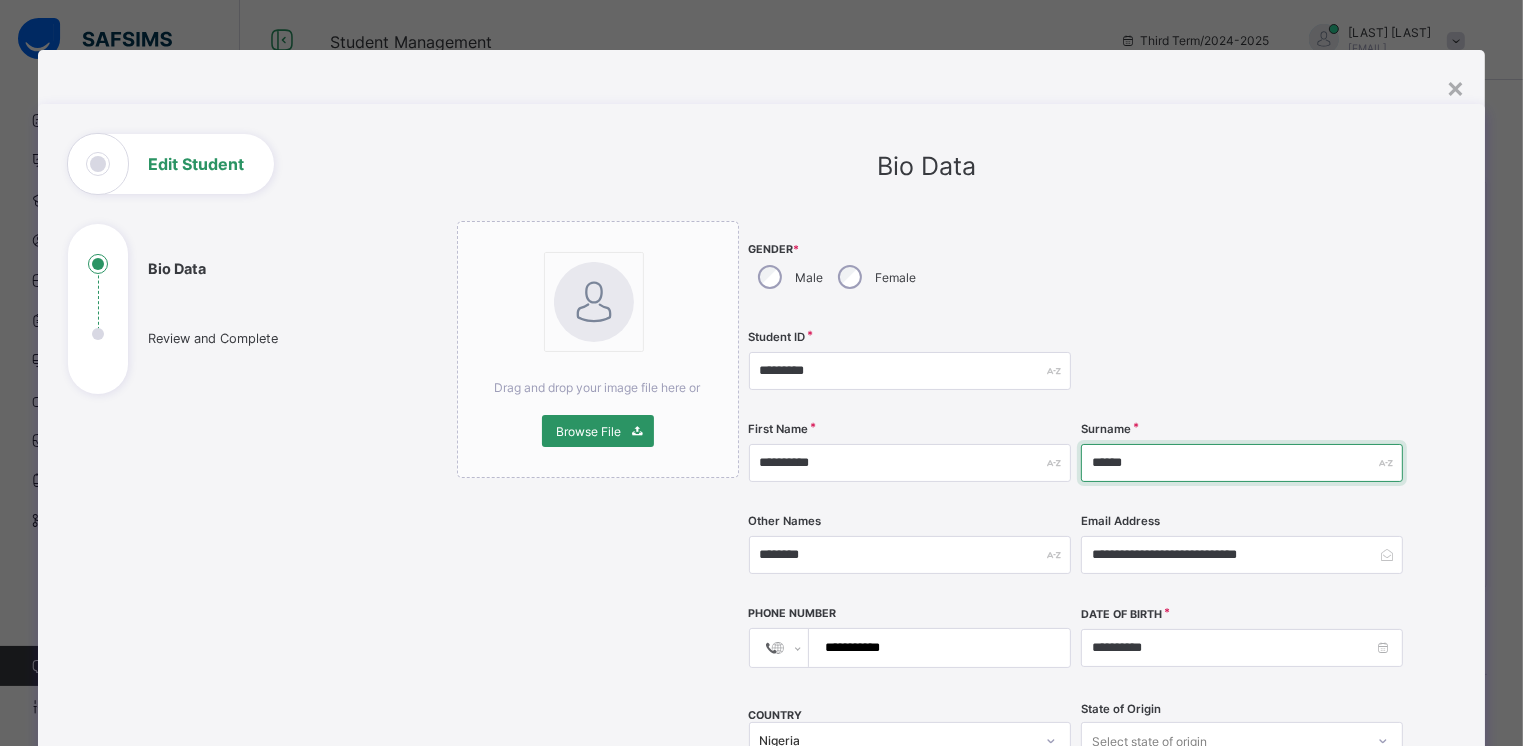 type on "******" 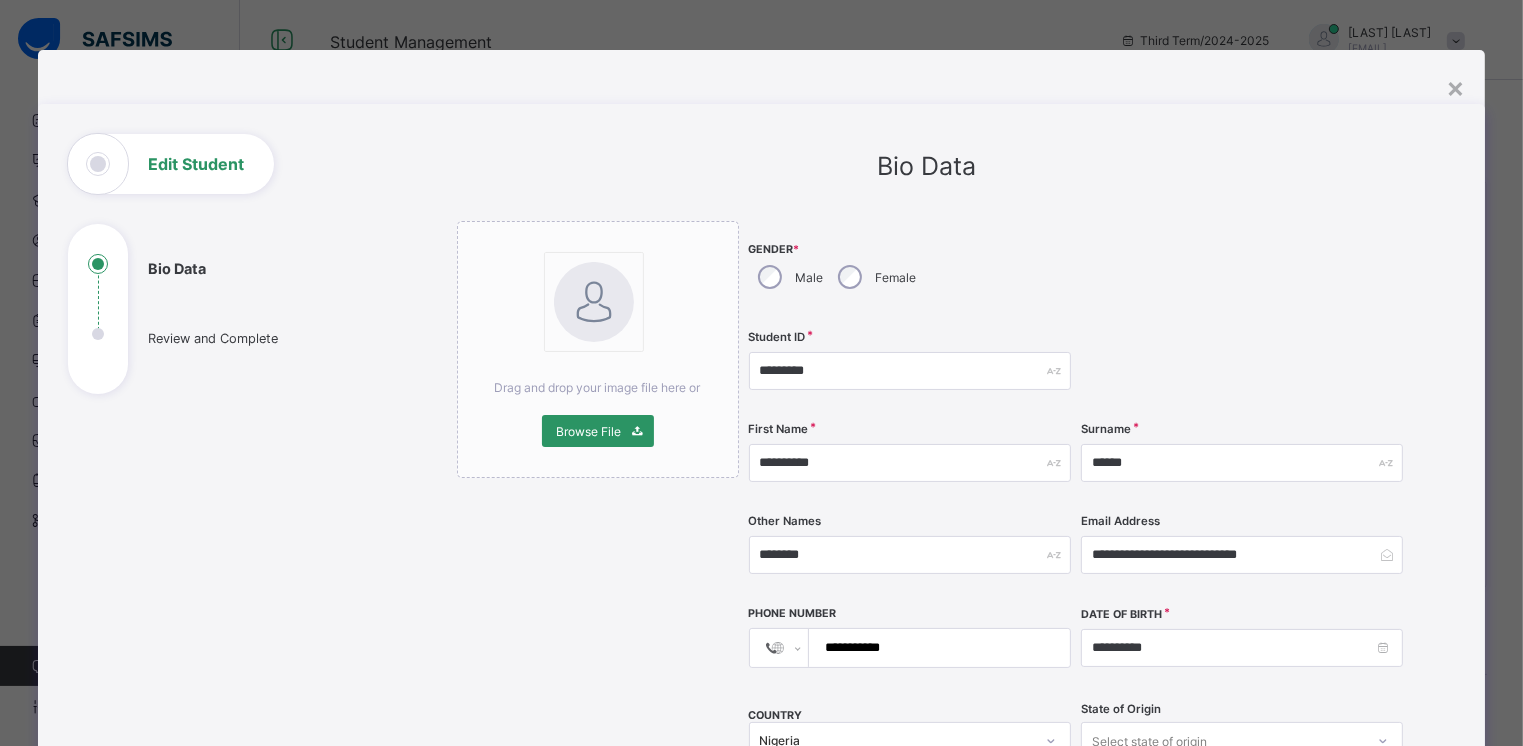 click at bounding box center [1242, 270] 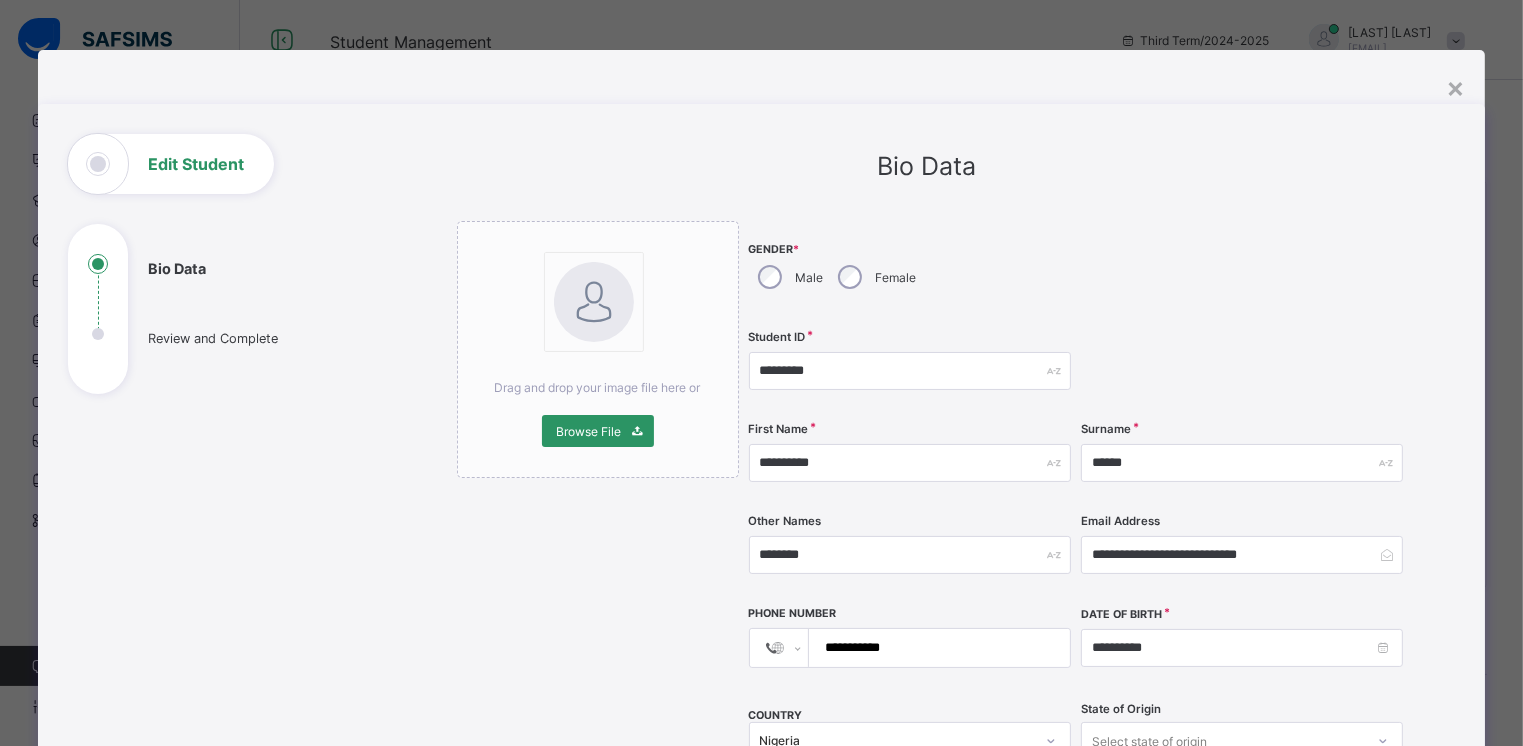 scroll, scrollTop: 652, scrollLeft: 0, axis: vertical 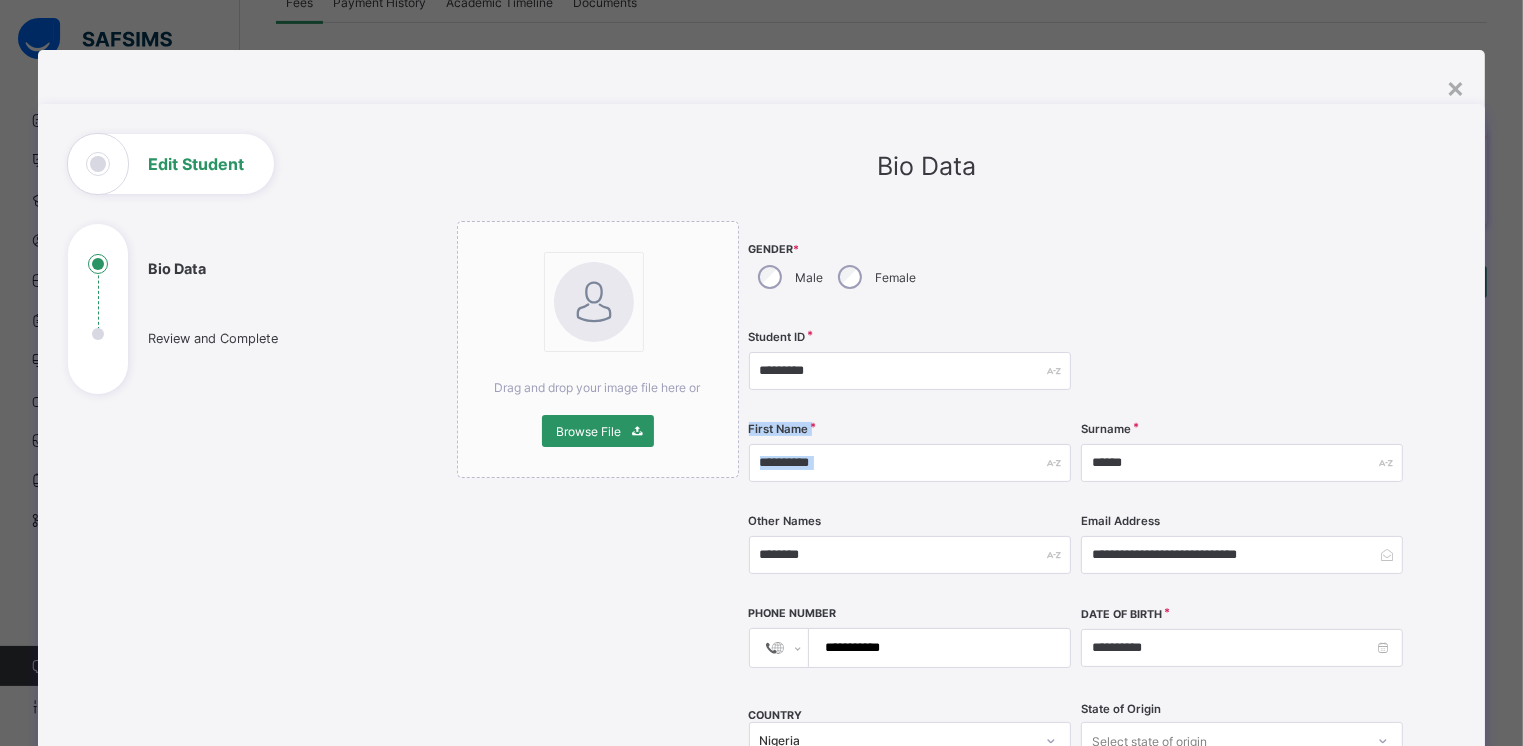 drag, startPoint x: 1362, startPoint y: 359, endPoint x: 1356, endPoint y: 417, distance: 58.30952 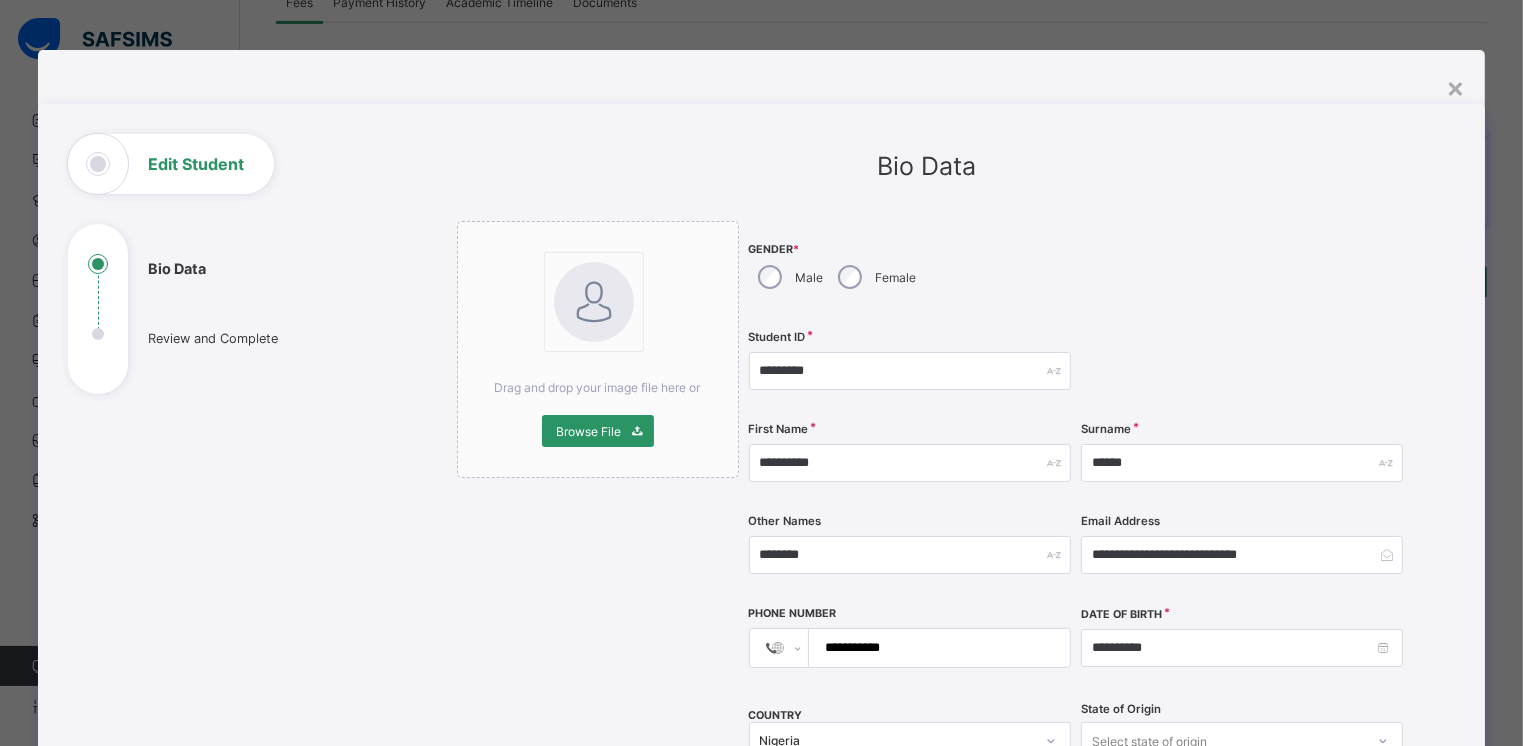 click on "**********" at bounding box center [927, 736] 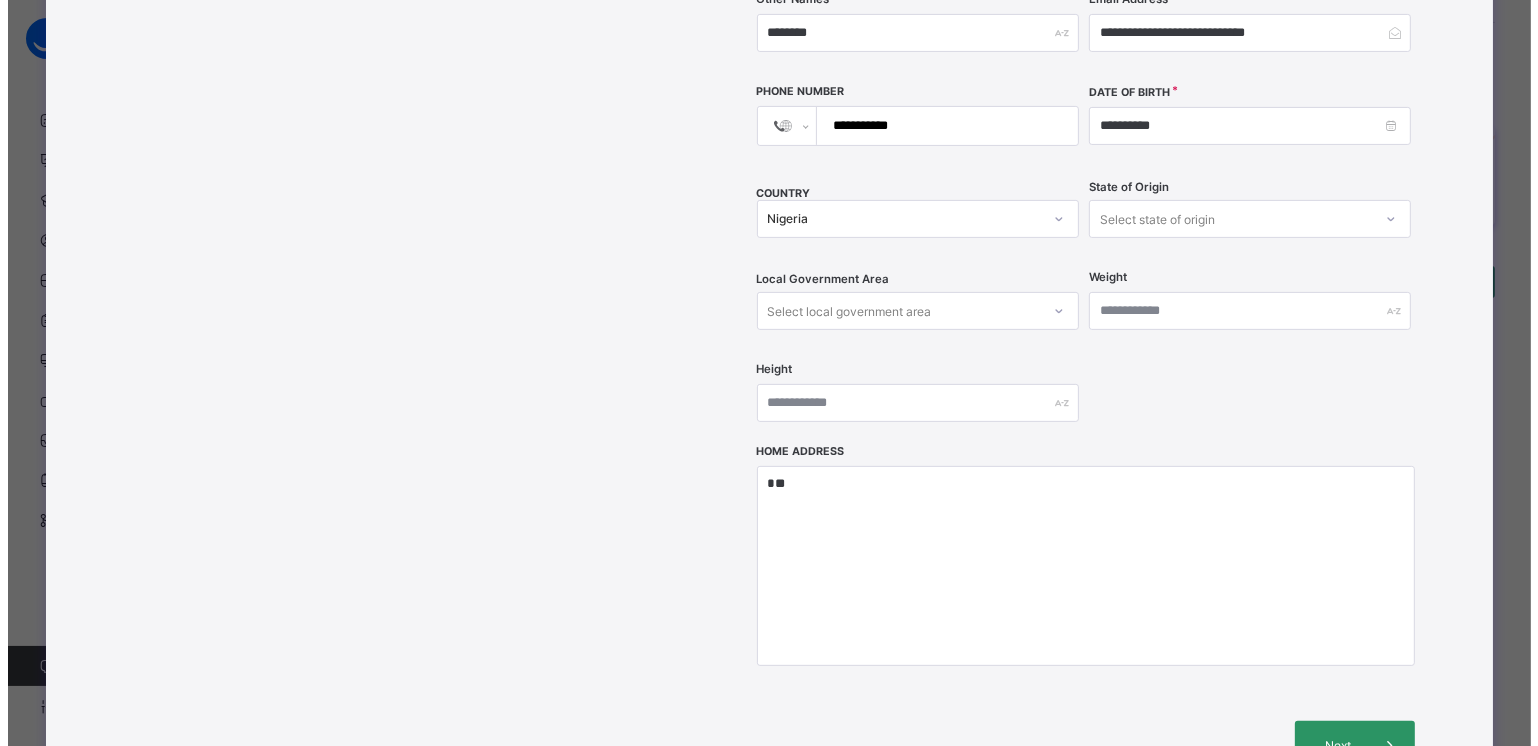 scroll, scrollTop: 763, scrollLeft: 0, axis: vertical 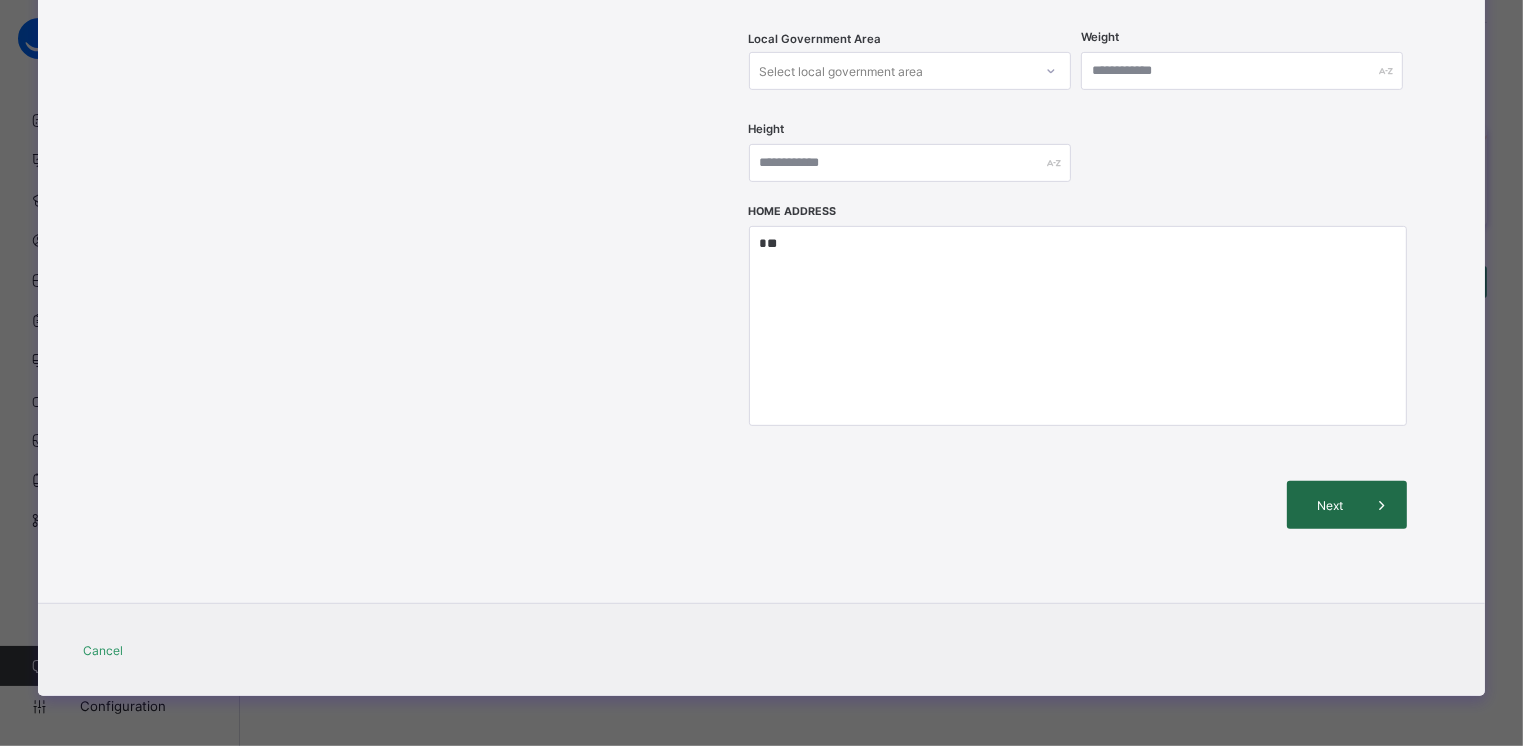 click on "Next" at bounding box center (1330, 505) 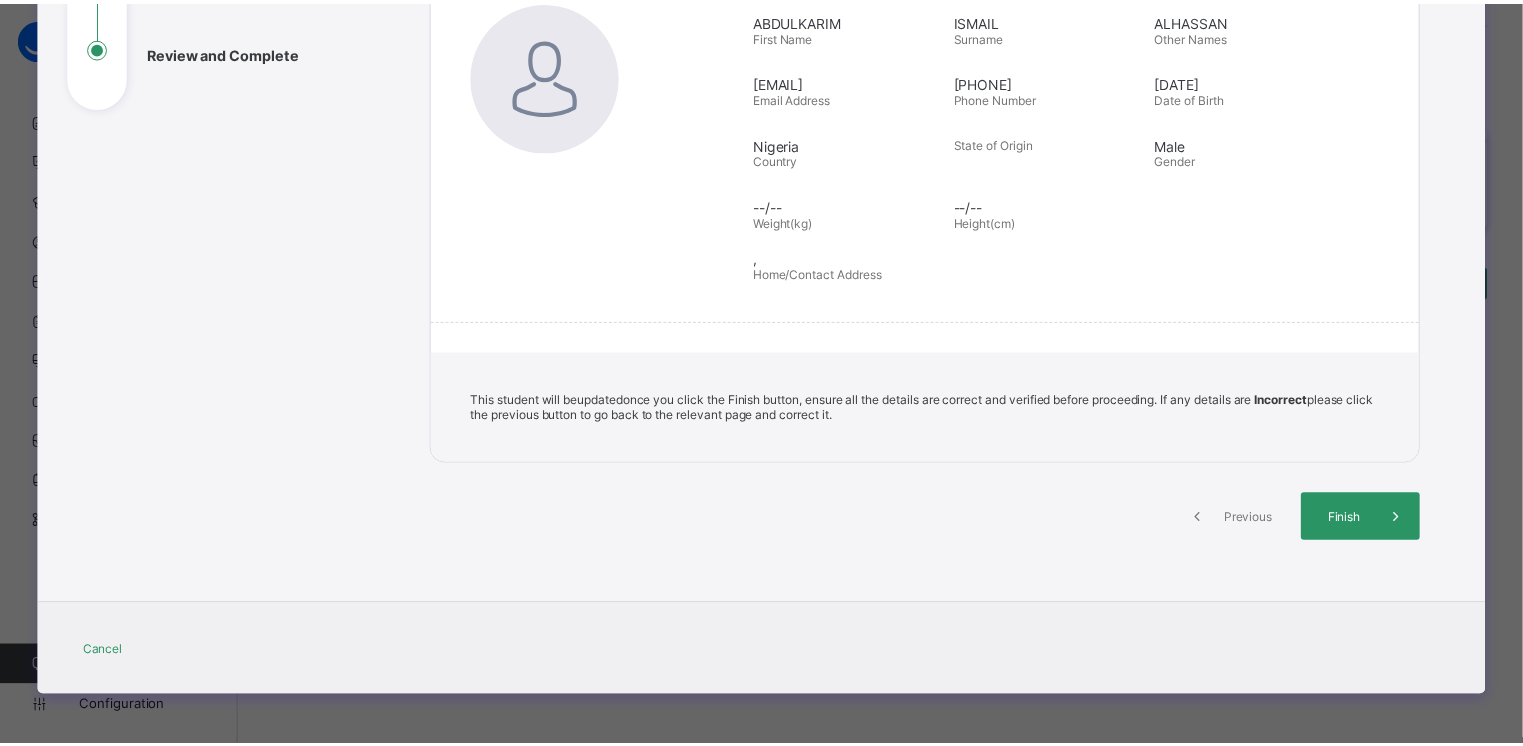 scroll, scrollTop: 287, scrollLeft: 0, axis: vertical 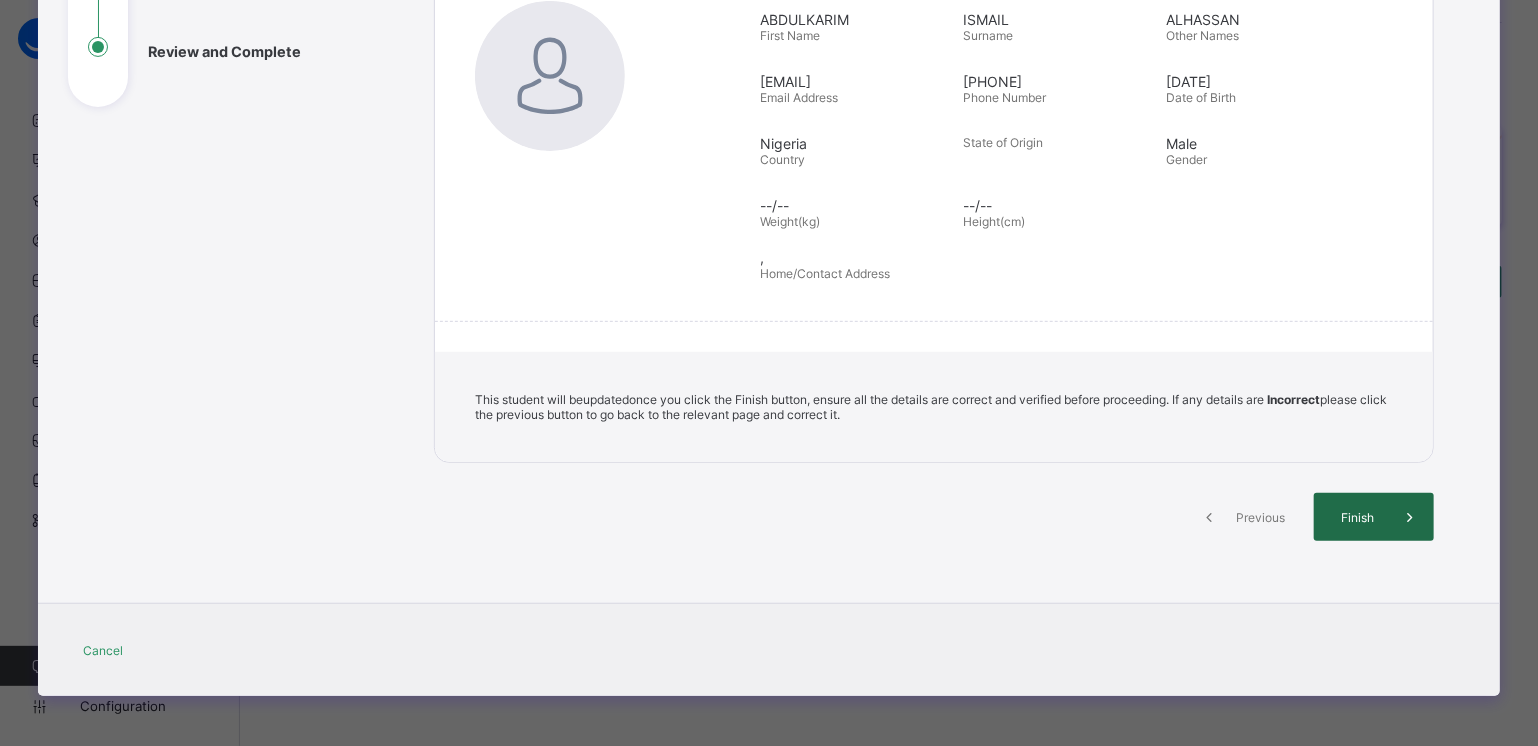 click on "Finish" at bounding box center (1357, 517) 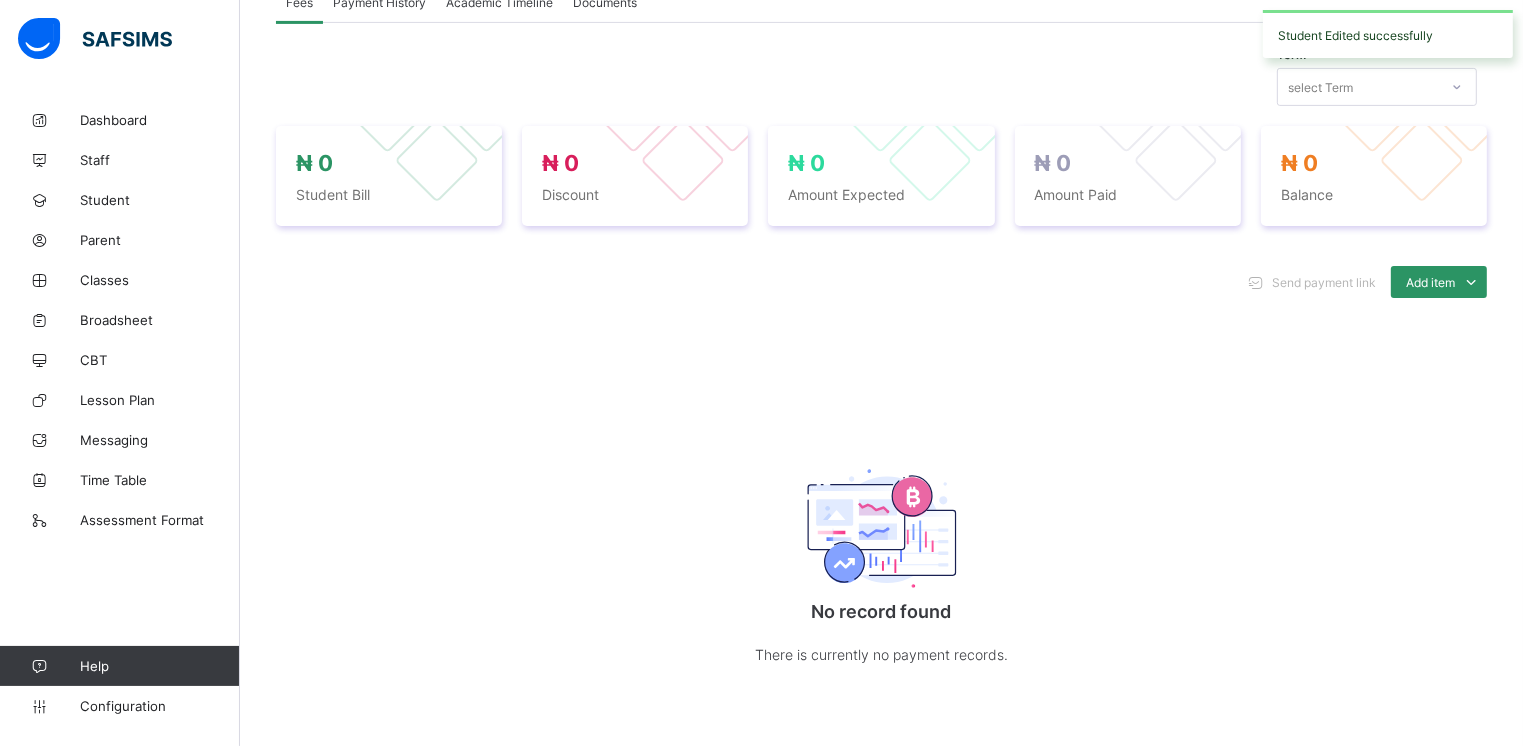 scroll, scrollTop: 0, scrollLeft: 0, axis: both 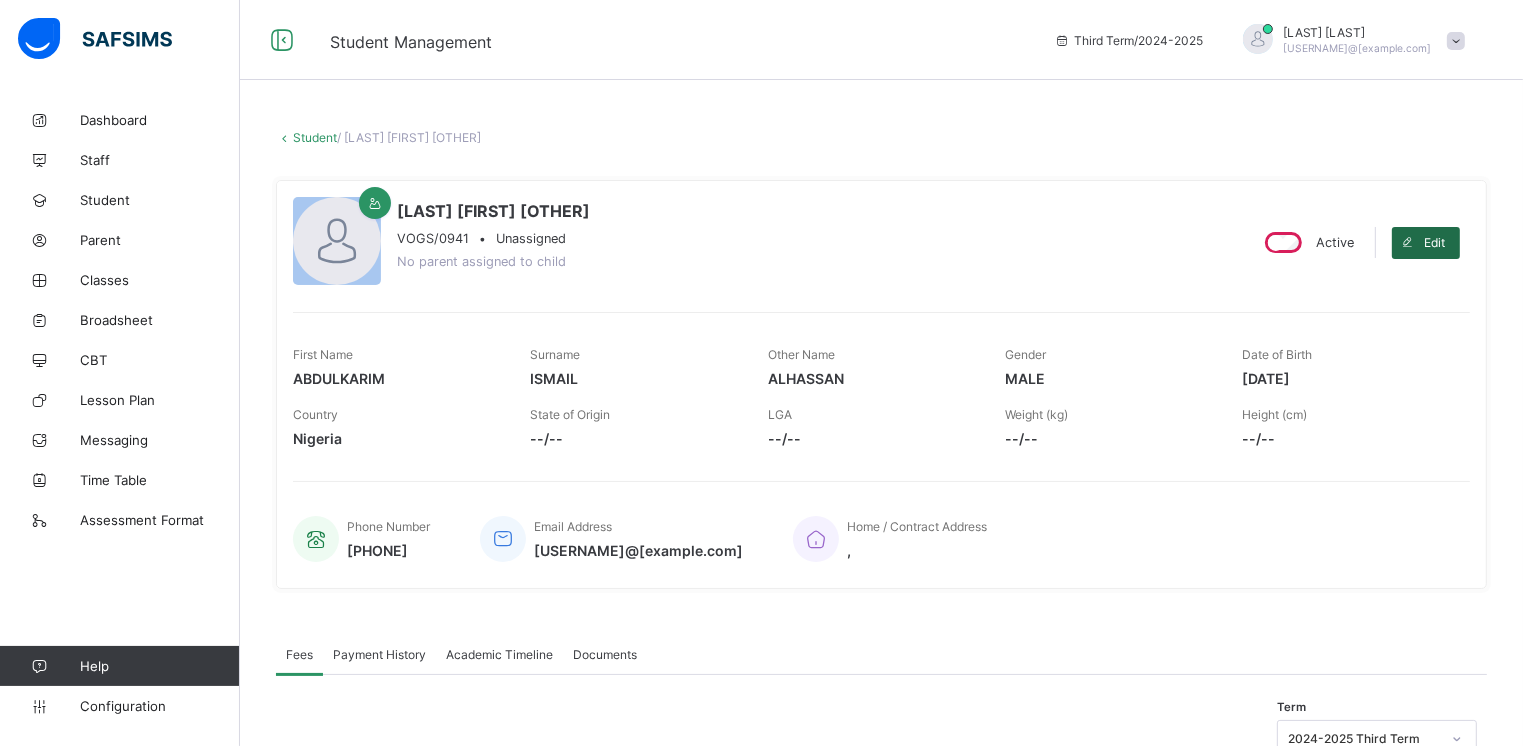 click at bounding box center [1408, 242] 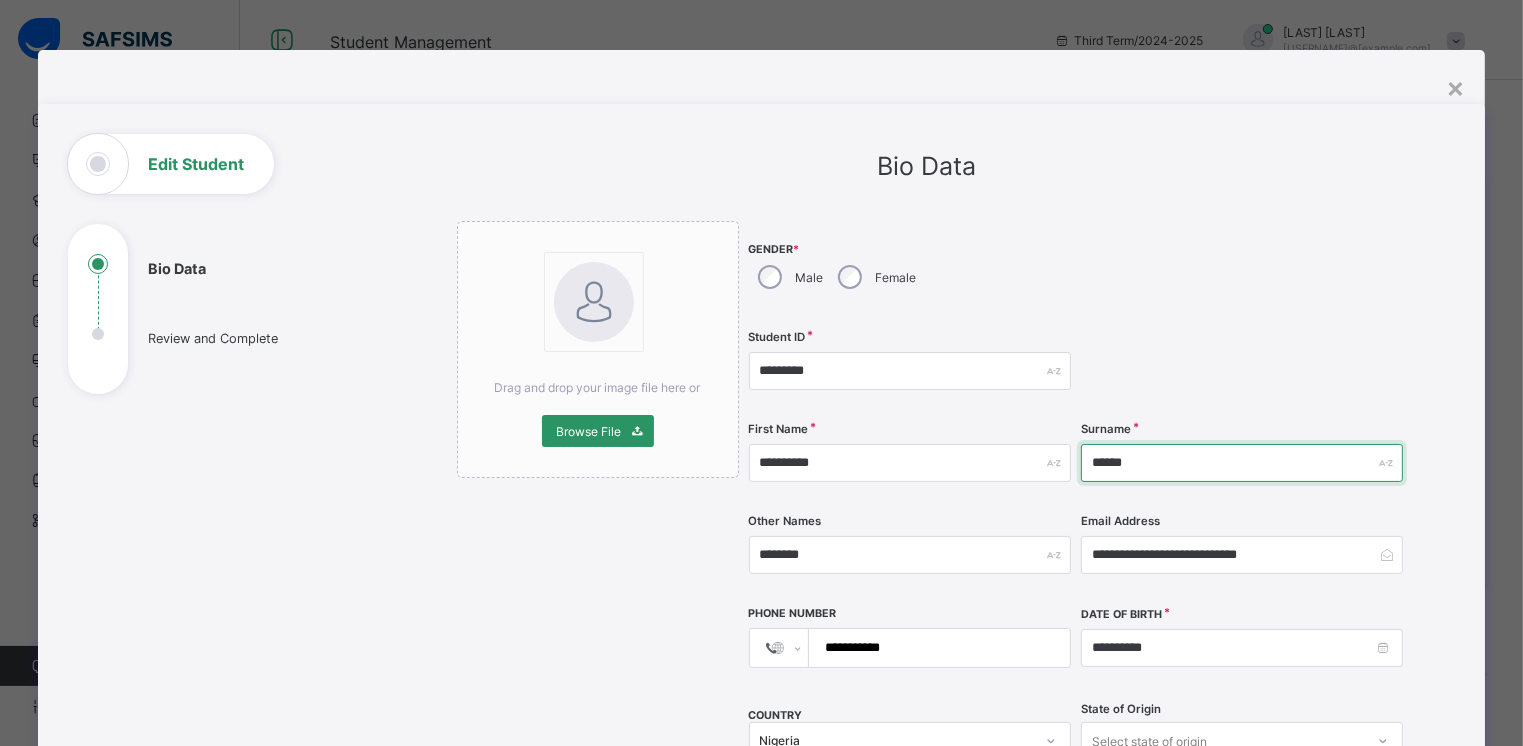 drag, startPoint x: 1151, startPoint y: 464, endPoint x: 1040, endPoint y: 461, distance: 111.040535 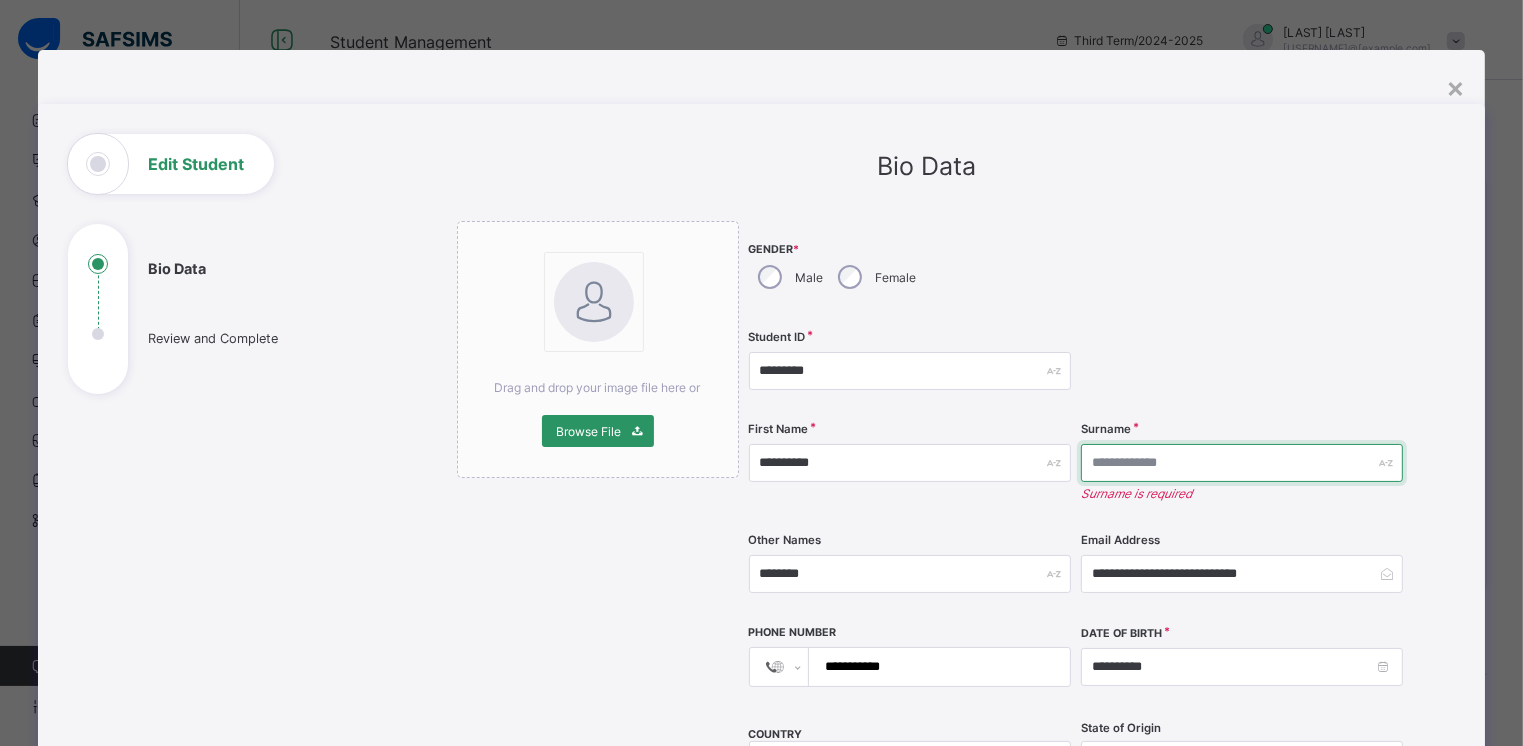 type 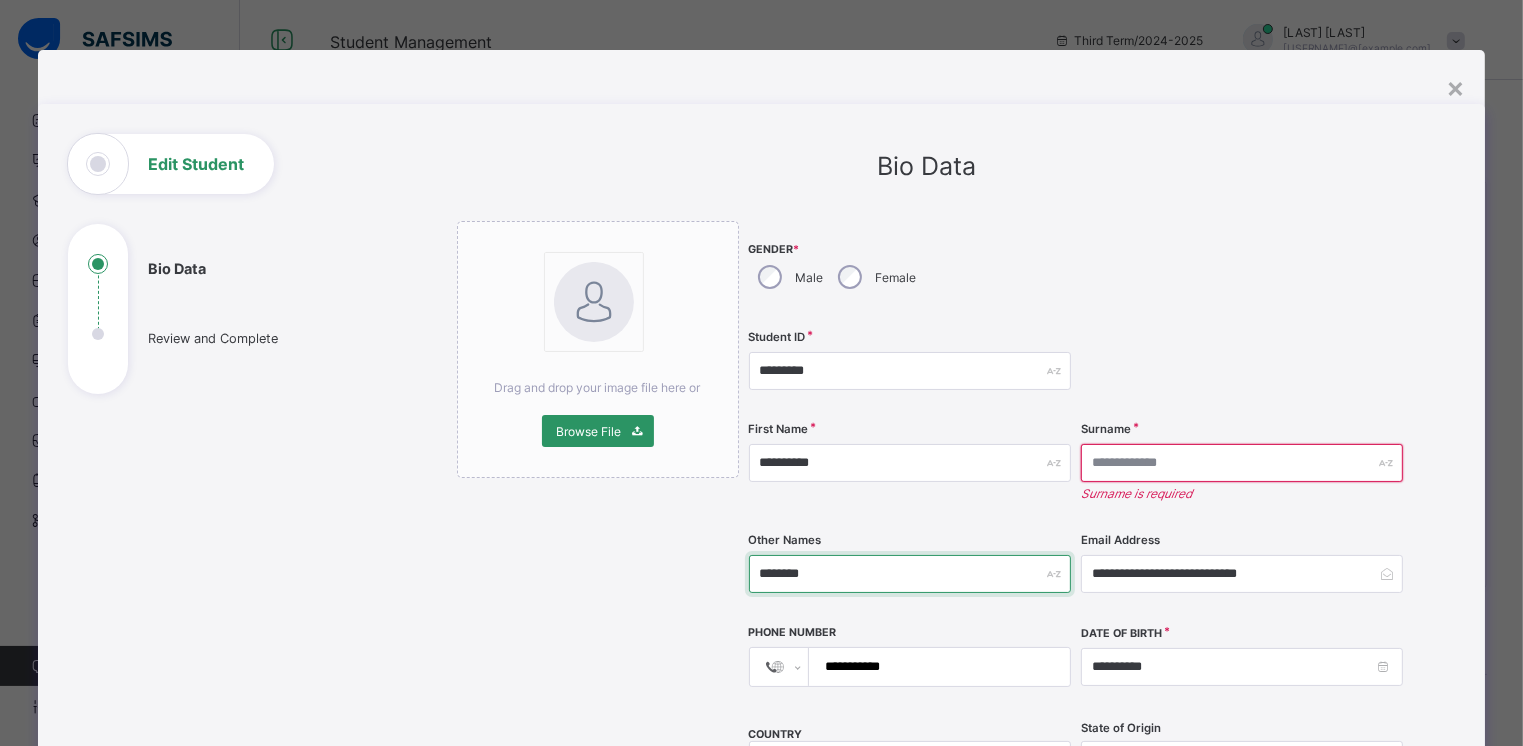 drag, startPoint x: 832, startPoint y: 579, endPoint x: 612, endPoint y: 546, distance: 222.46123 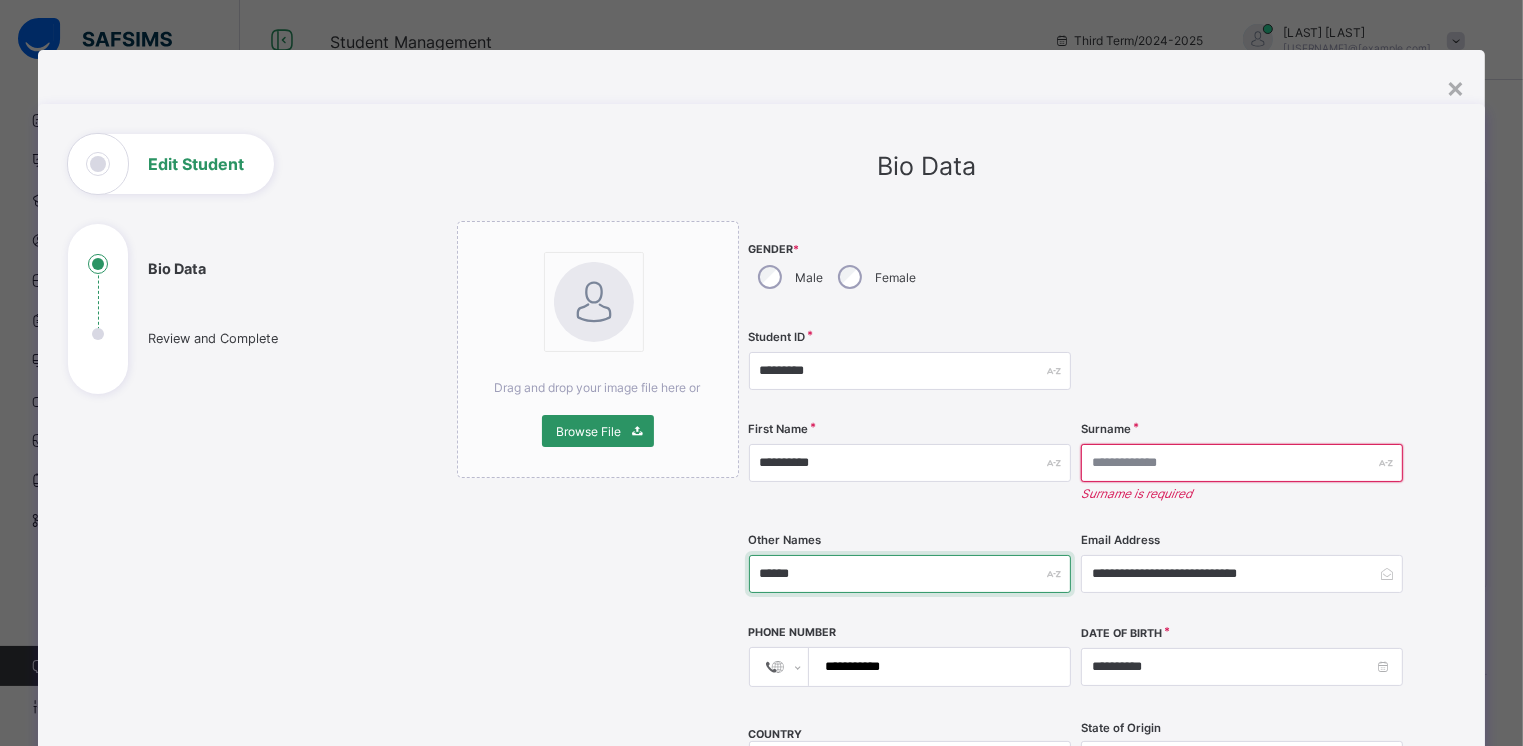 type on "******" 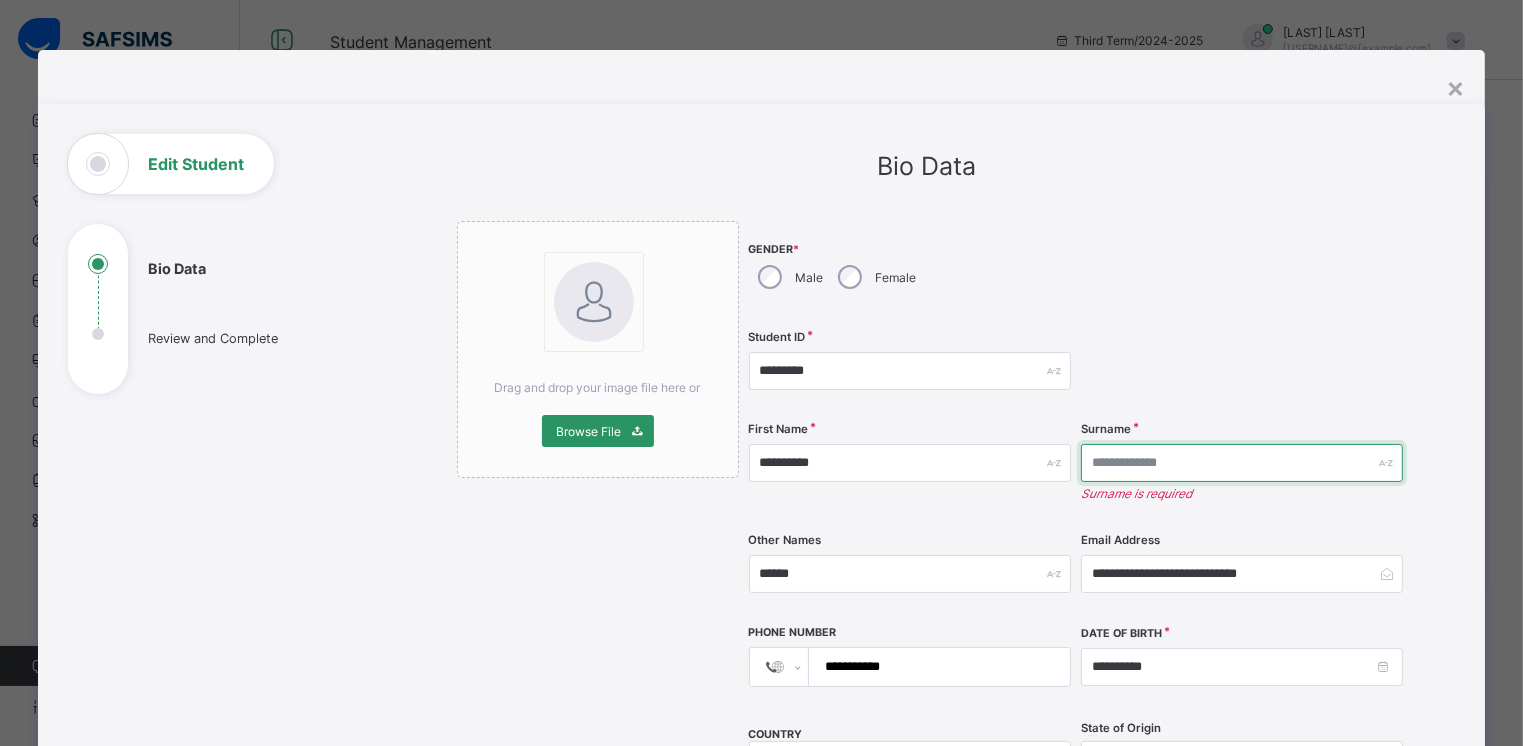 click at bounding box center (1242, 463) 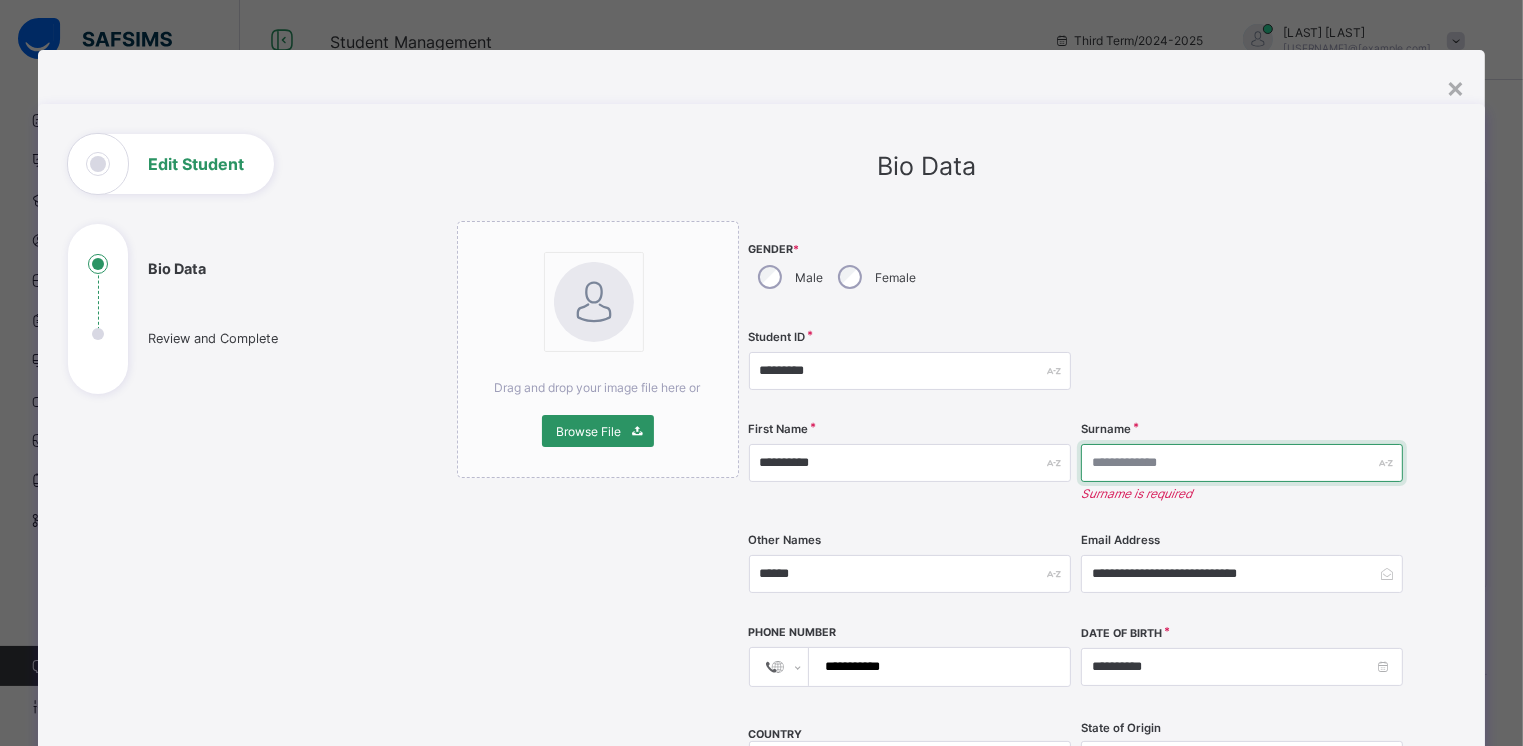 paste on "********" 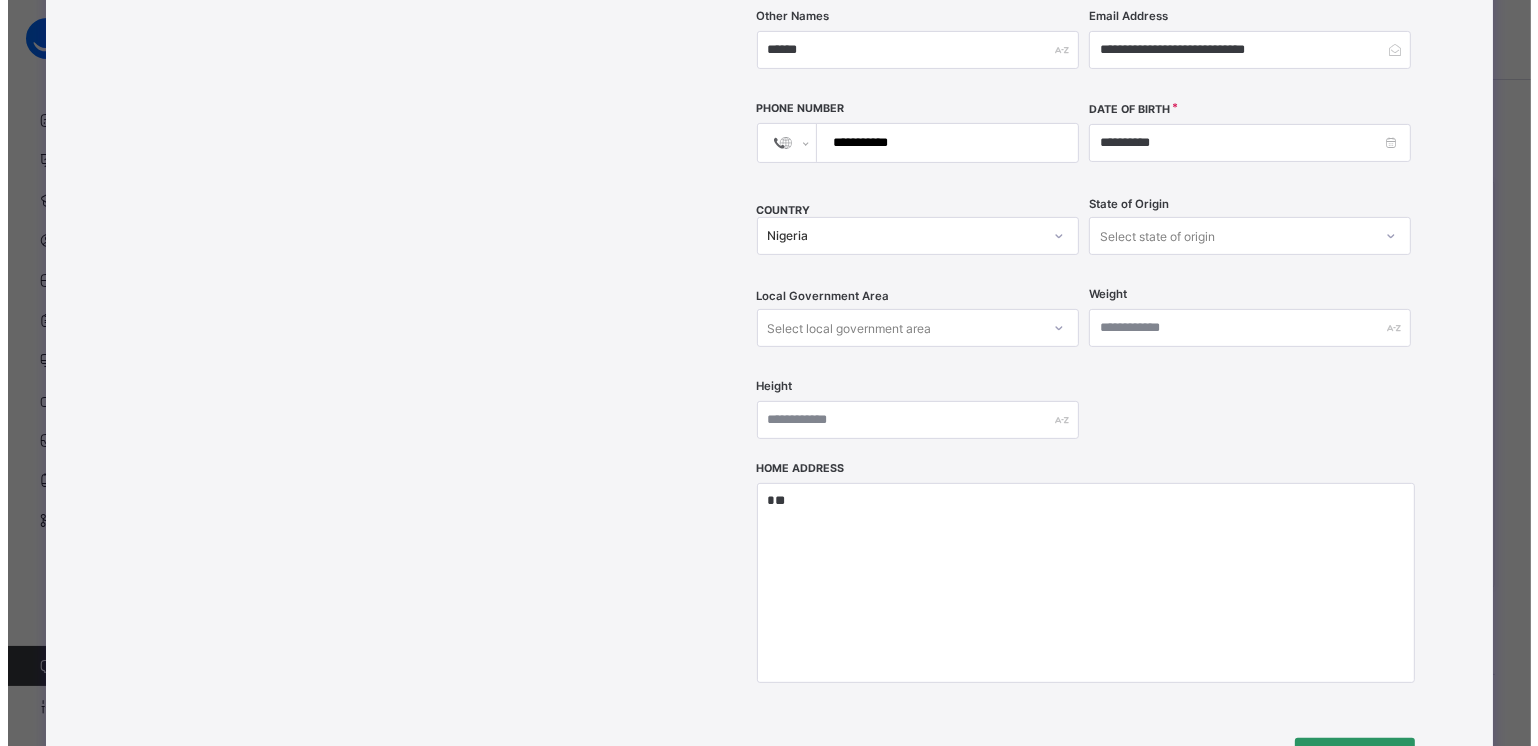 scroll, scrollTop: 763, scrollLeft: 0, axis: vertical 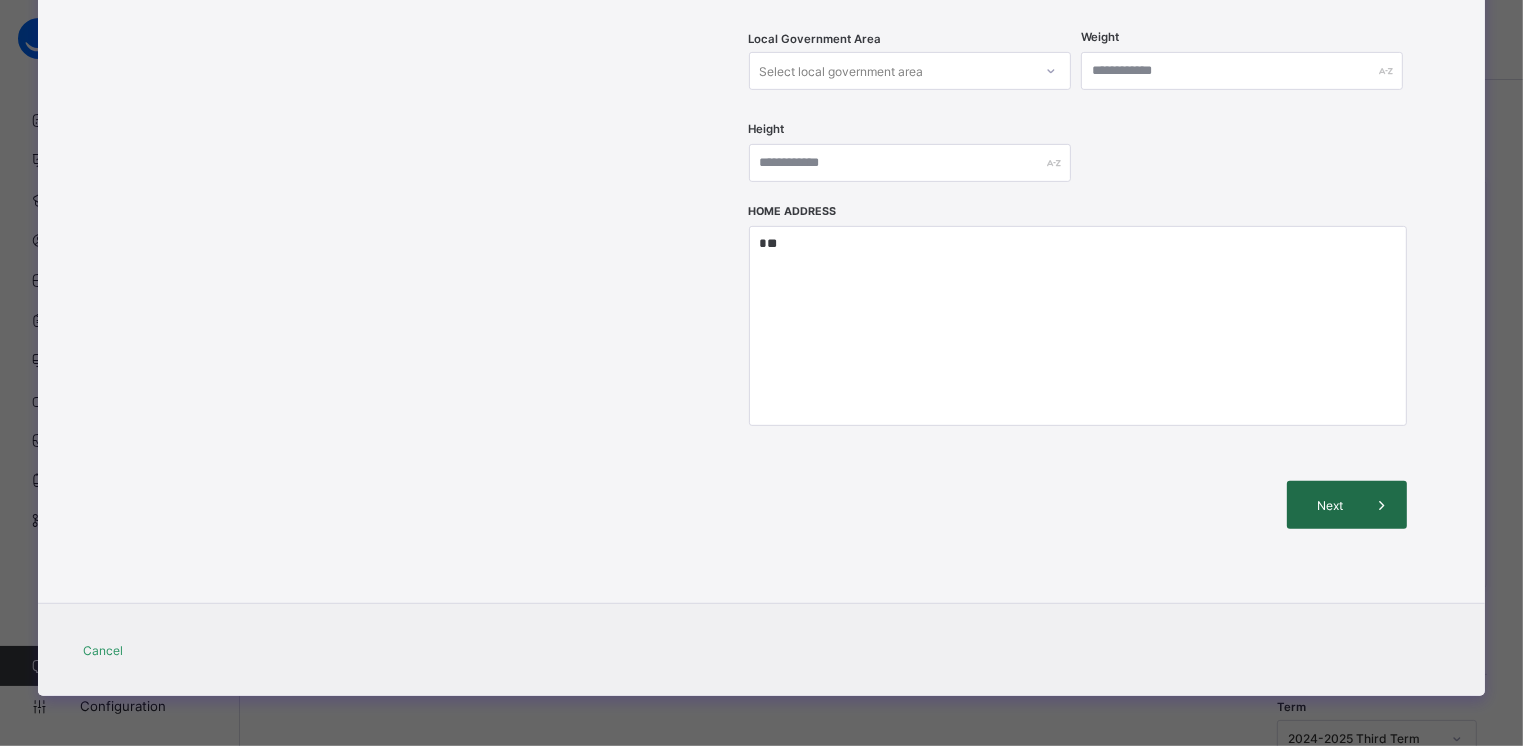 type on "********" 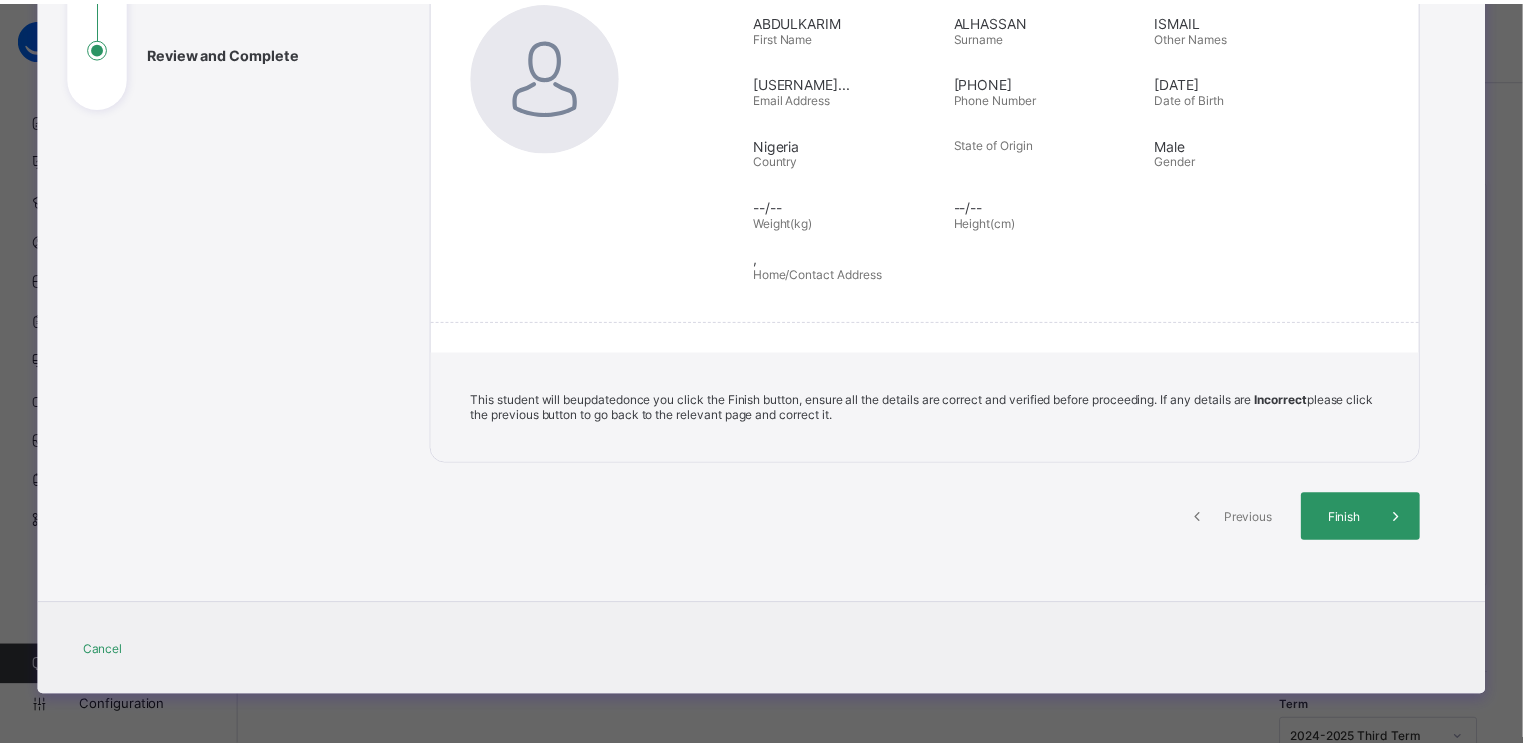 scroll, scrollTop: 287, scrollLeft: 0, axis: vertical 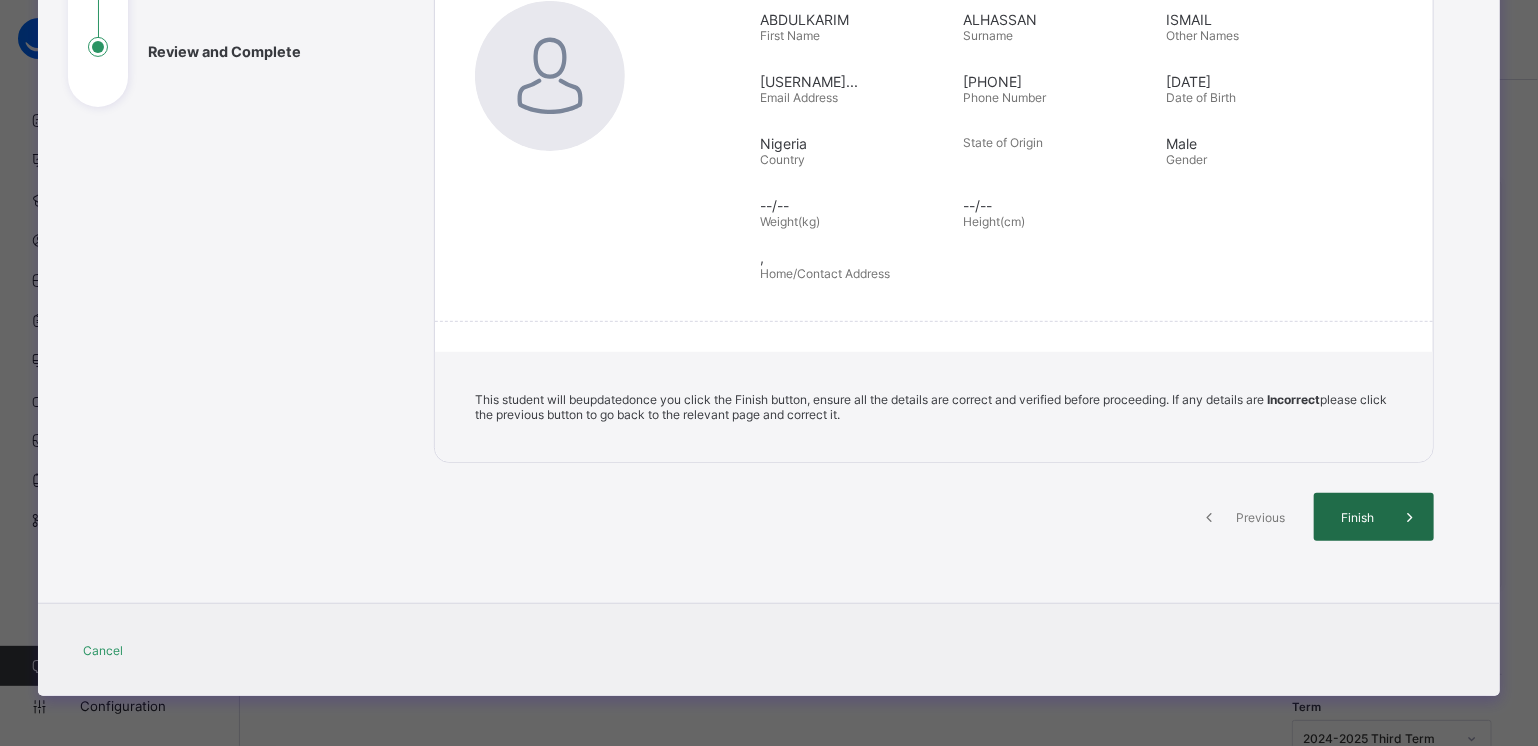 click on "Finish" at bounding box center (1357, 517) 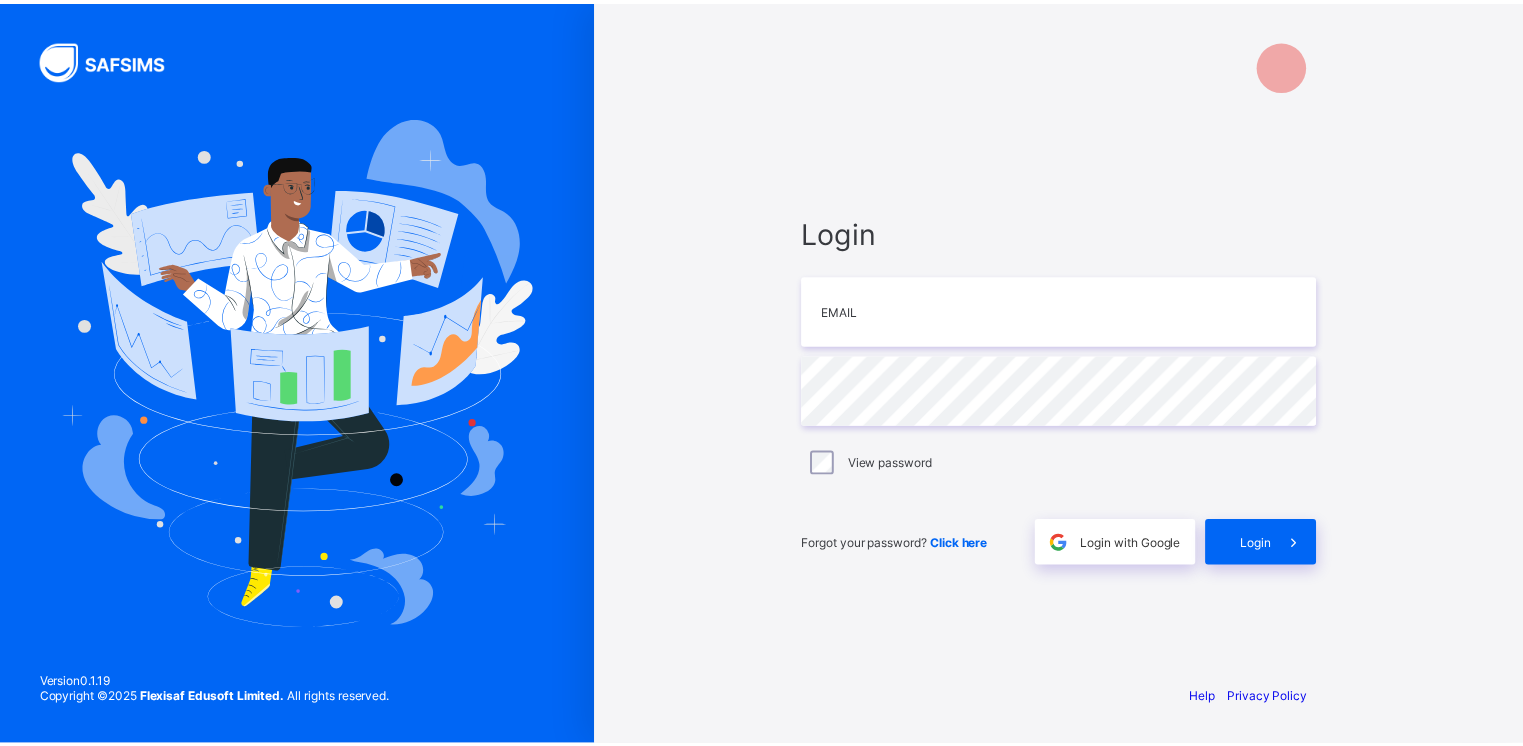 scroll, scrollTop: 0, scrollLeft: 0, axis: both 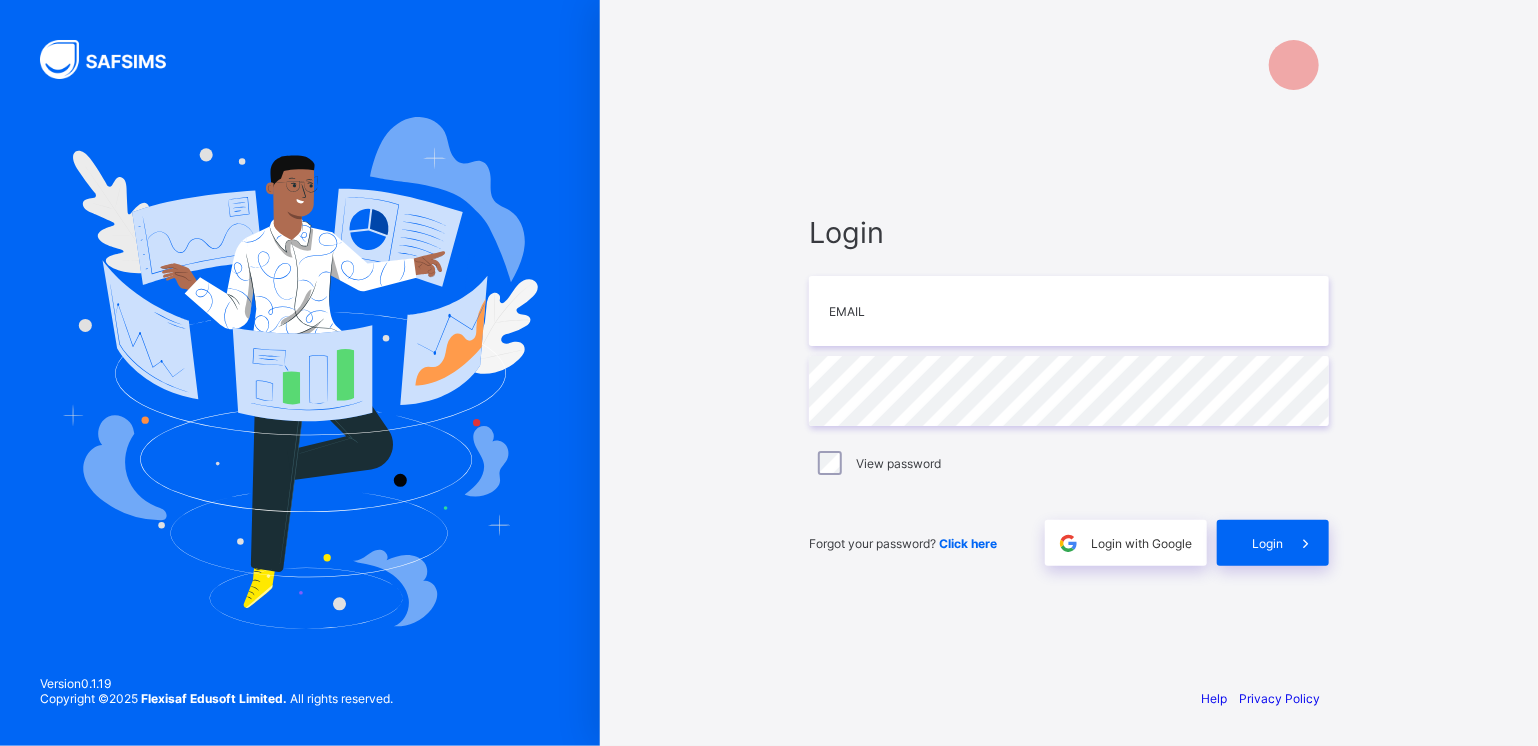 click at bounding box center [1069, 311] 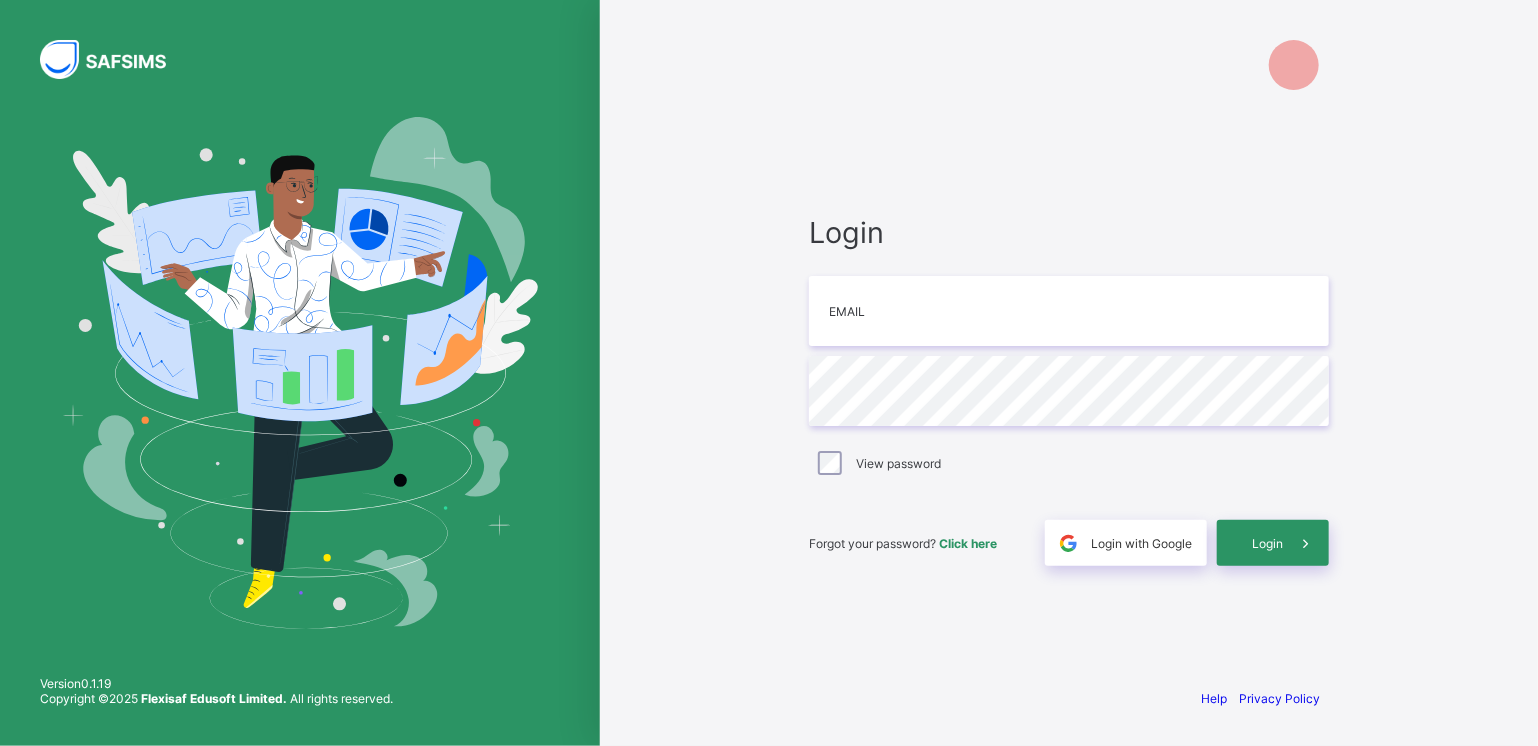 type on "**********" 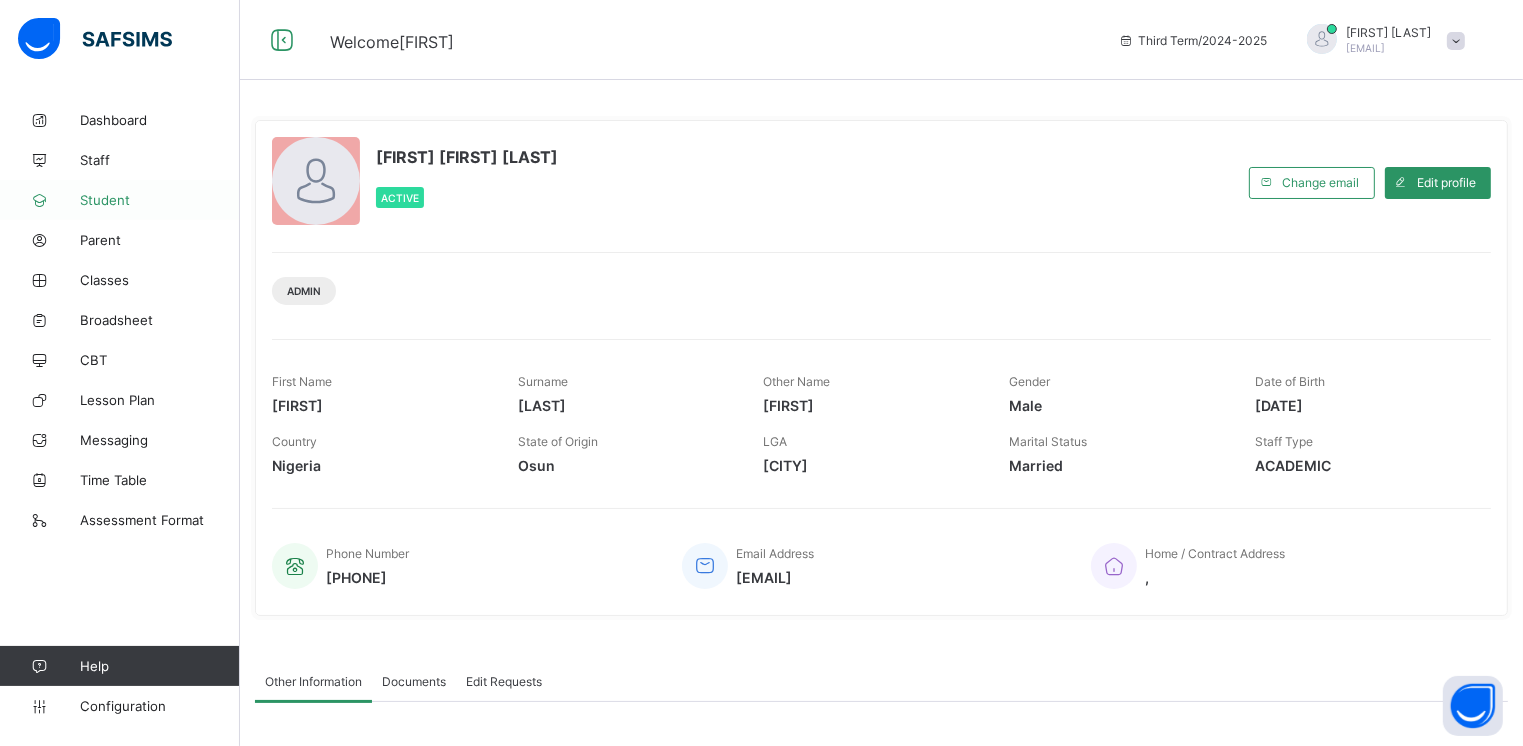 click on "Student" at bounding box center (160, 200) 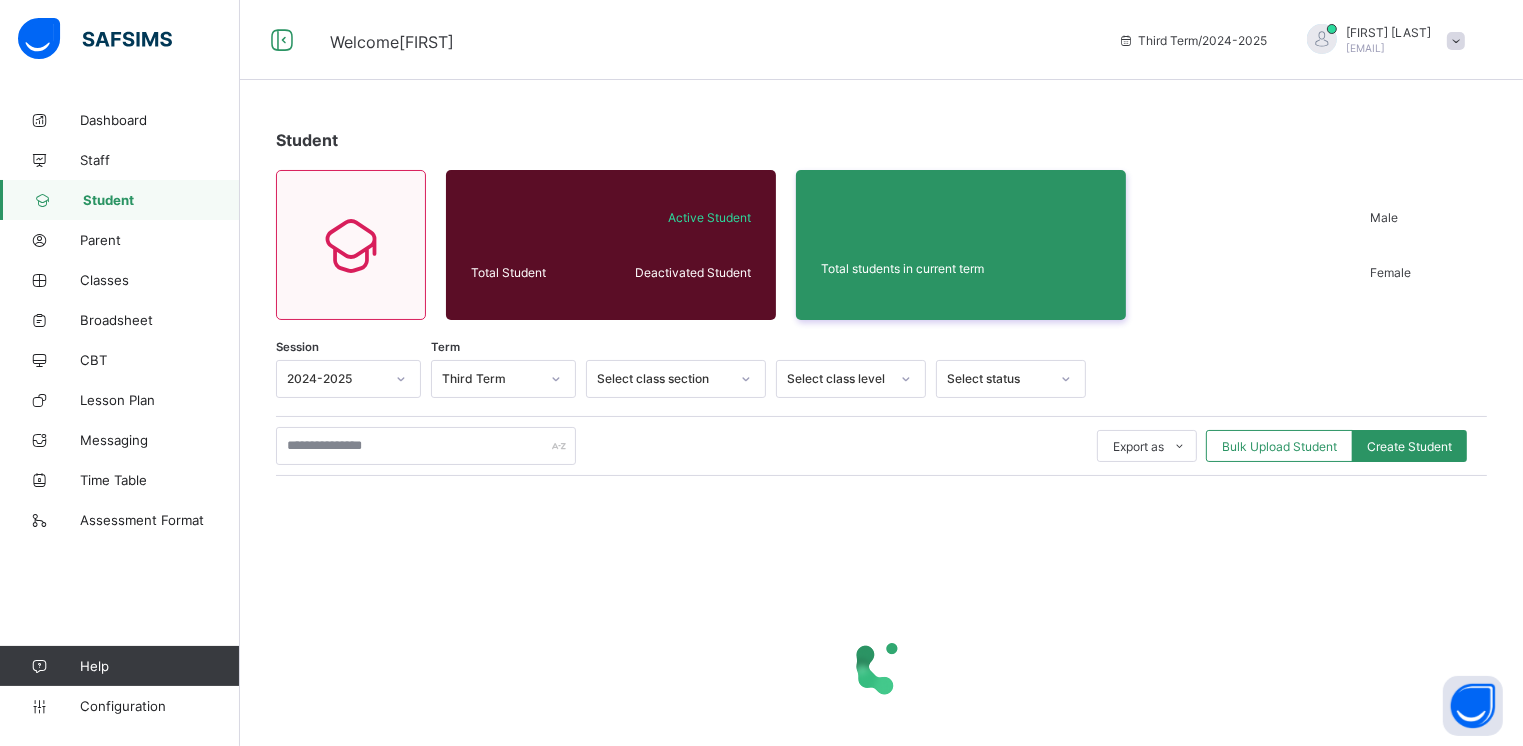 click 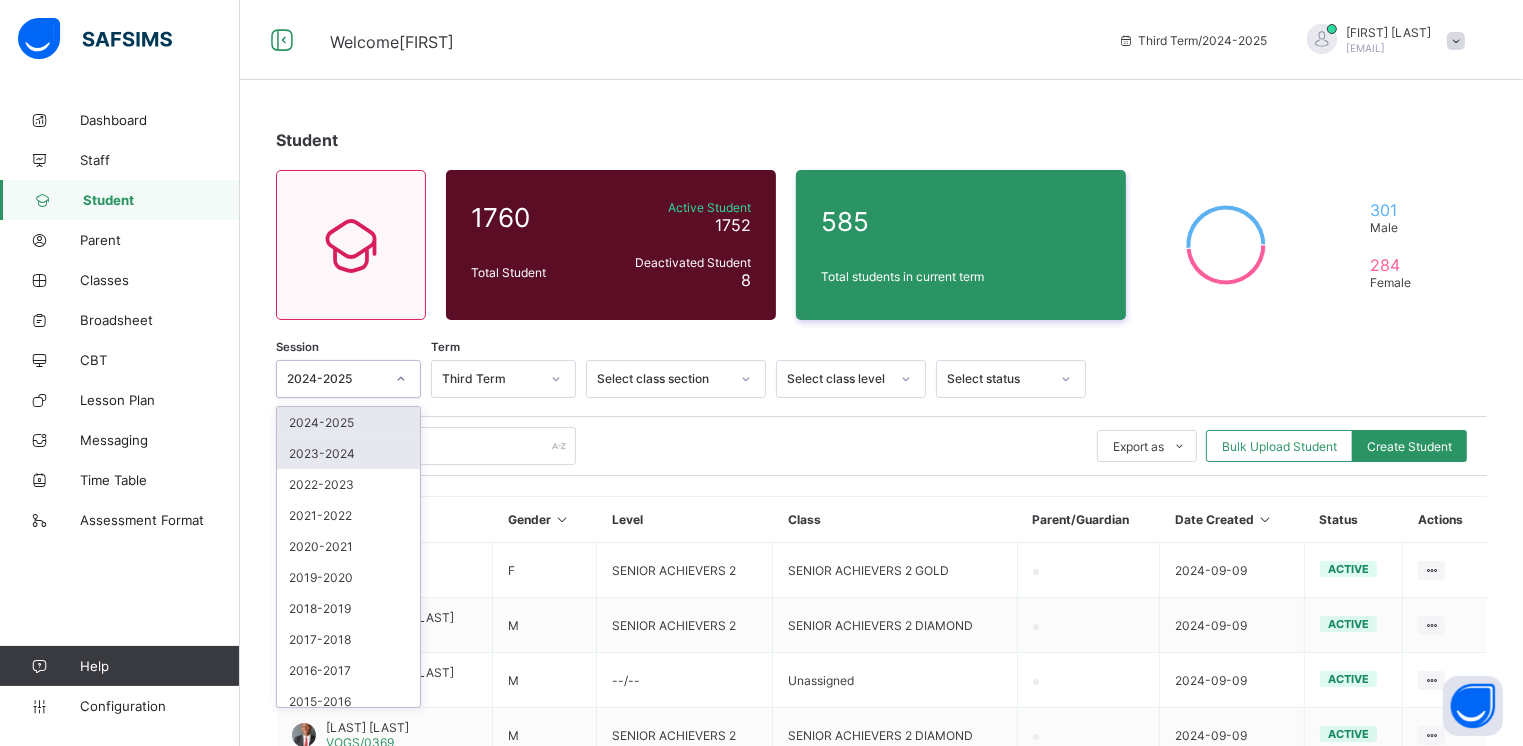 click on "2023-2024" at bounding box center (348, 453) 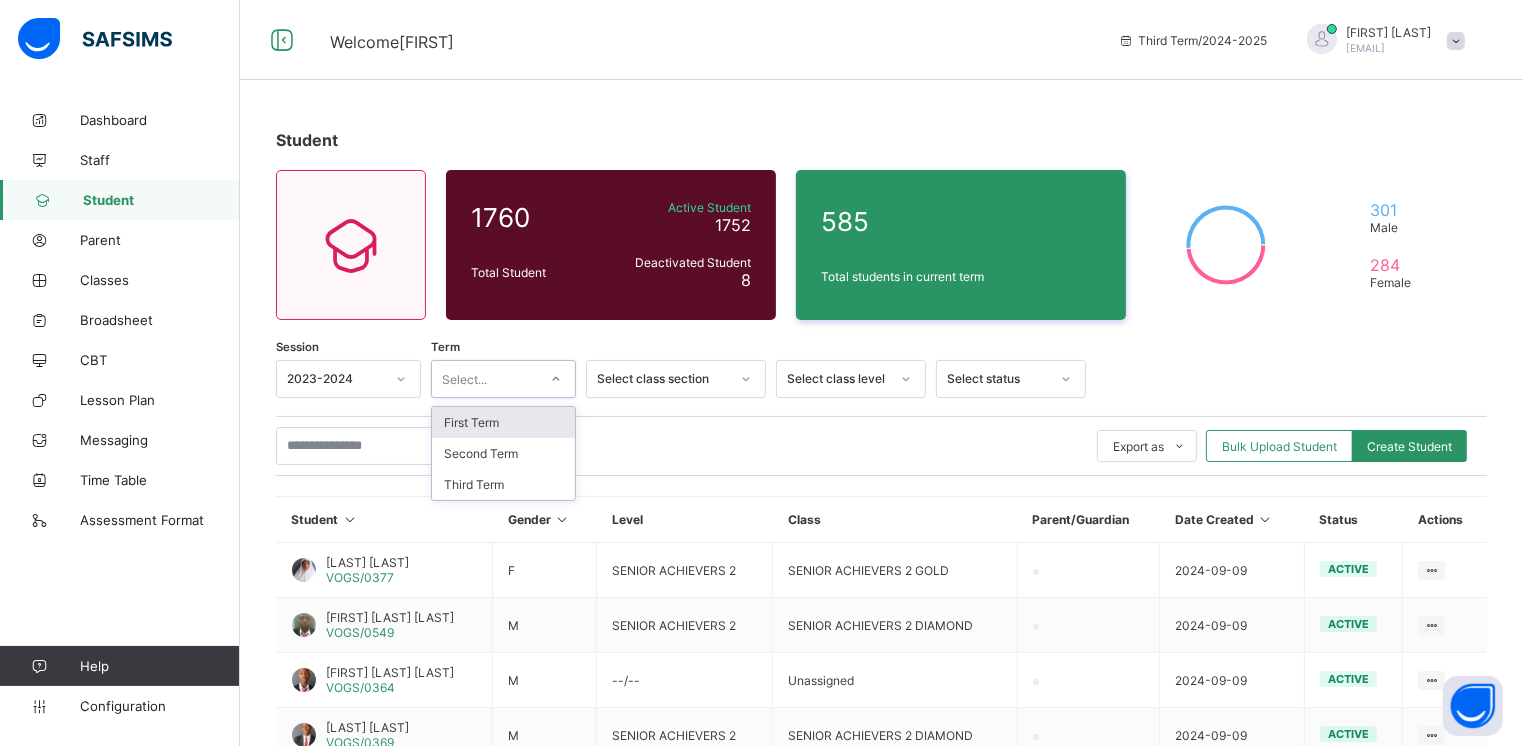 click 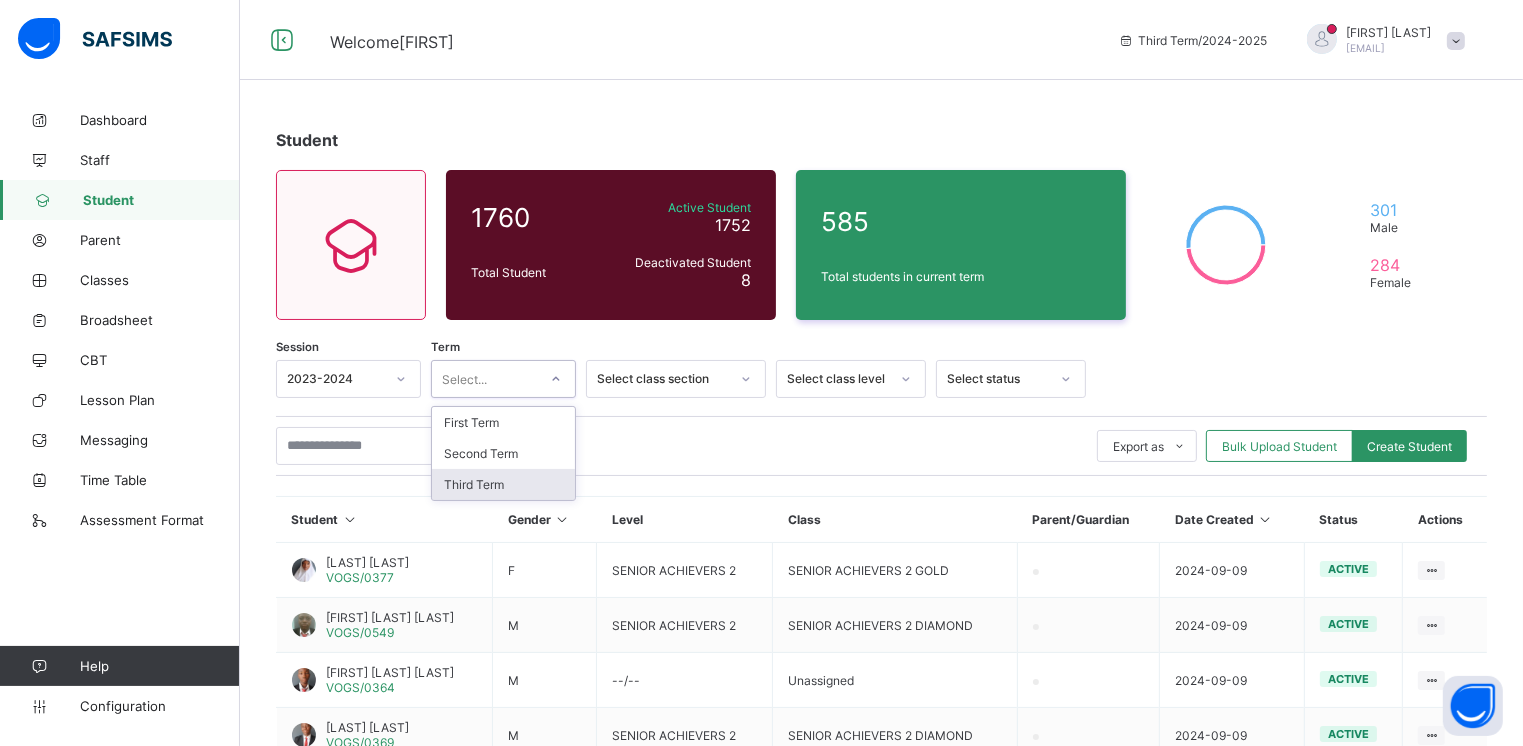 click on "Third Term" at bounding box center (503, 484) 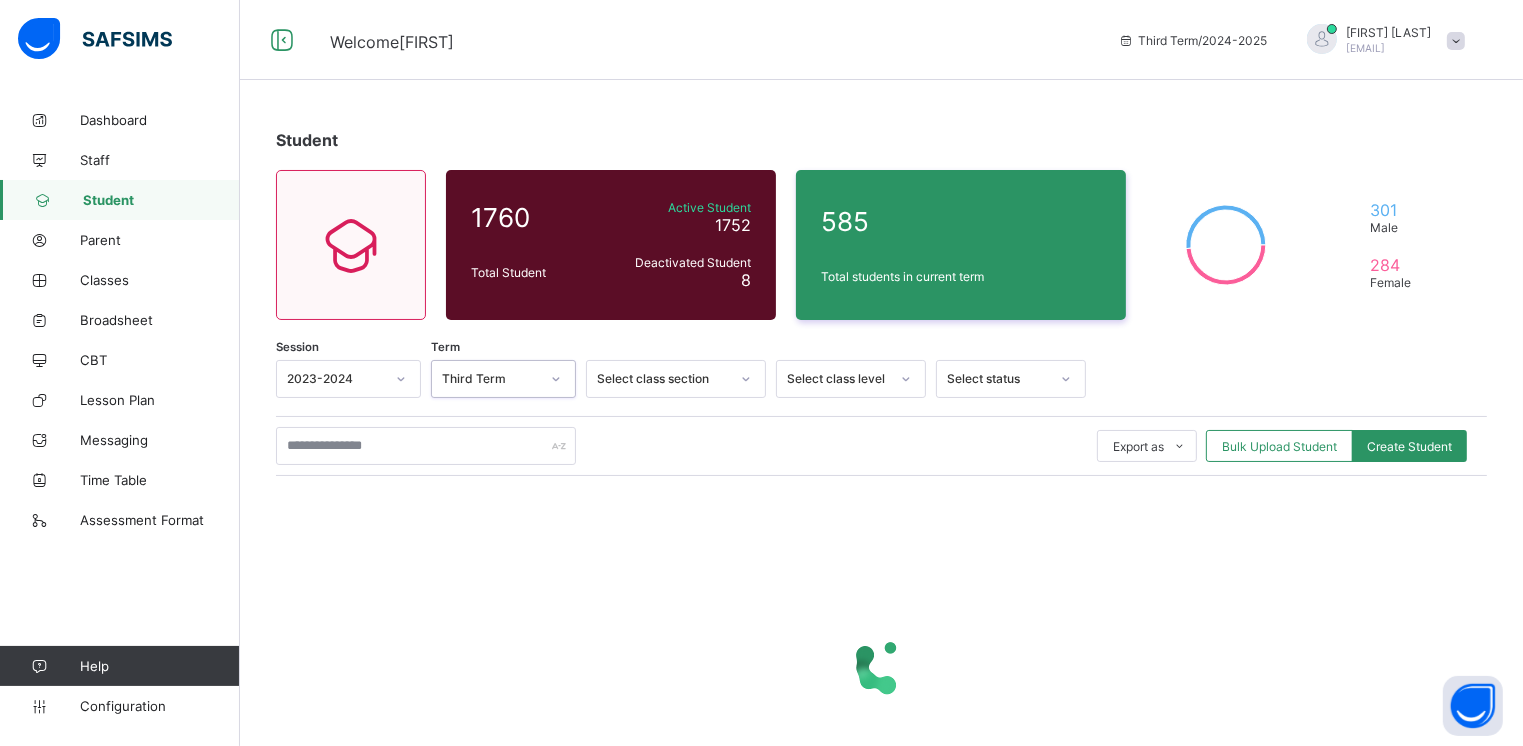 click at bounding box center (906, 379) 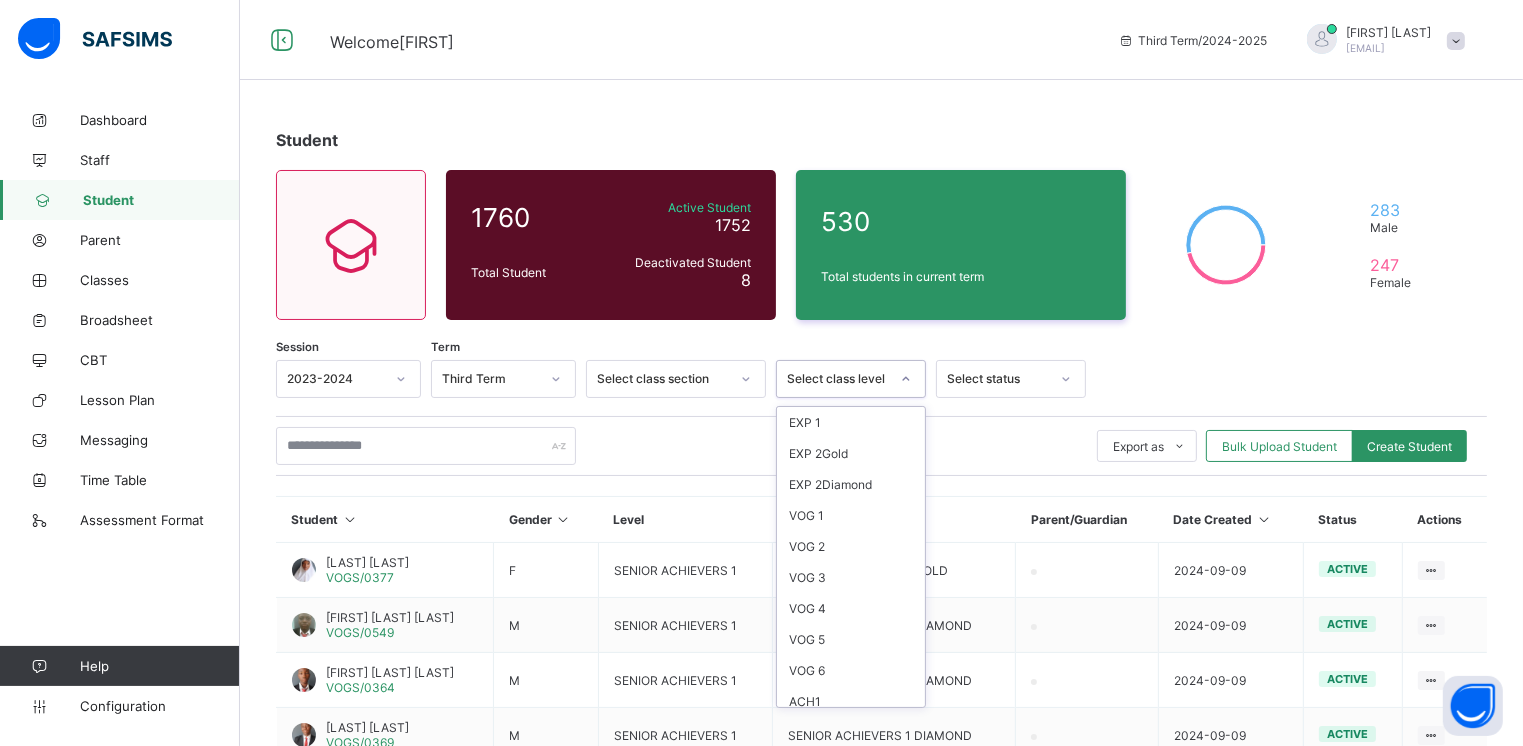 scroll, scrollTop: 262, scrollLeft: 0, axis: vertical 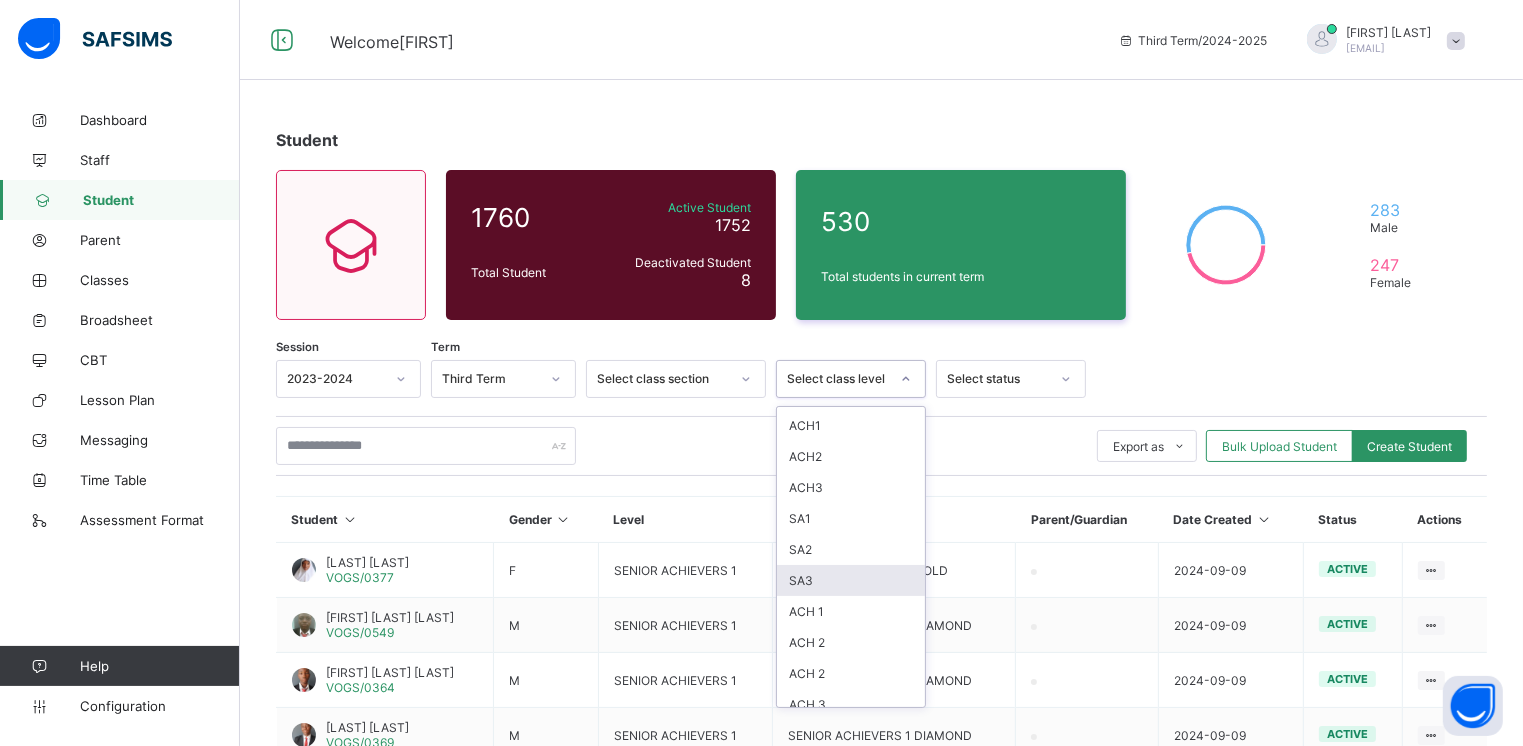 click on "SA3" at bounding box center [851, 580] 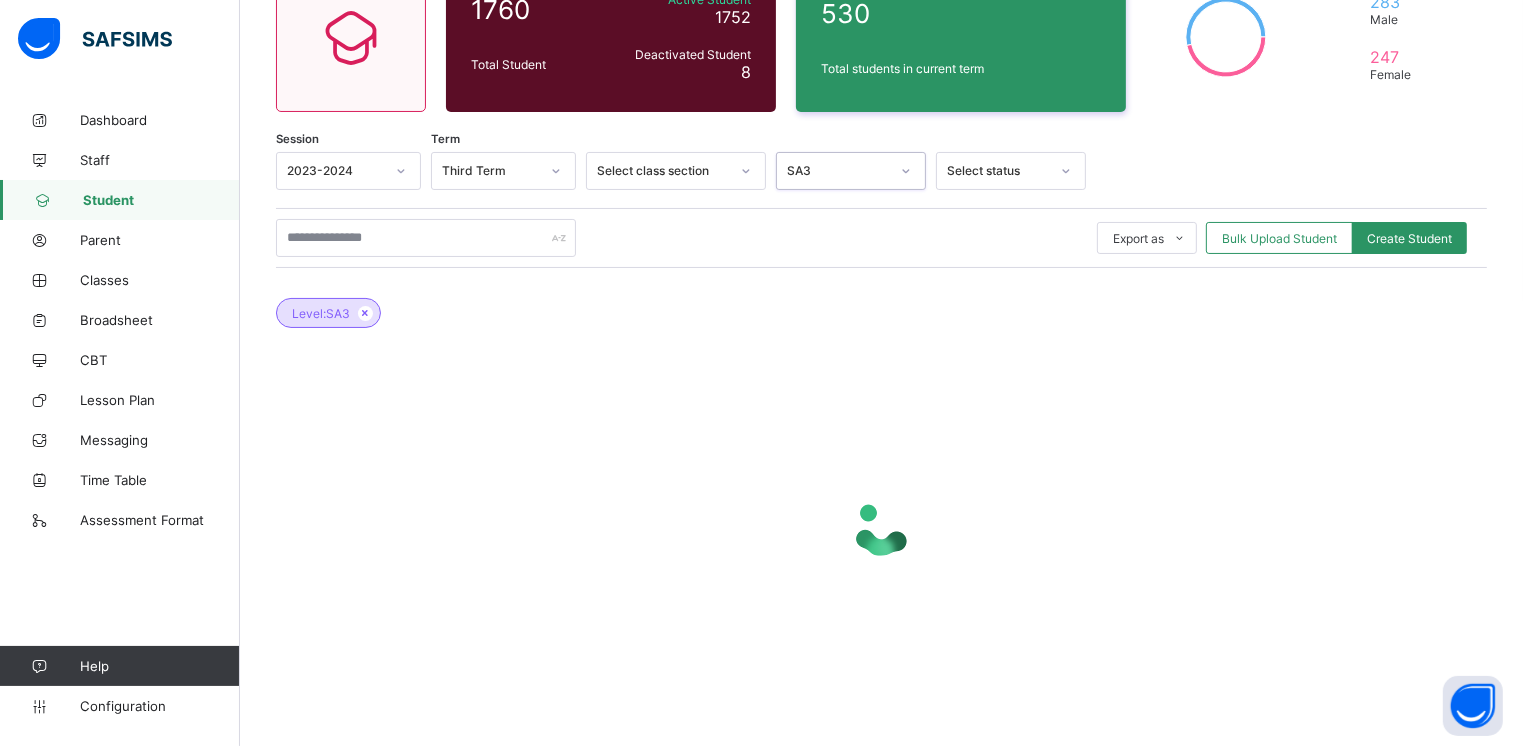 scroll, scrollTop: 208, scrollLeft: 0, axis: vertical 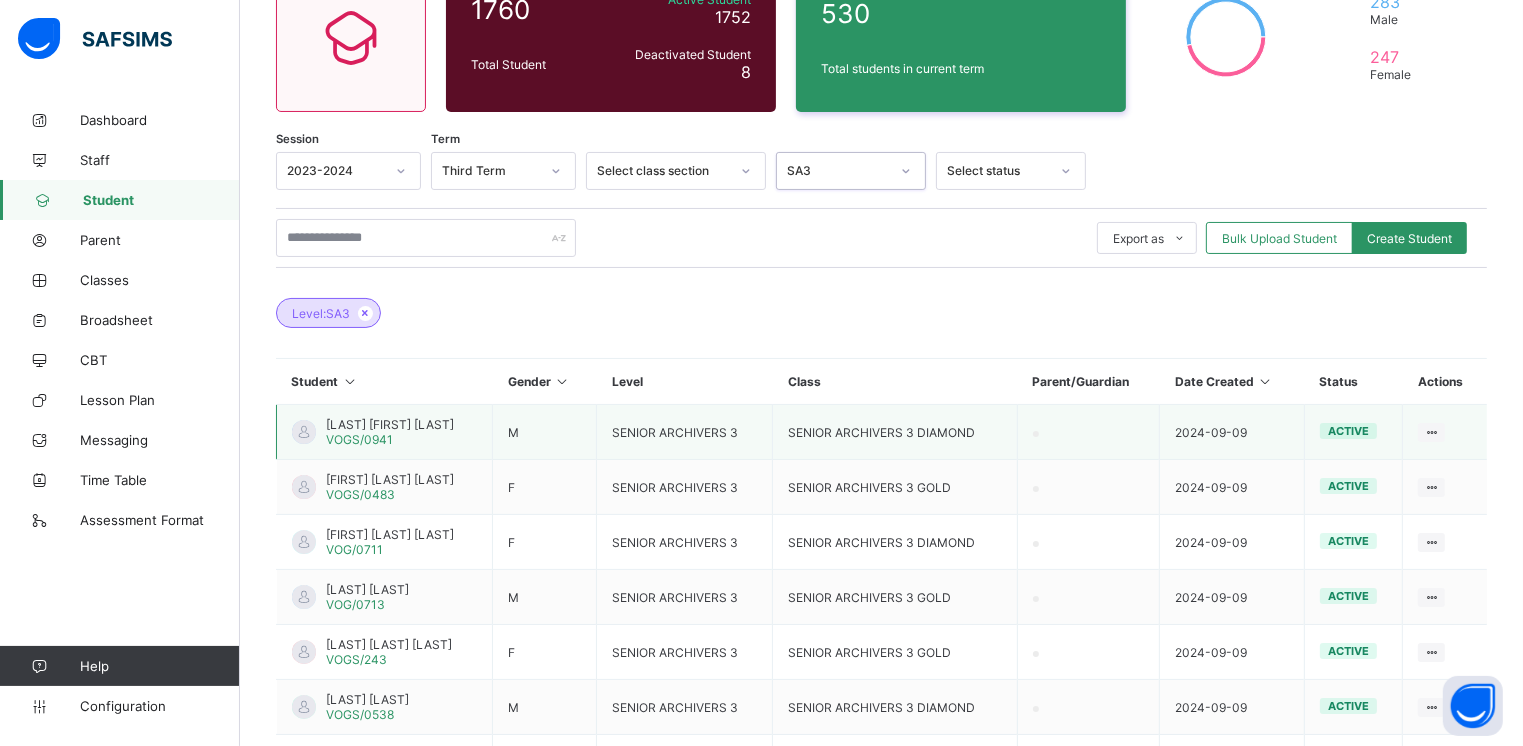 click on "ABDULKARIM ISMAIL ALHASSAN" at bounding box center (390, 424) 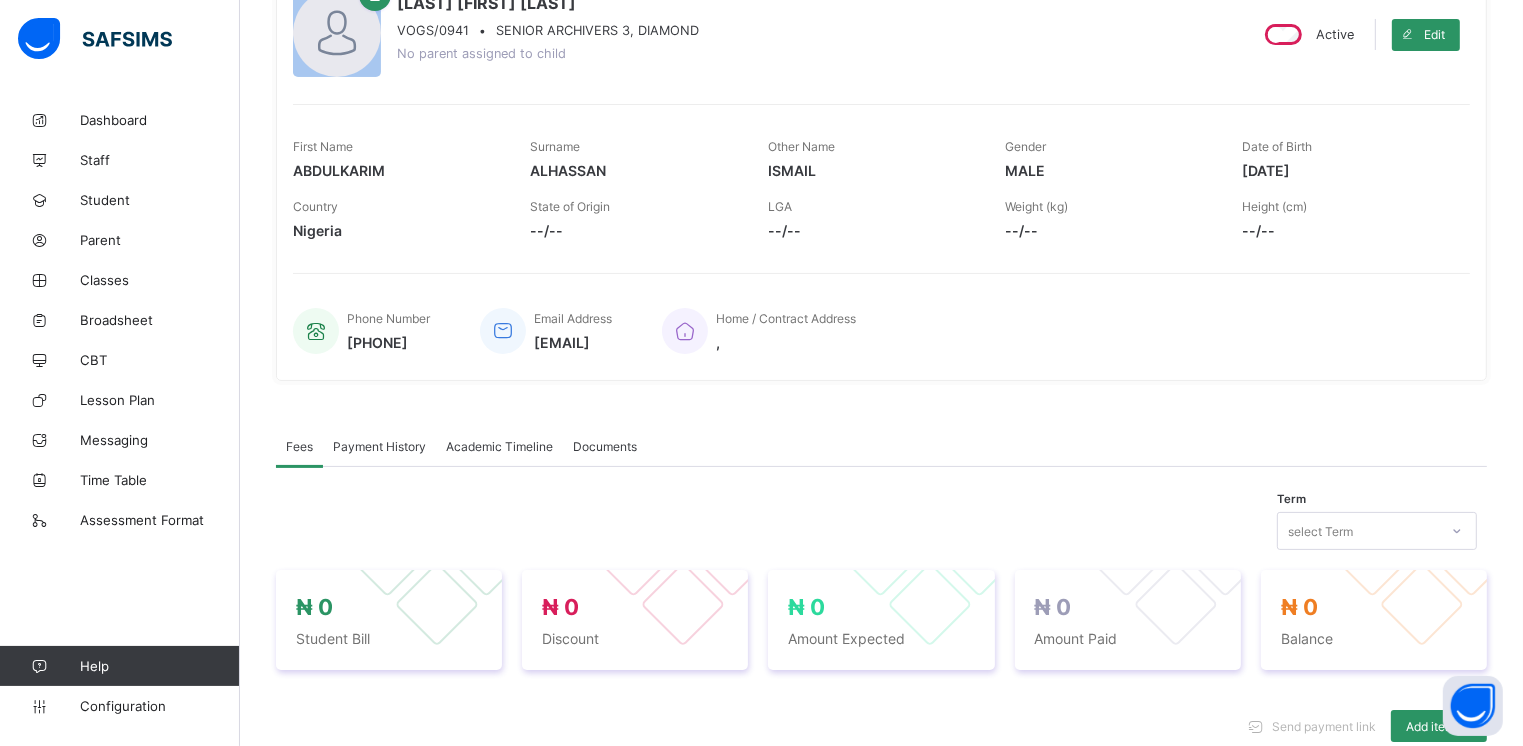 click on "Academic Timeline" at bounding box center (499, 446) 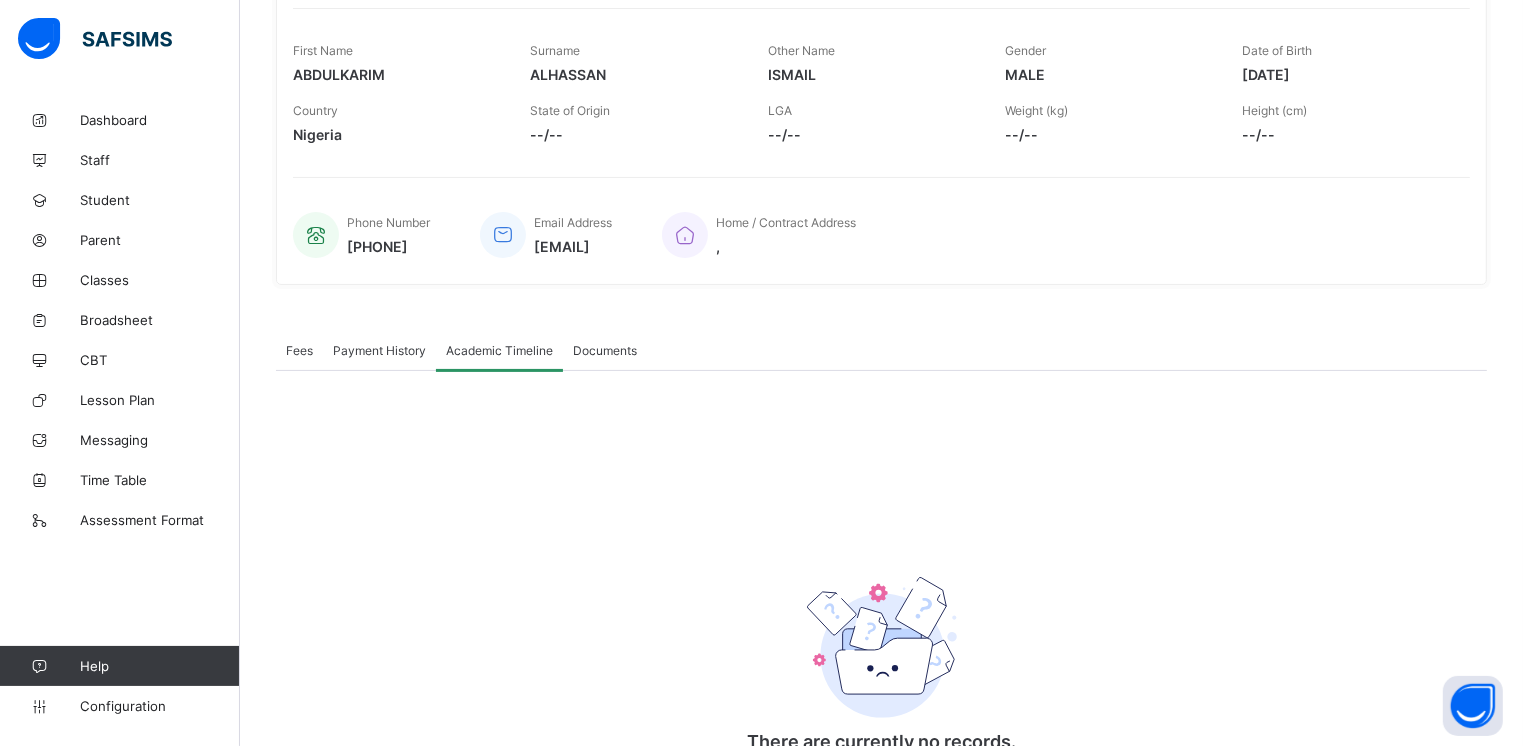 scroll, scrollTop: 372, scrollLeft: 0, axis: vertical 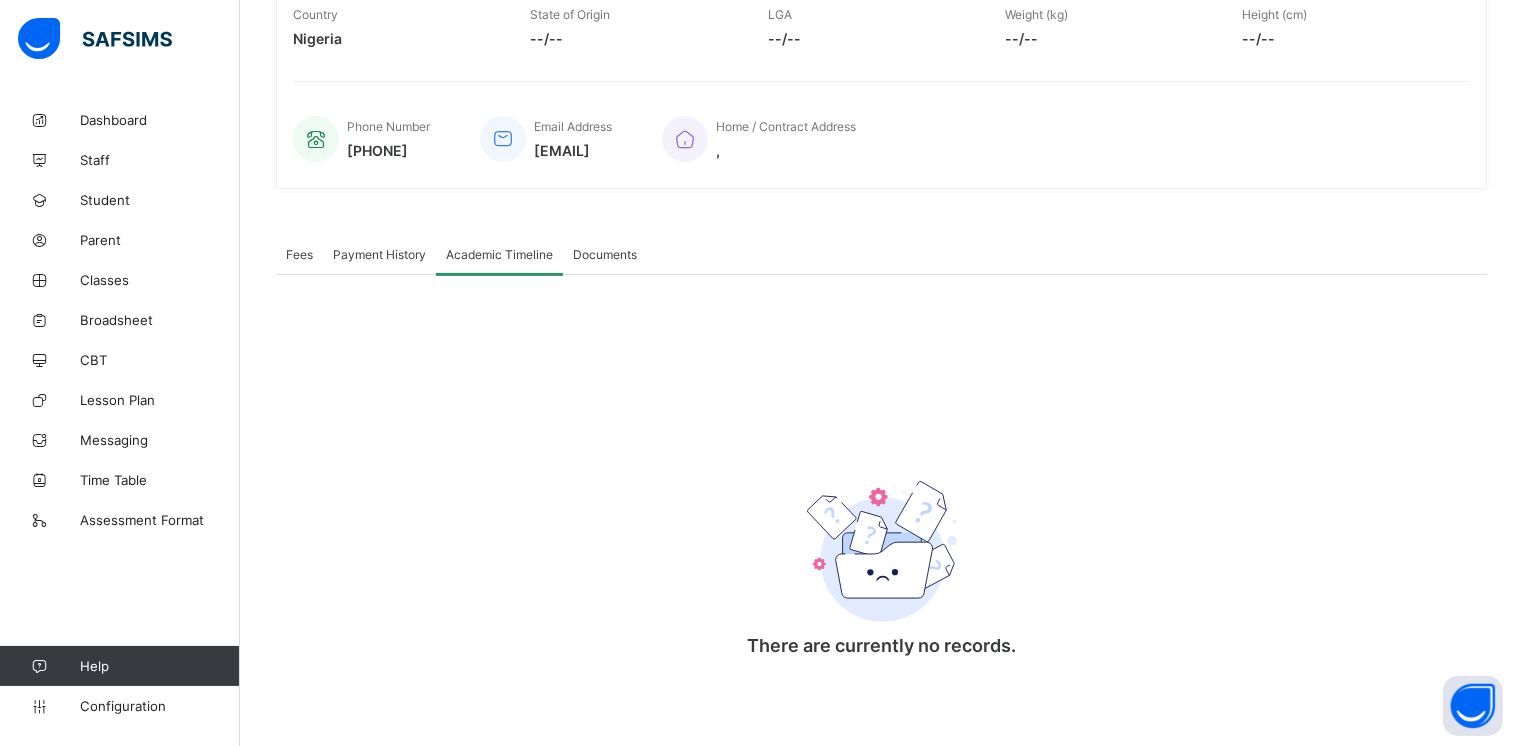 click on "Academic Timeline" at bounding box center [499, 254] 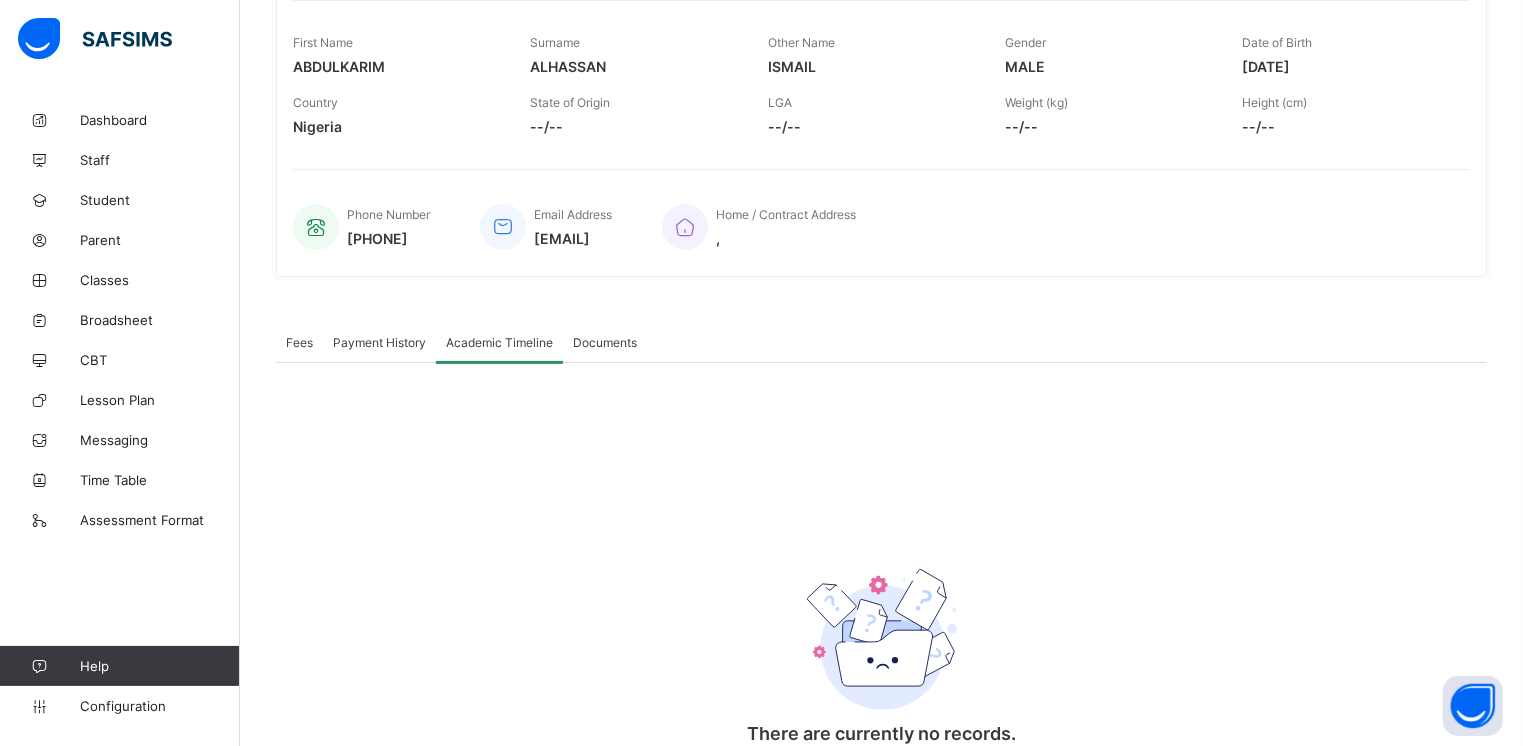 scroll, scrollTop: 327, scrollLeft: 0, axis: vertical 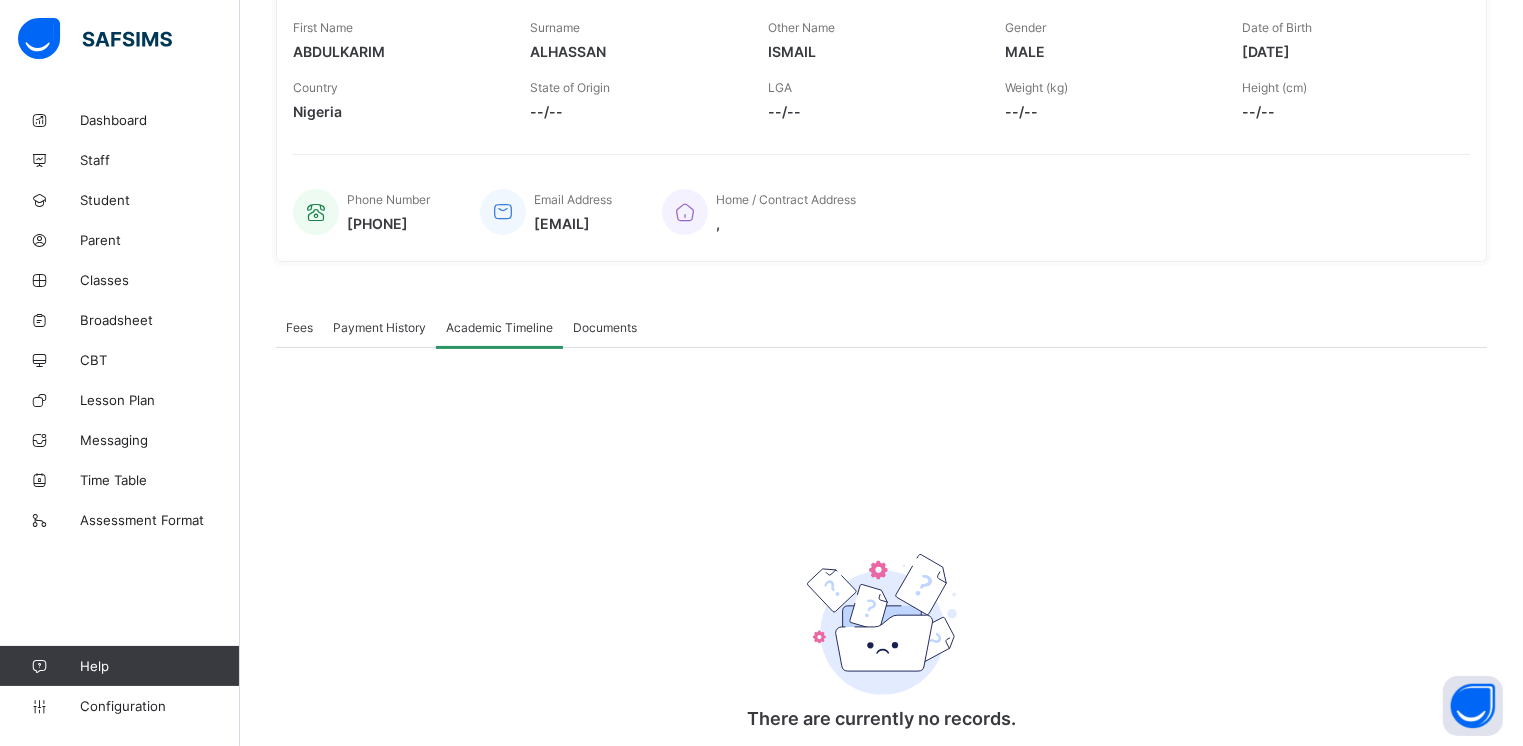click on "Fees" at bounding box center (299, 327) 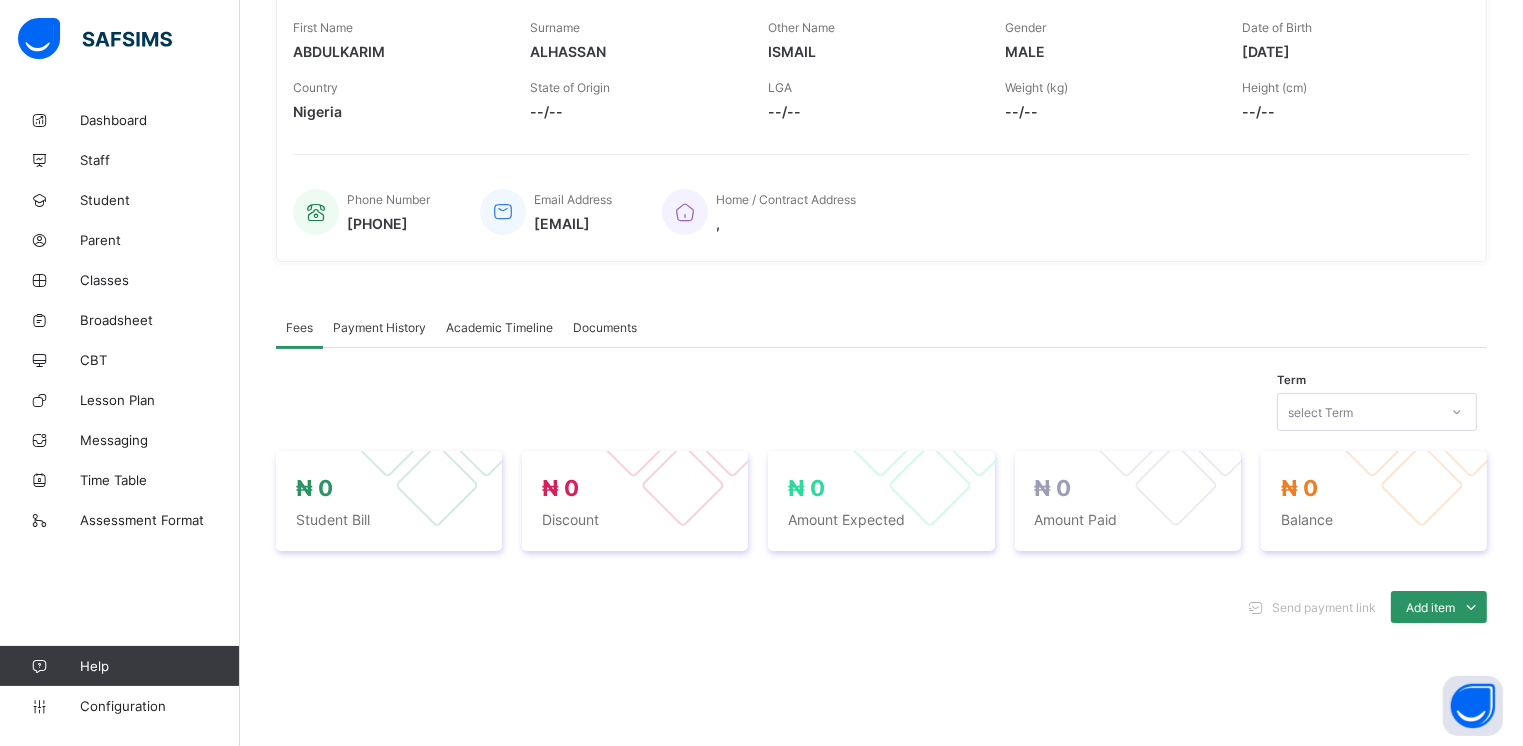 click on "Payment History" at bounding box center [379, 327] 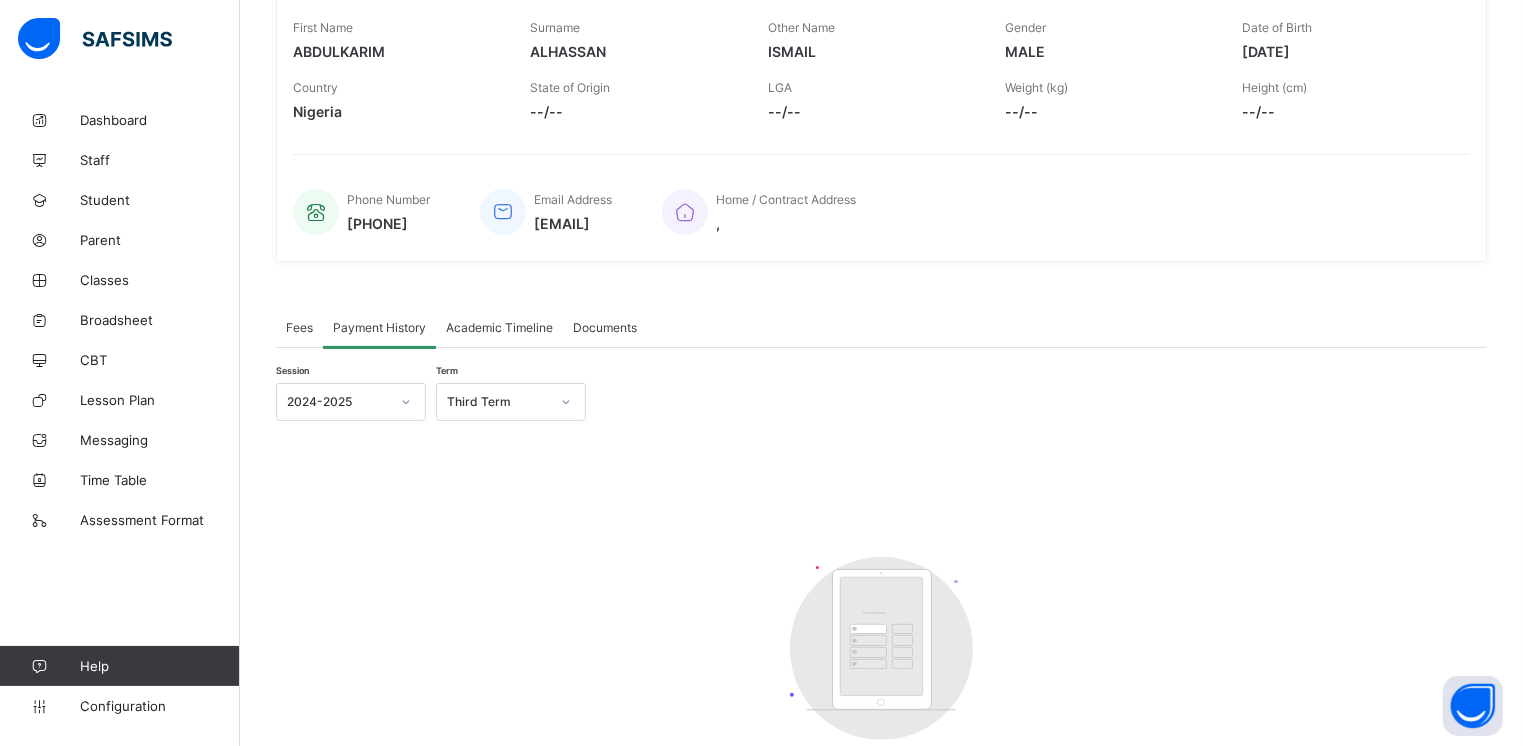 click on "Academic Timeline" at bounding box center [499, 327] 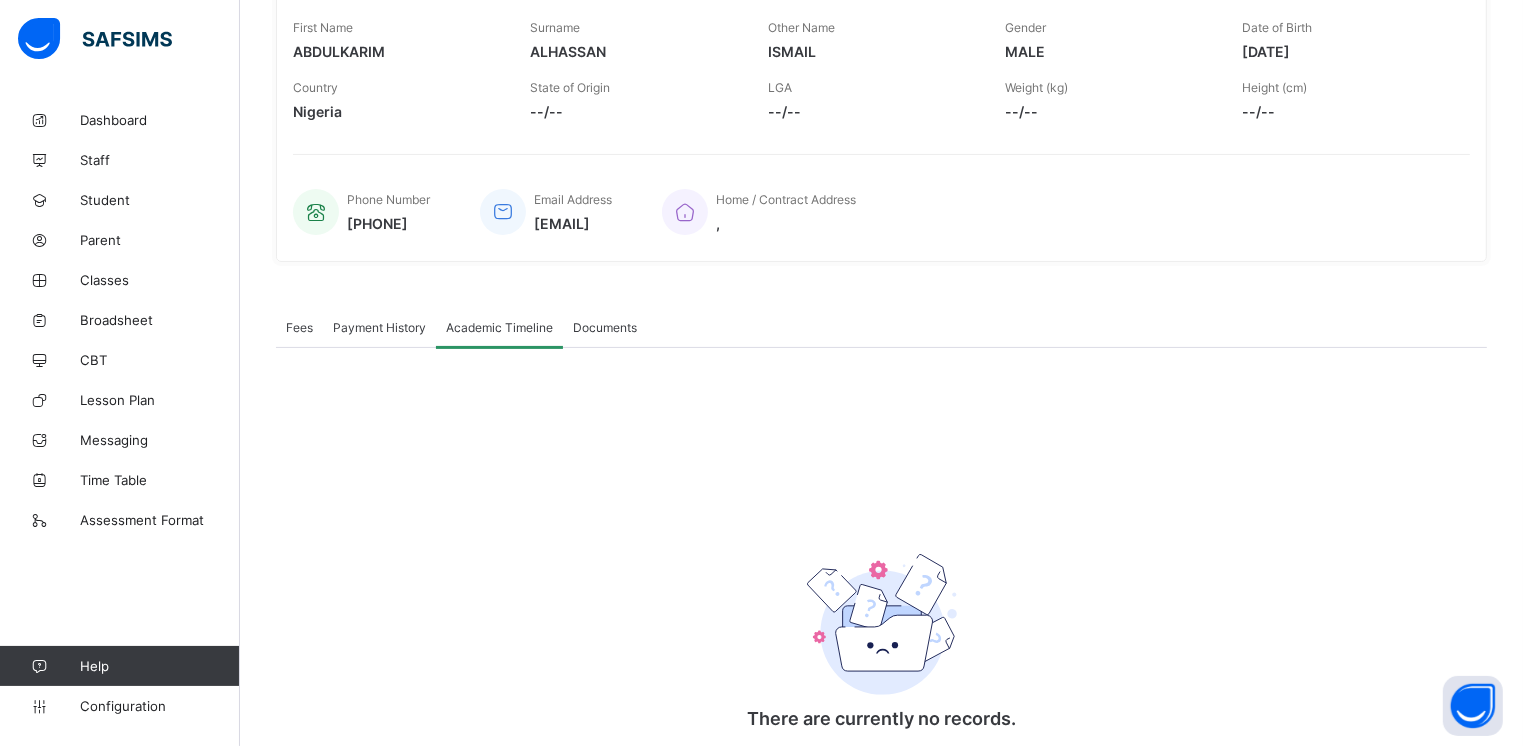 click on "Academic Timeline" at bounding box center [499, 327] 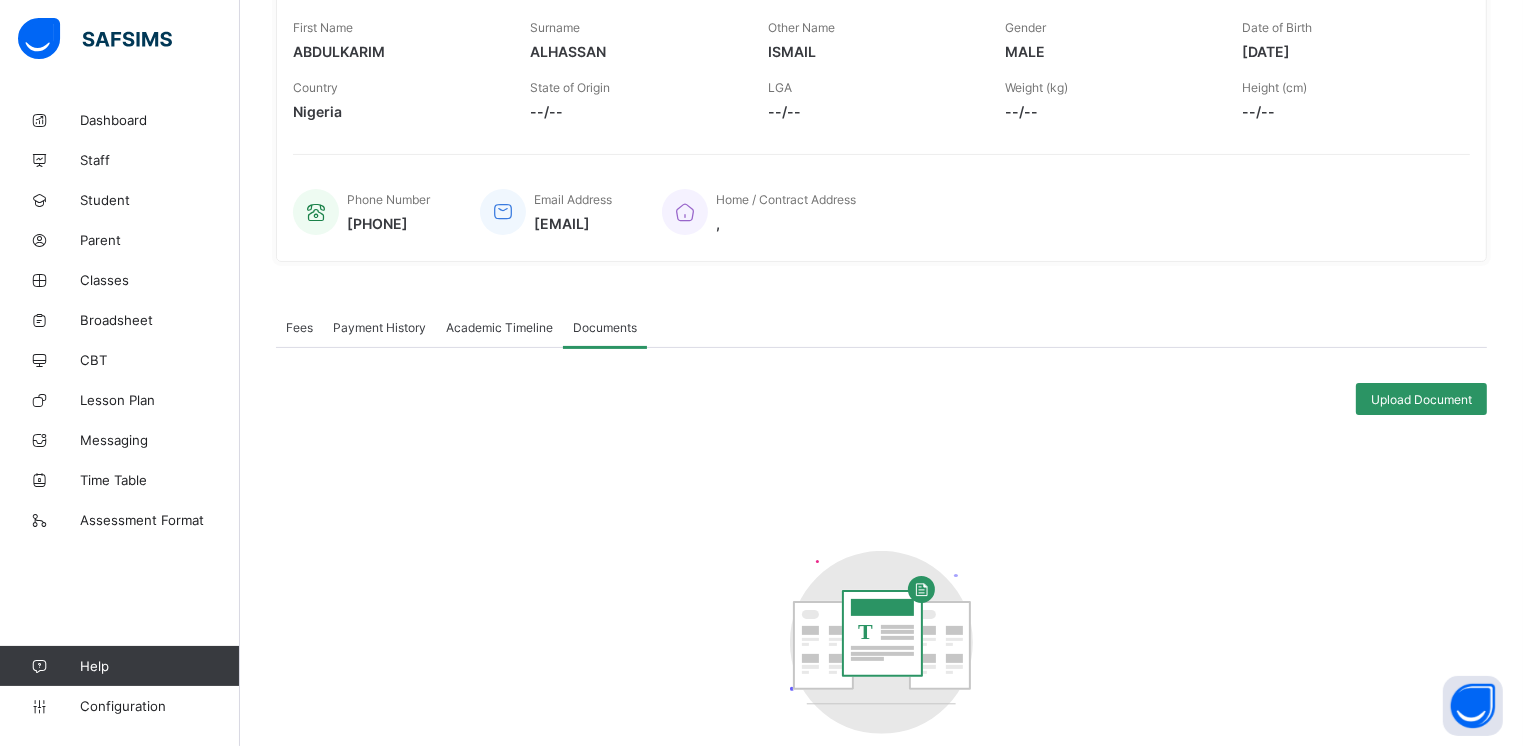 click on "Academic Timeline" at bounding box center [499, 327] 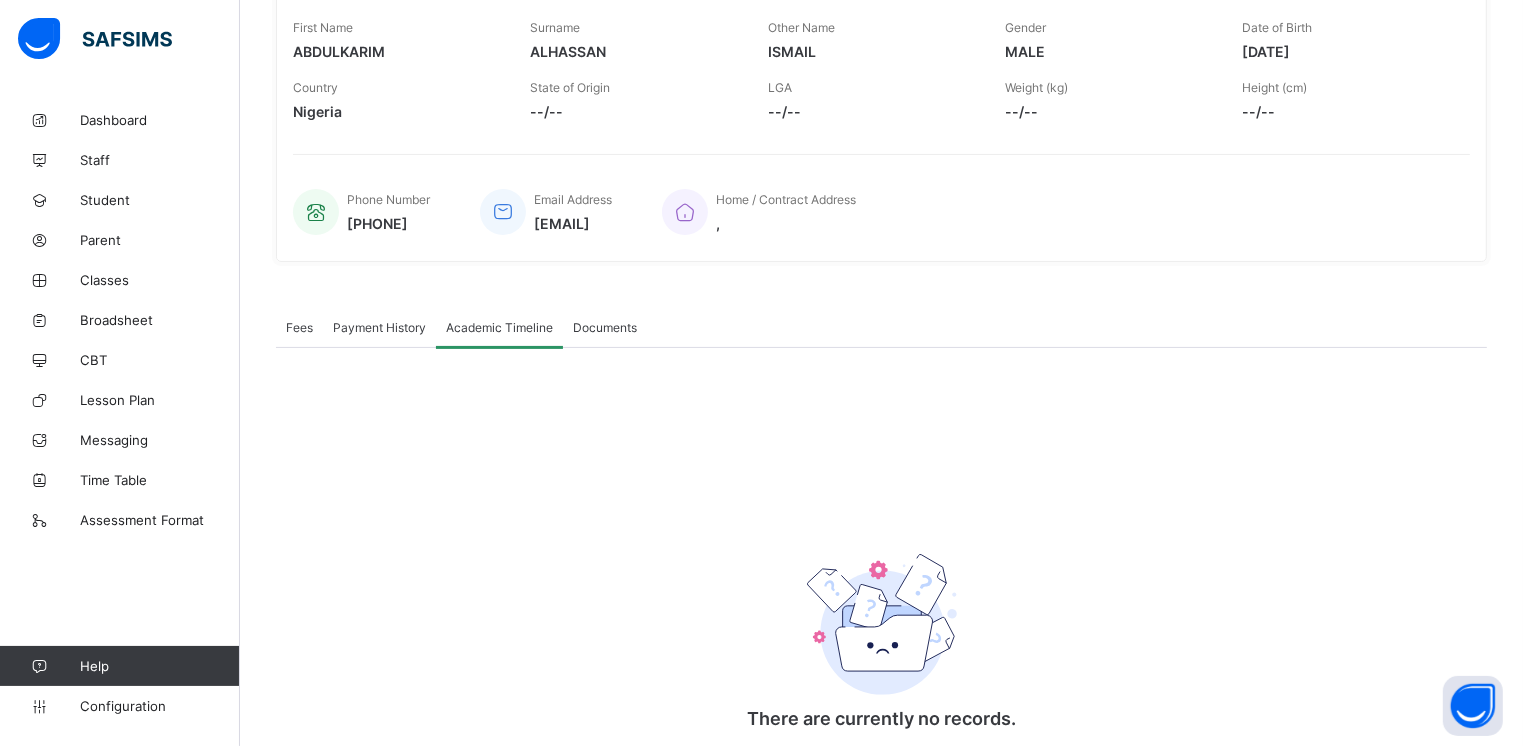 click on "Academic Timeline" at bounding box center (499, 327) 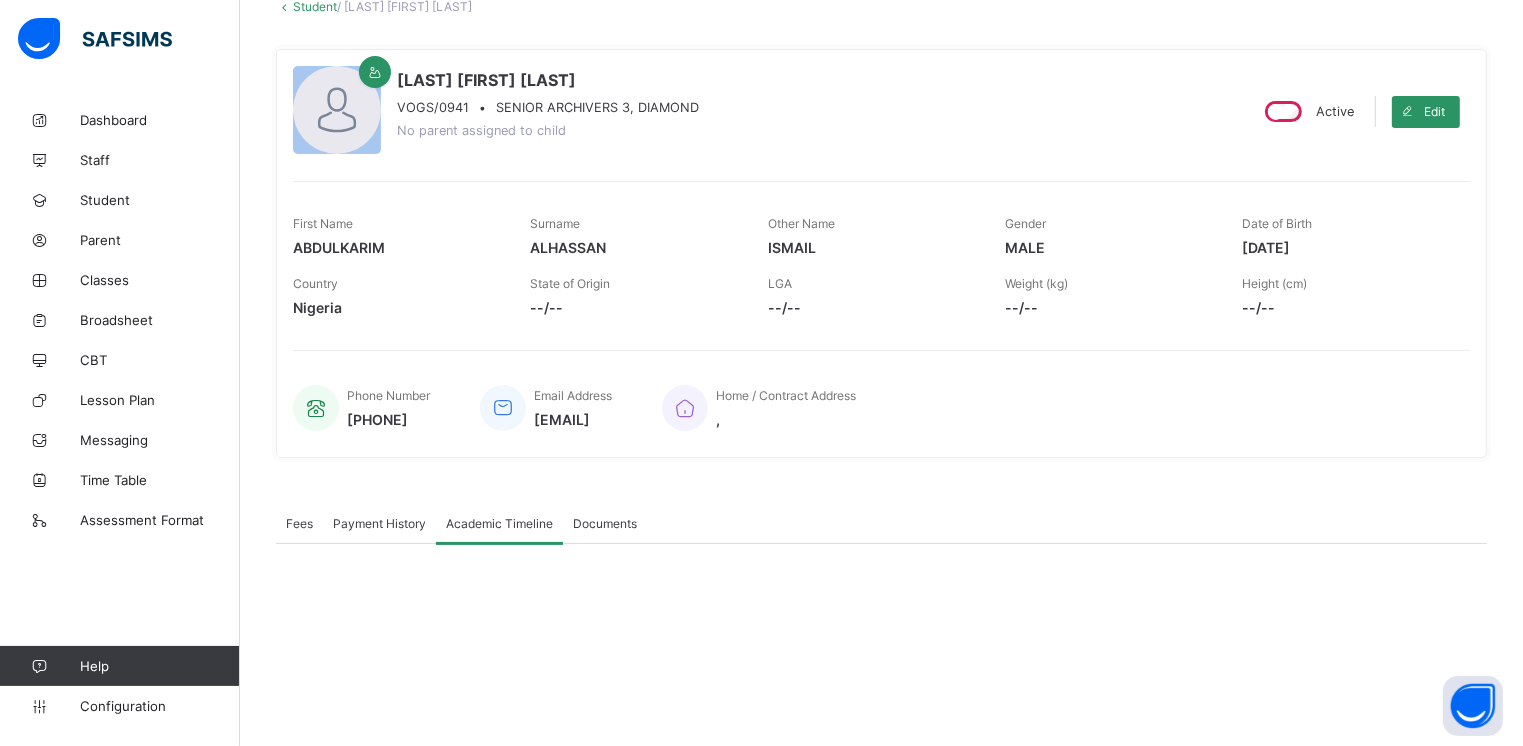 scroll, scrollTop: 401, scrollLeft: 0, axis: vertical 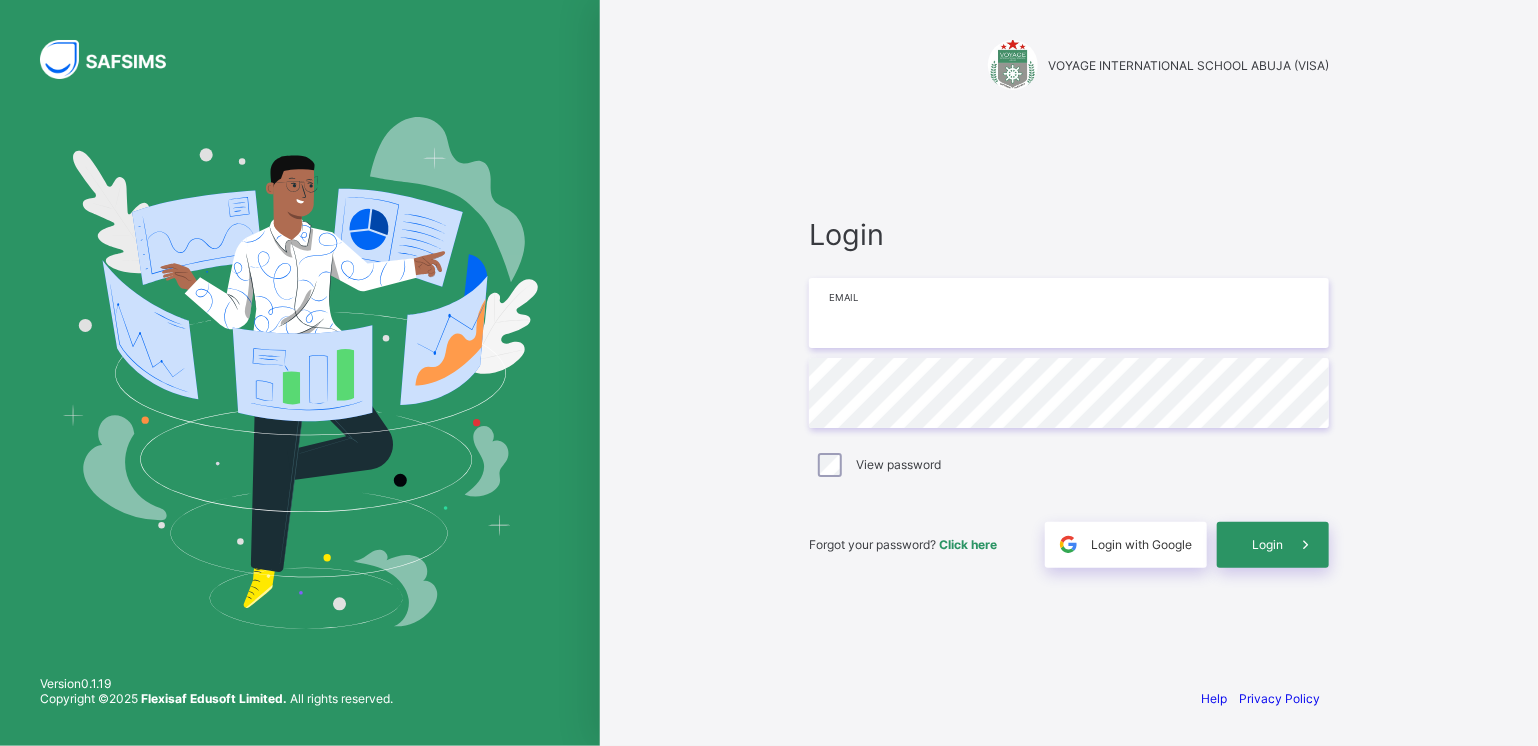 click at bounding box center [1069, 313] 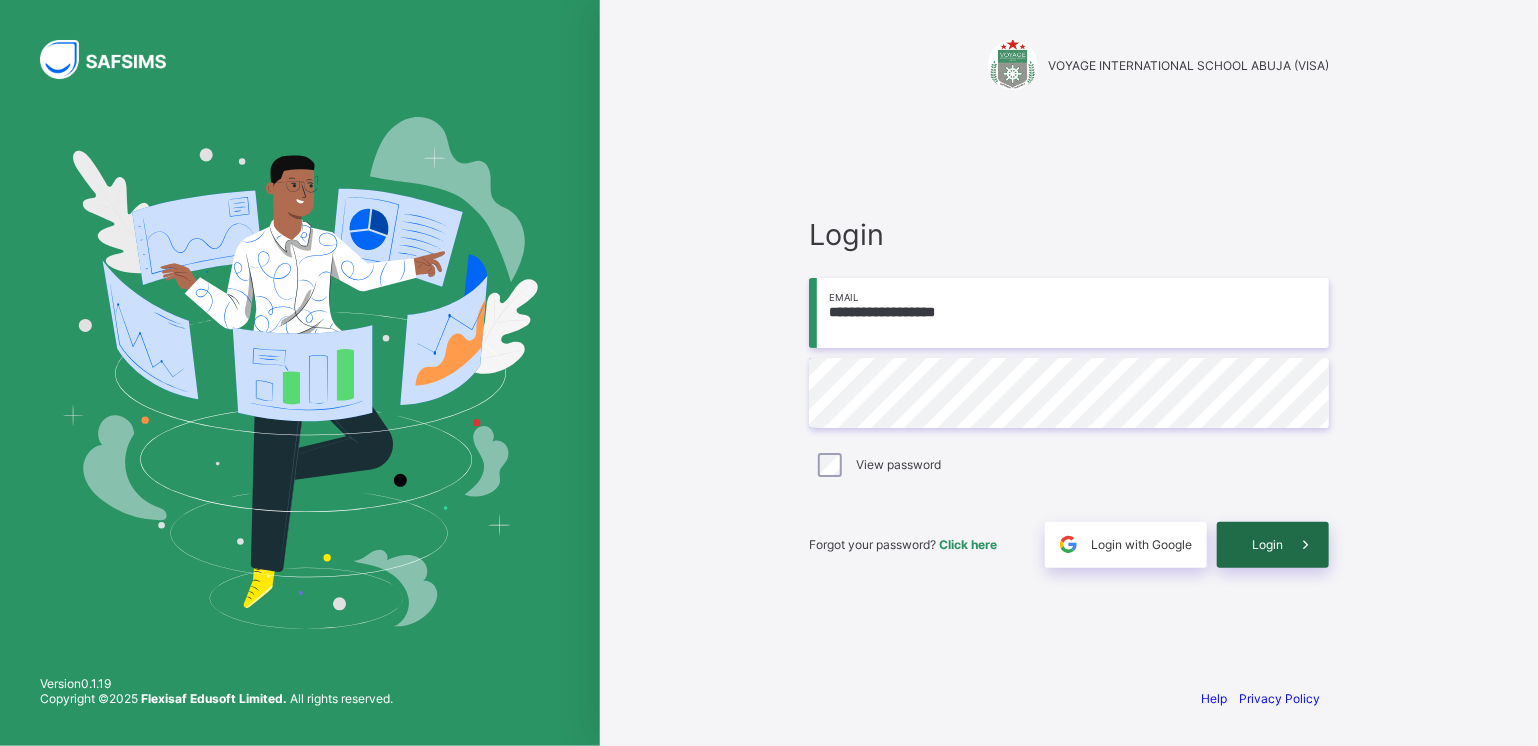 click on "Login" at bounding box center (1267, 544) 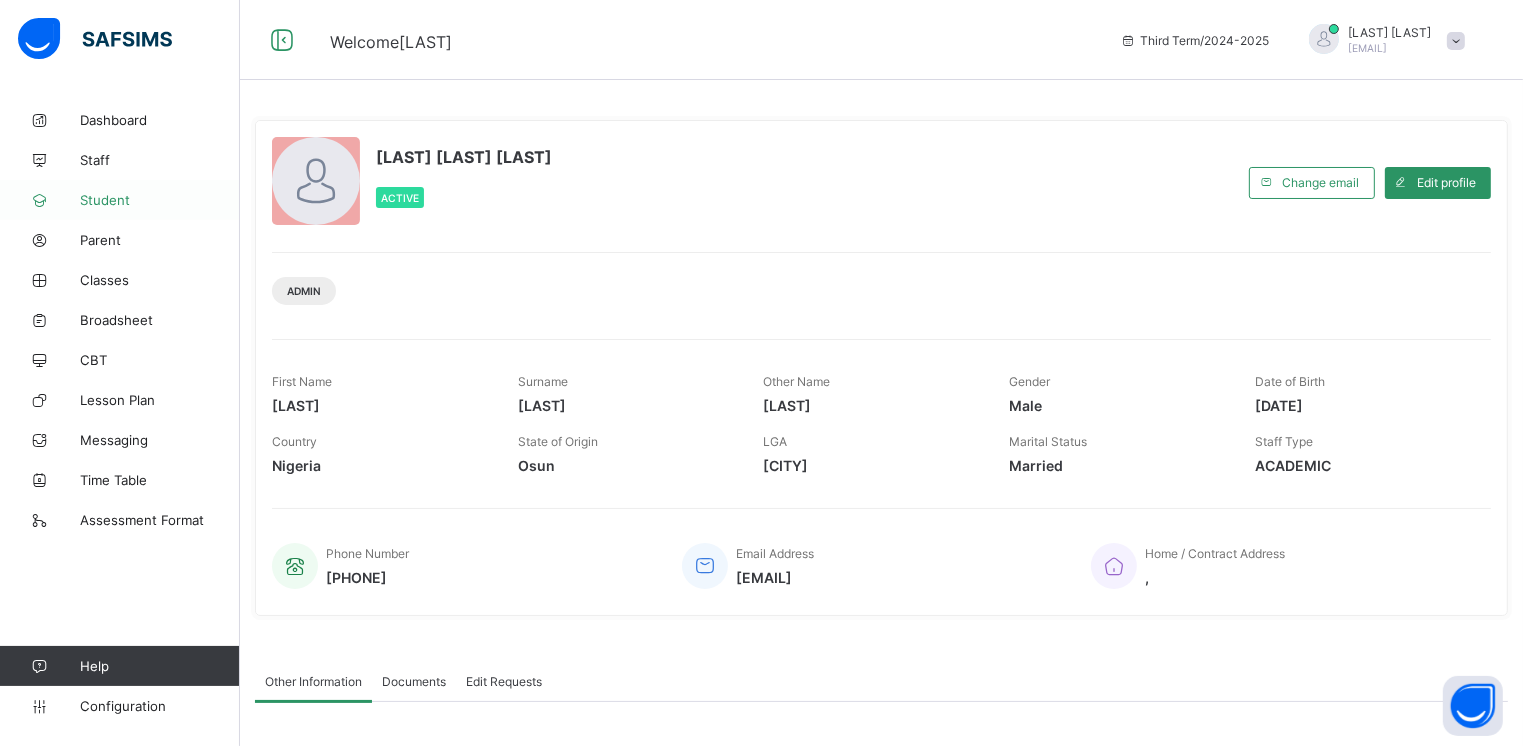 click on "Student" at bounding box center [160, 200] 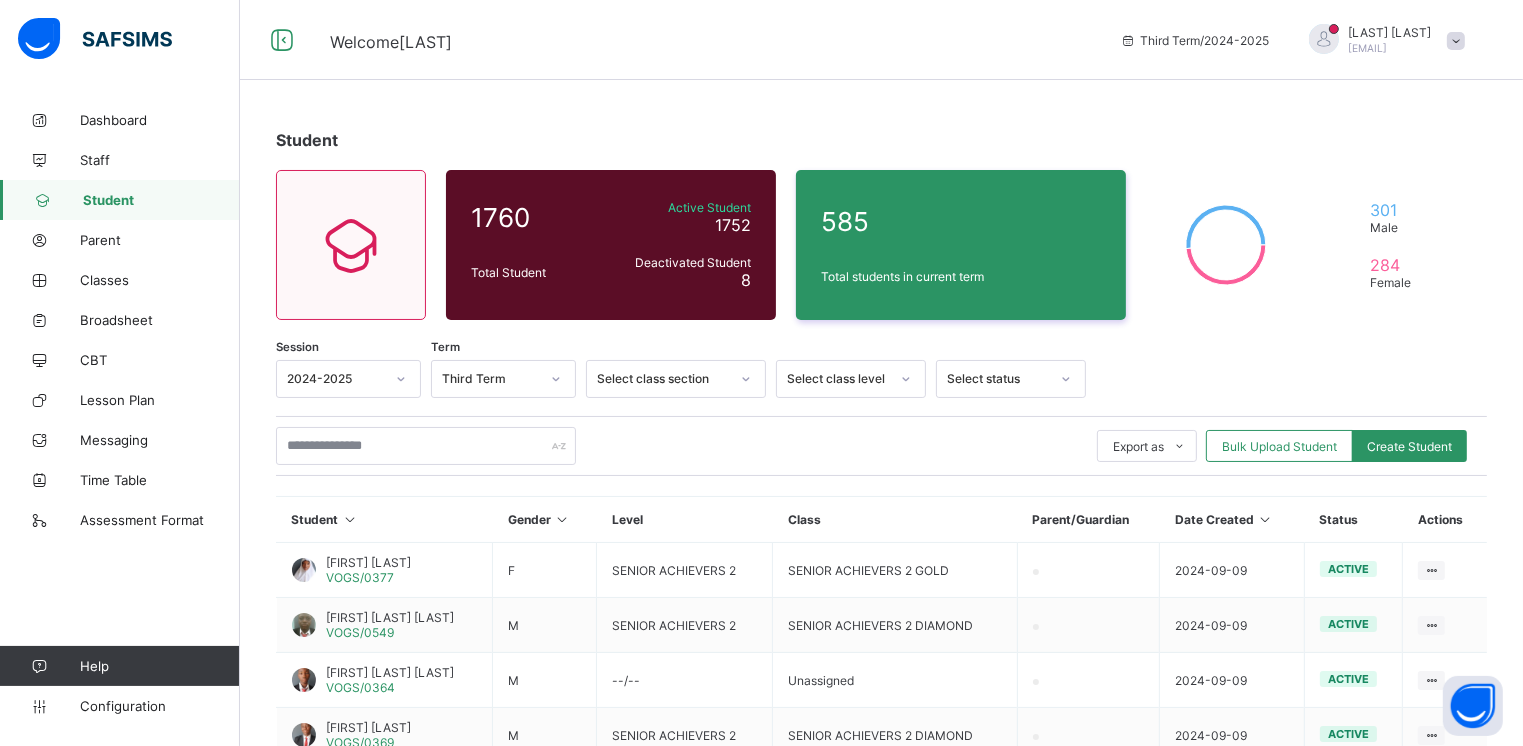 click at bounding box center (401, 379) 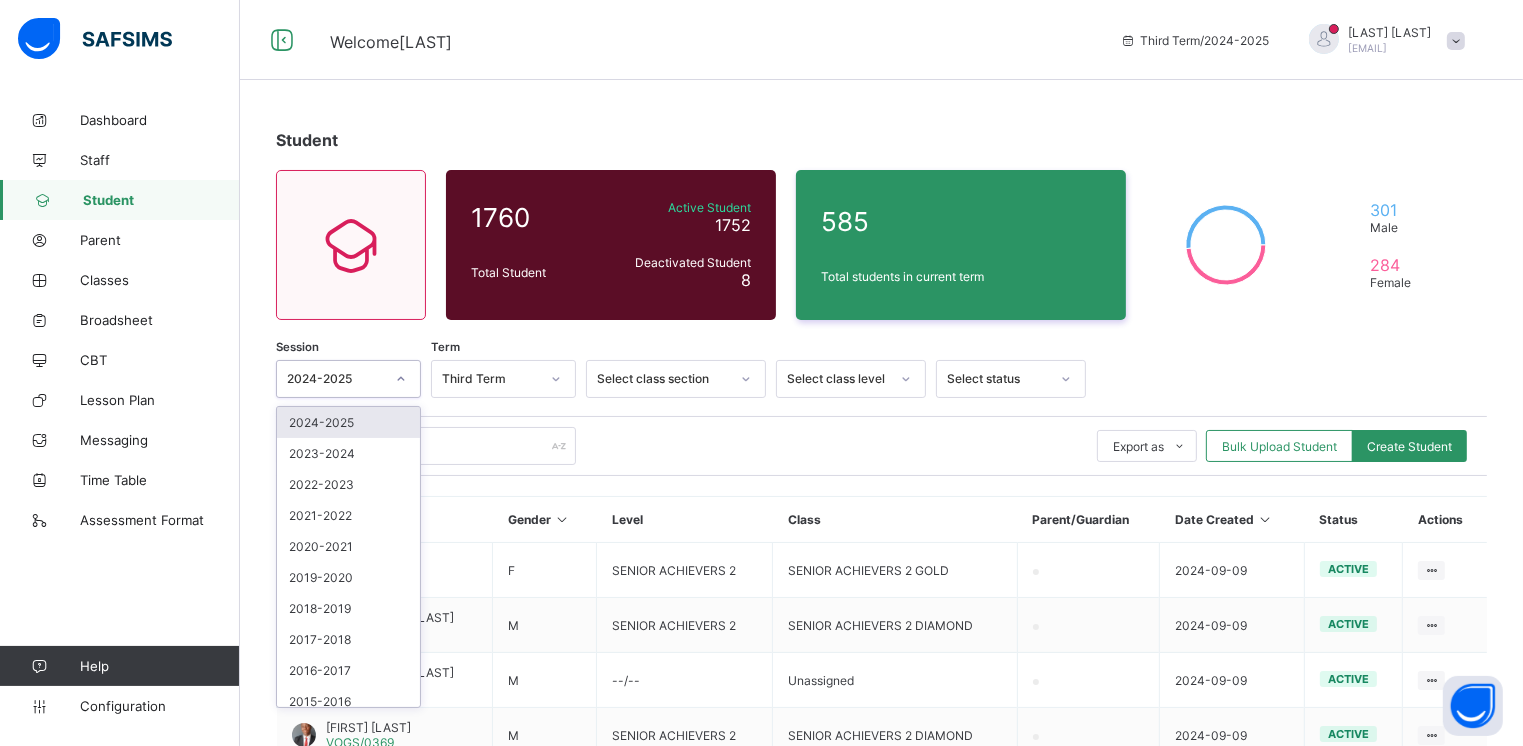 click at bounding box center (401, 379) 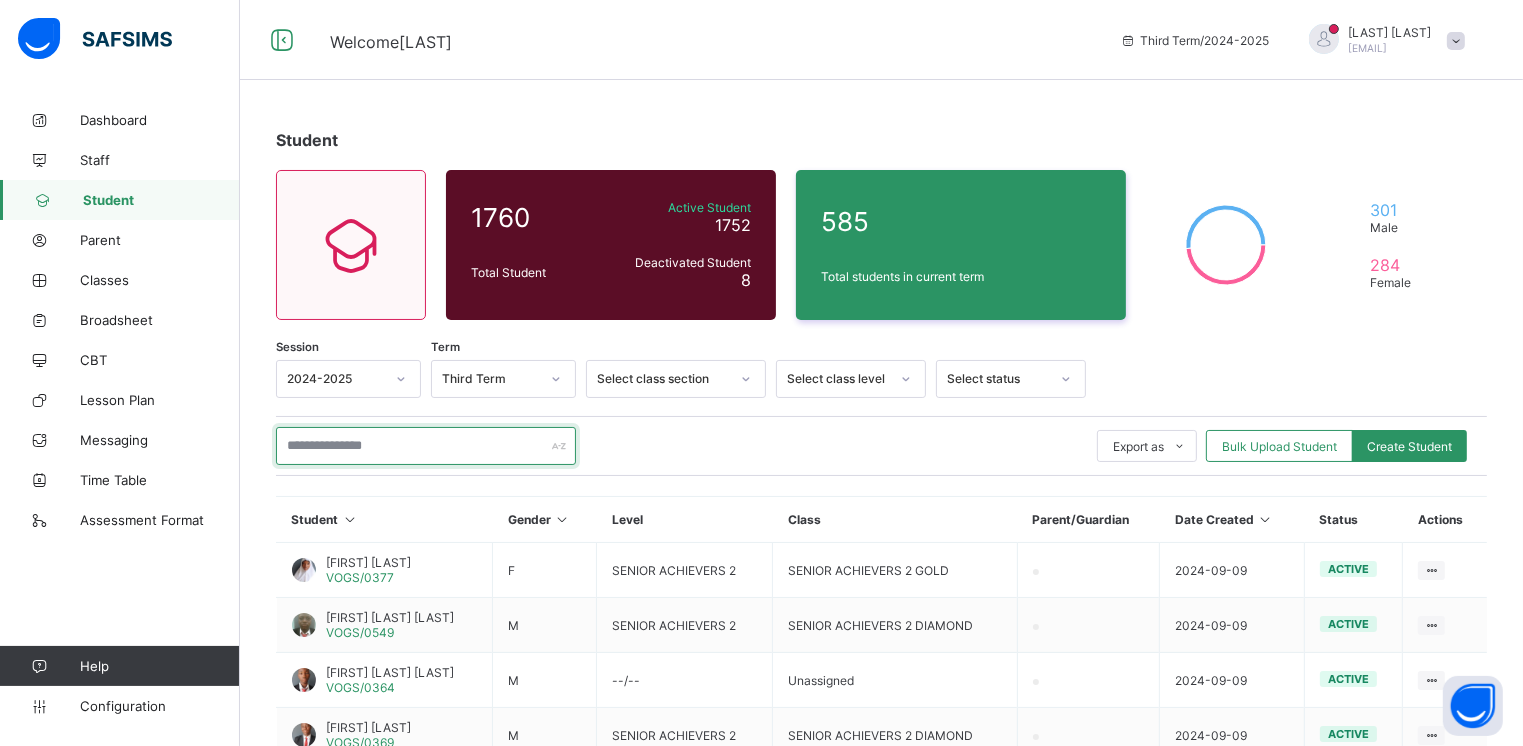 click at bounding box center [426, 446] 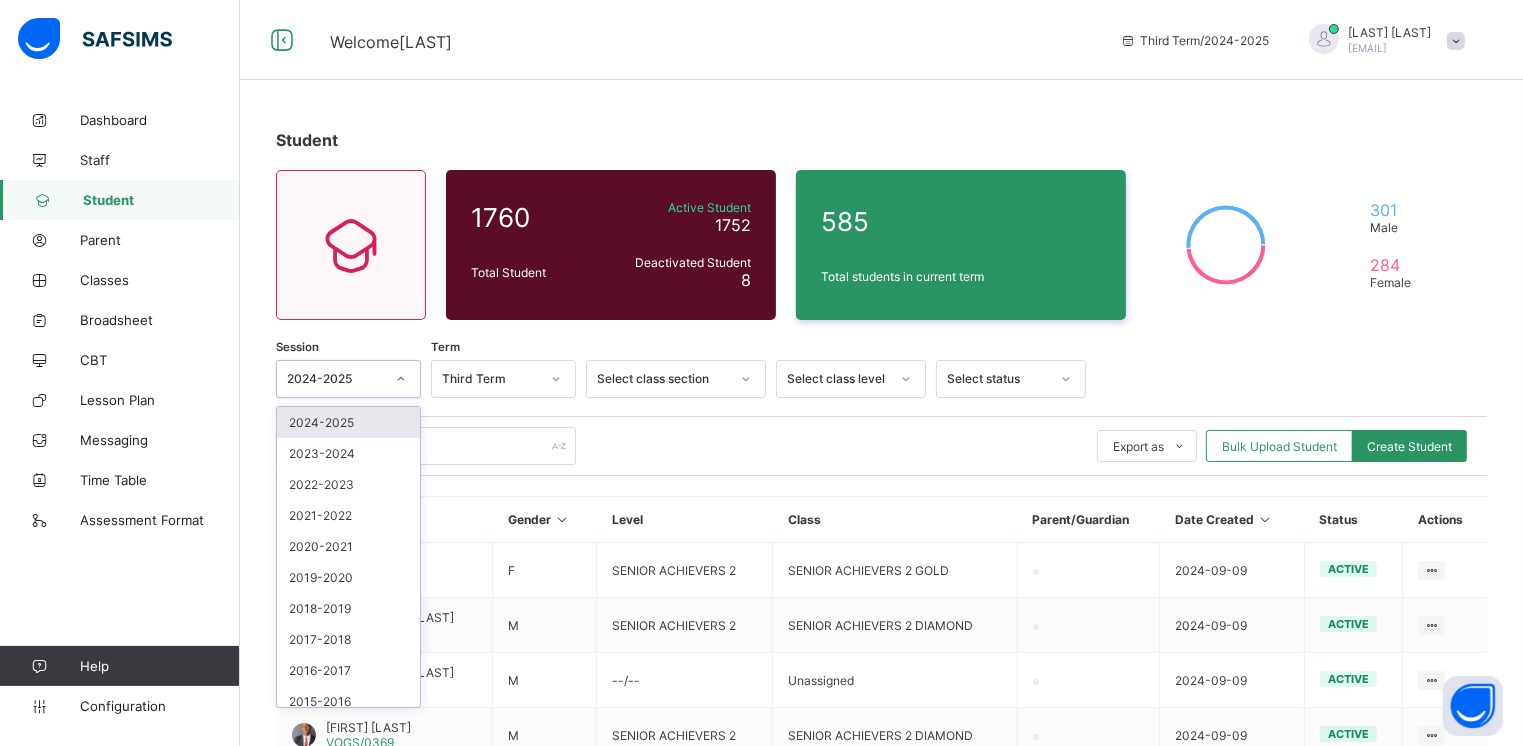 click on "2024-2025" at bounding box center (335, 379) 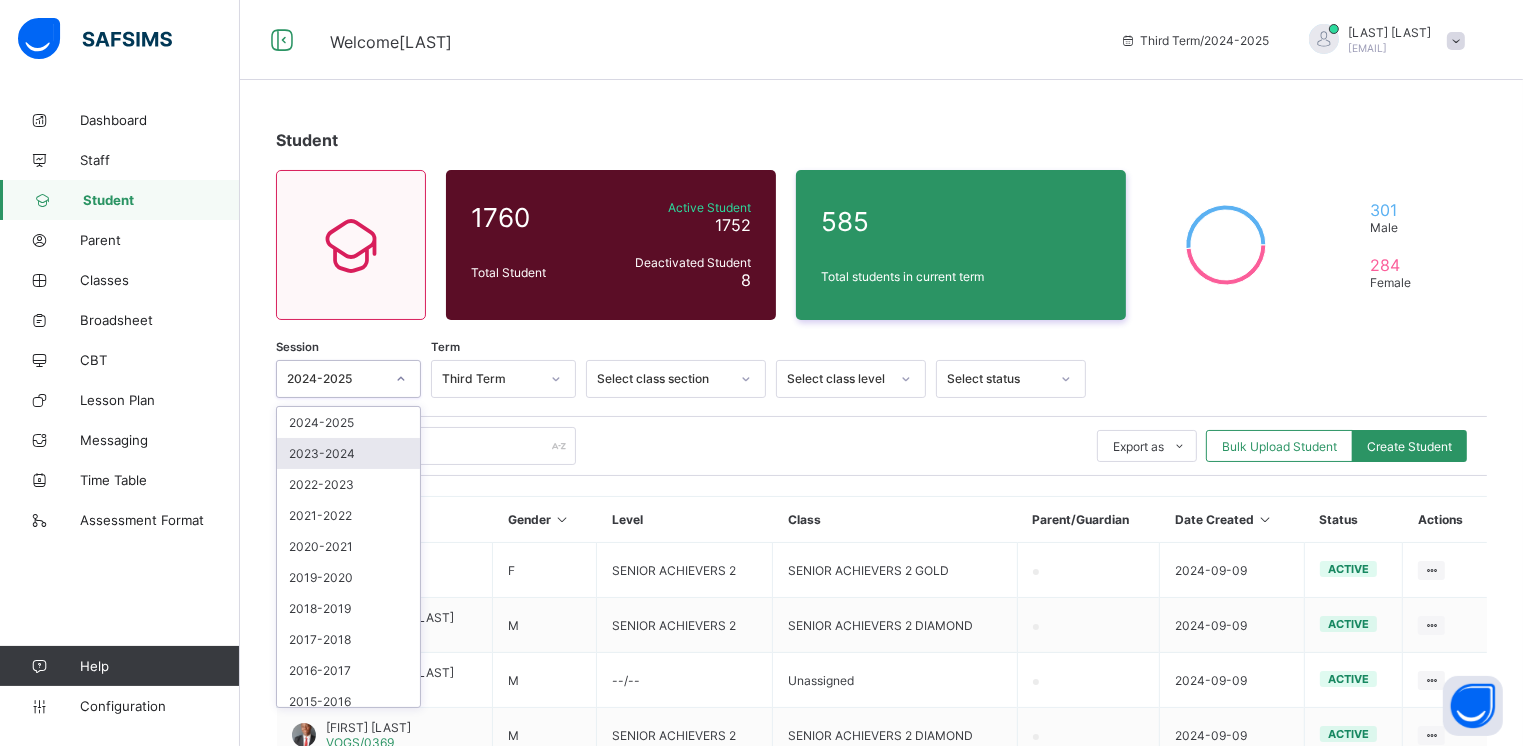 click on "2023-2024" at bounding box center (348, 453) 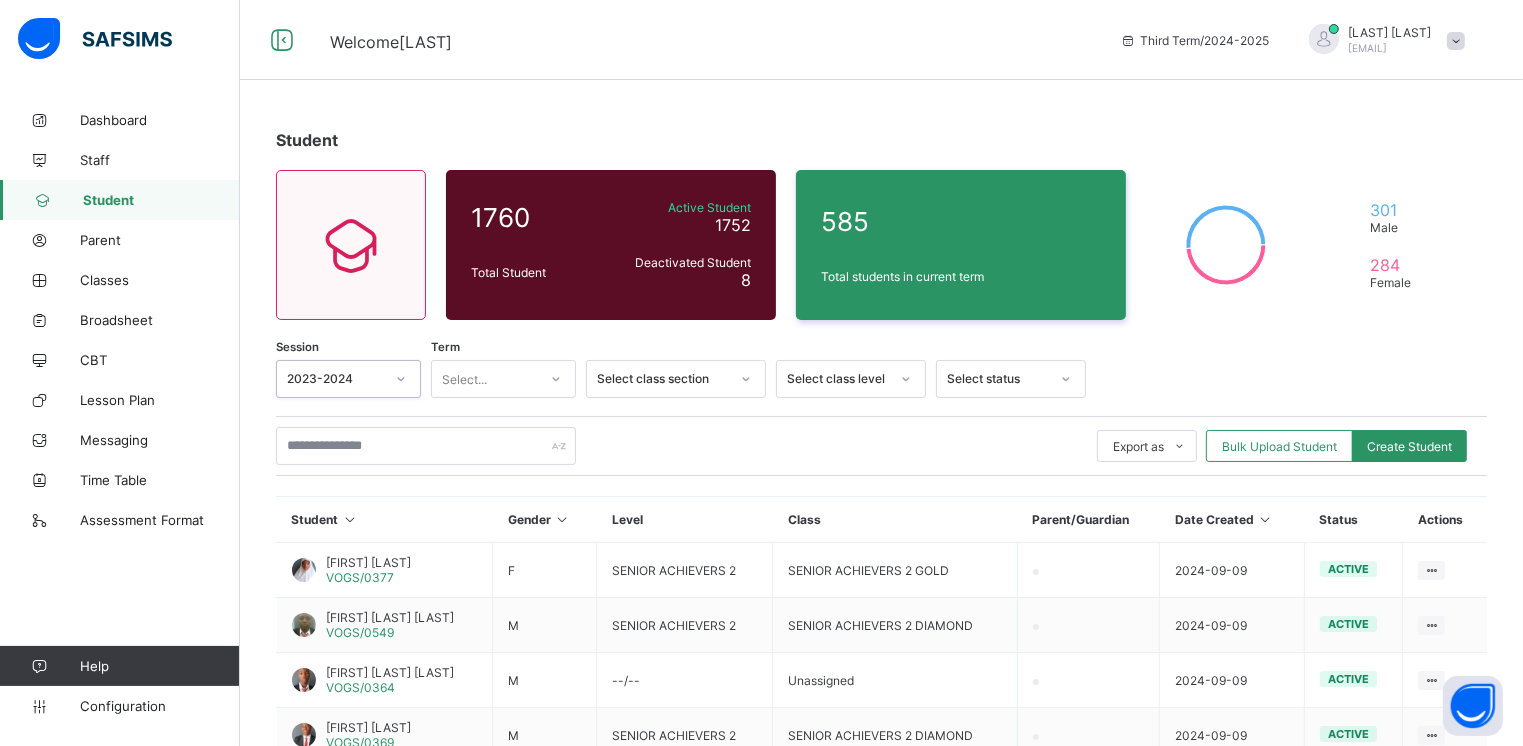 click on "Select..." at bounding box center (484, 379) 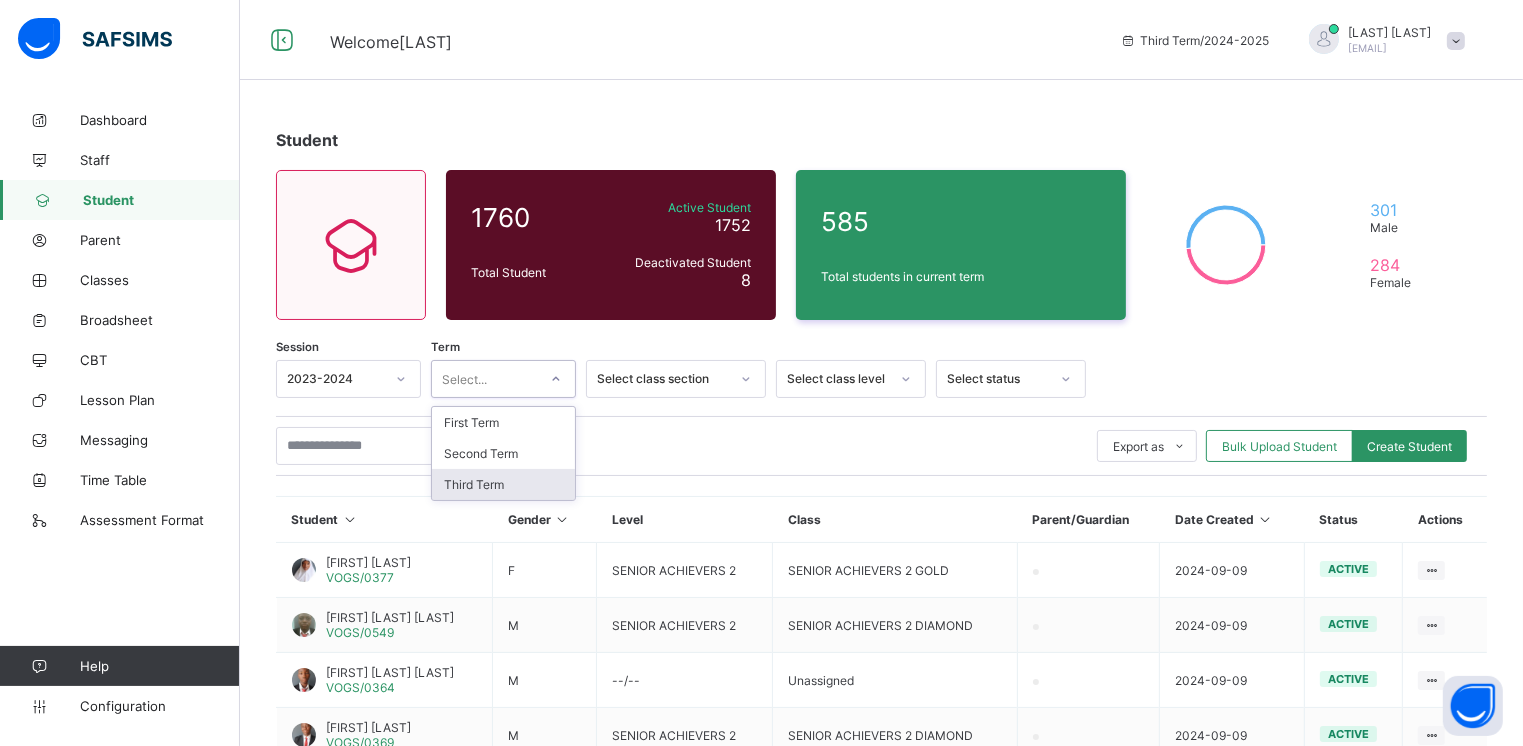 click on "Third Term" at bounding box center (503, 484) 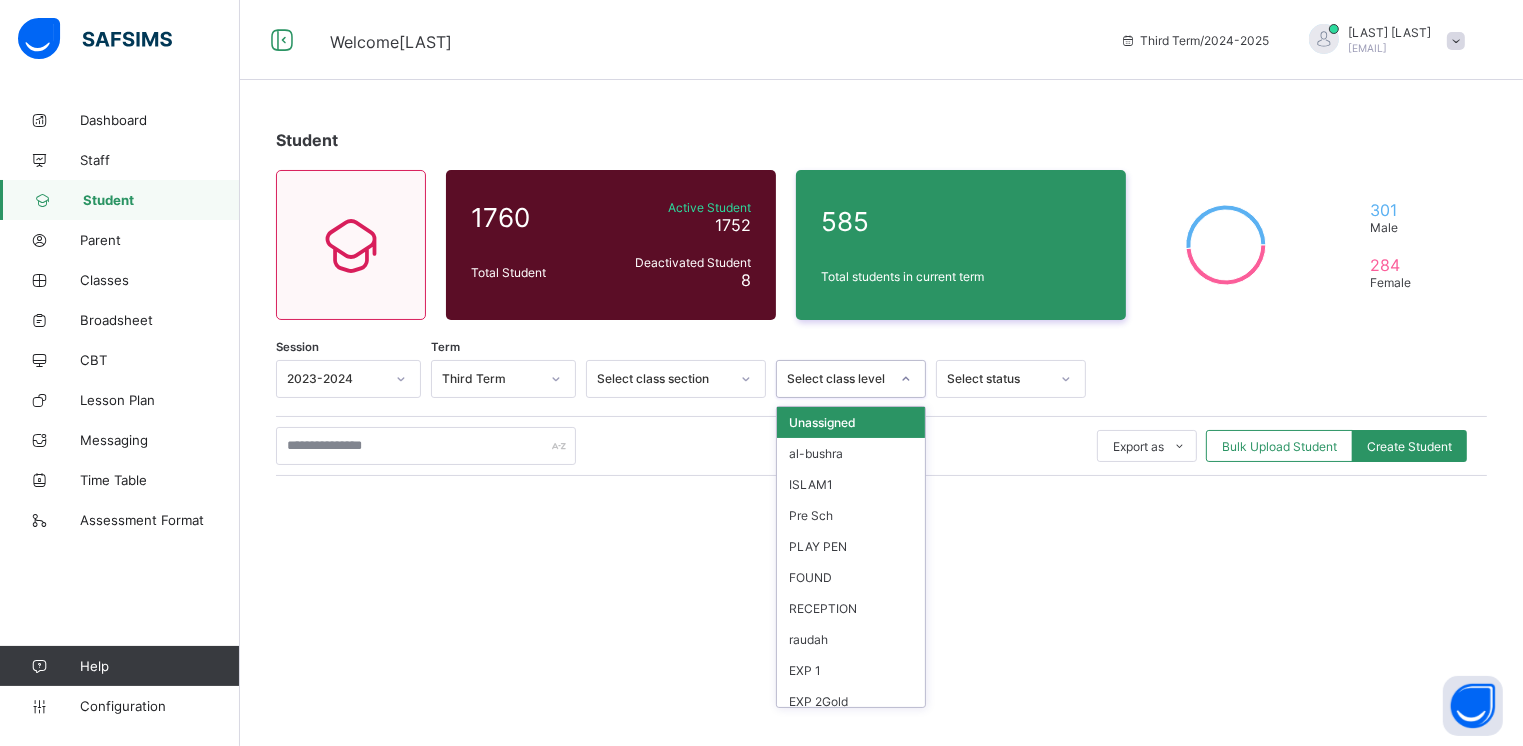 click on "Select class level" at bounding box center [838, 379] 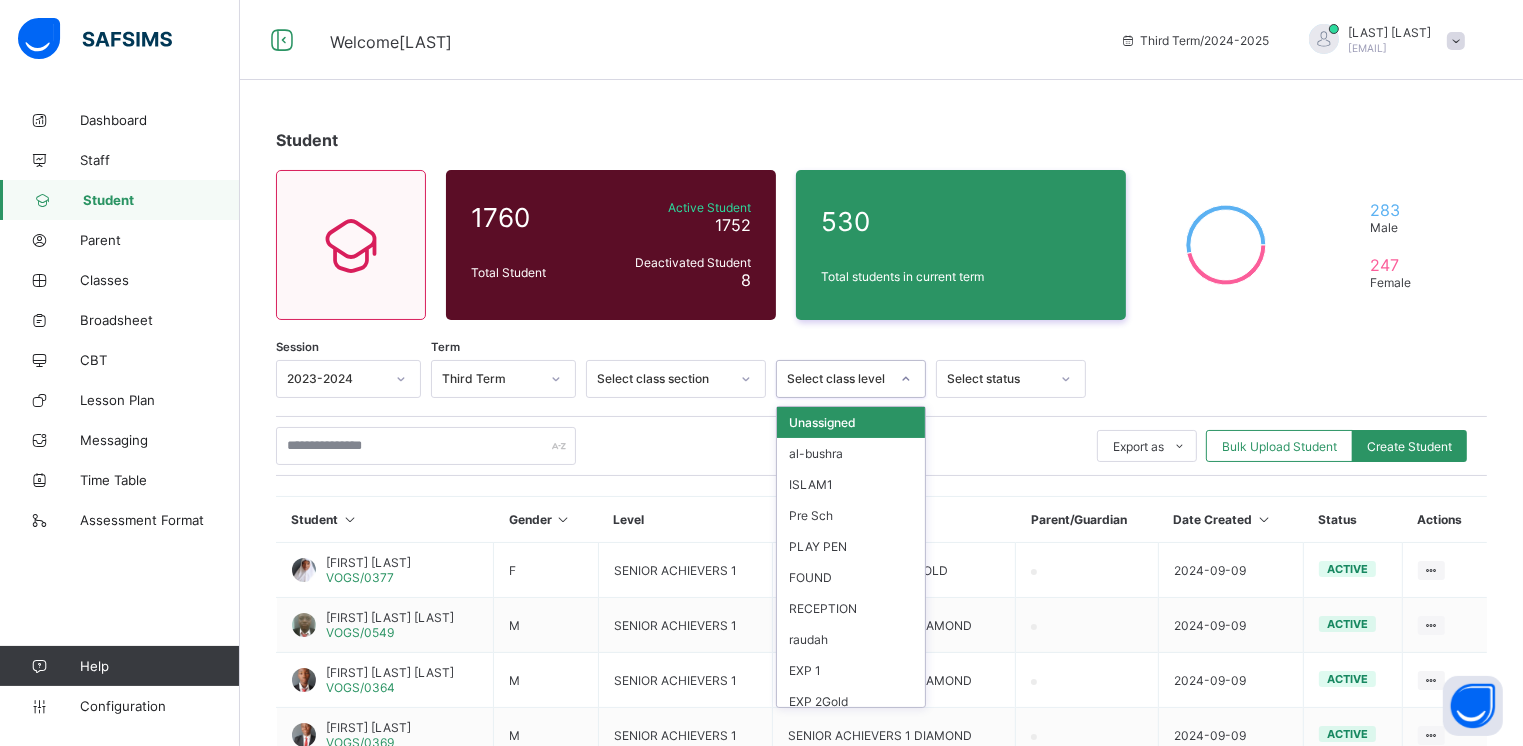 scroll, scrollTop: 262, scrollLeft: 0, axis: vertical 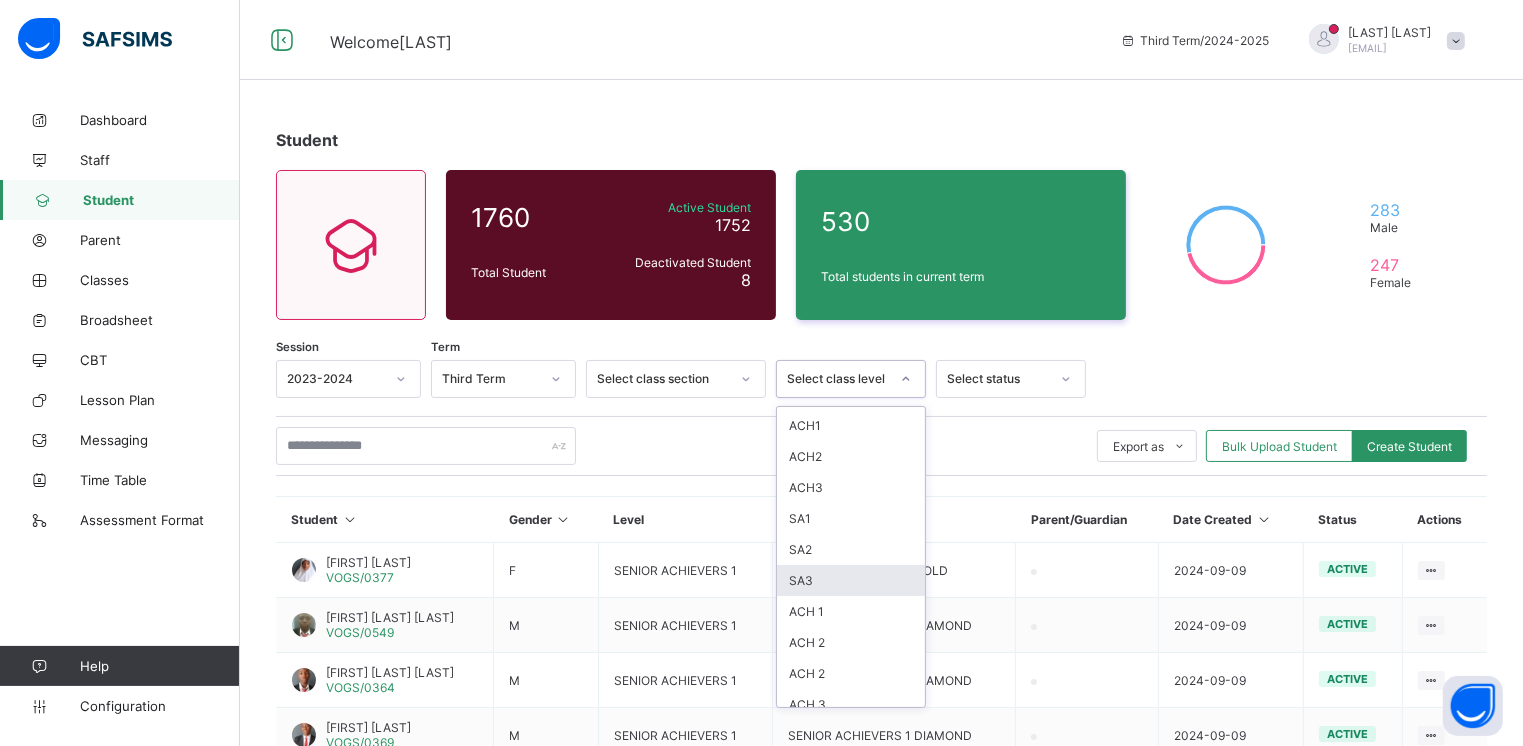 click on "SA3" at bounding box center (851, 580) 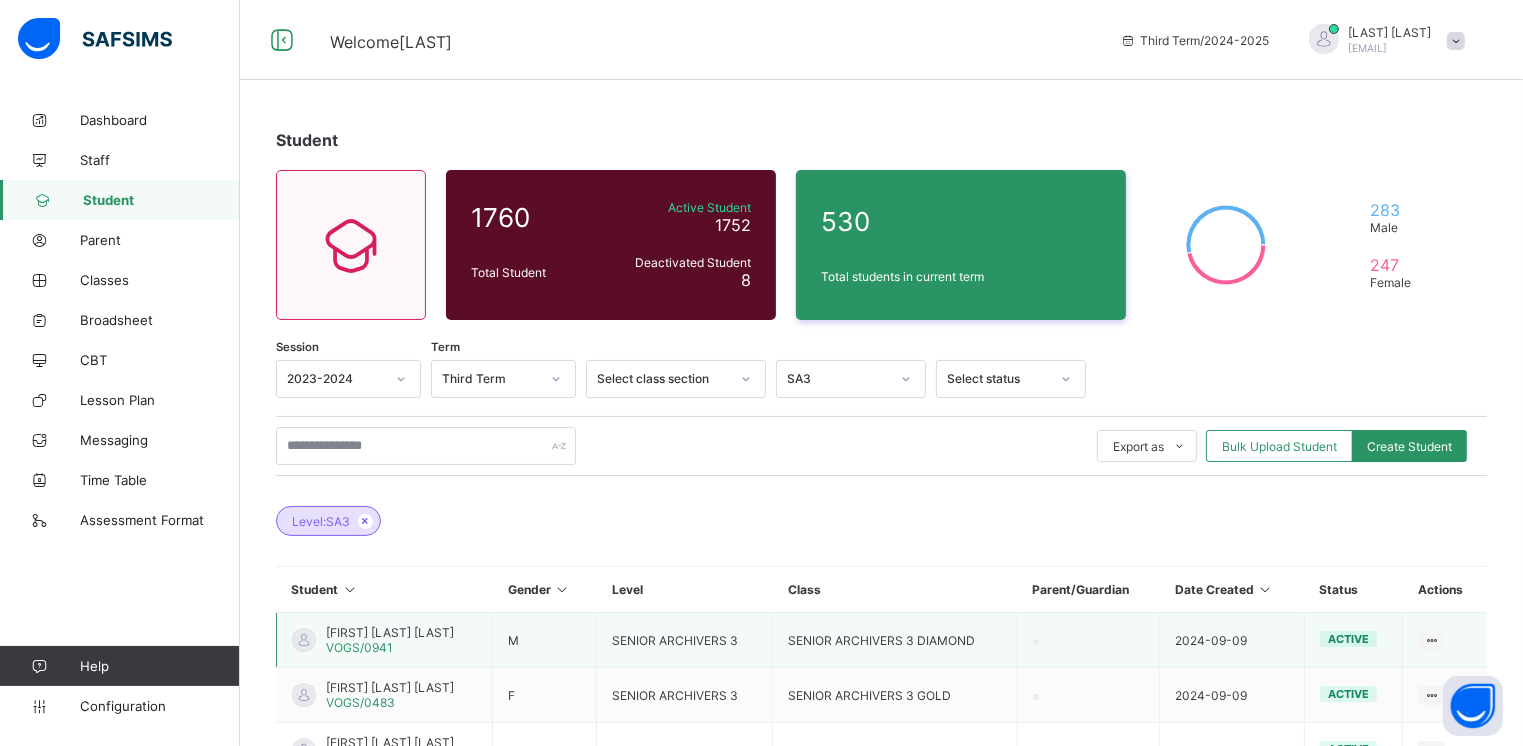 click on "[LAST] [LAST] [LAST]" at bounding box center (390, 632) 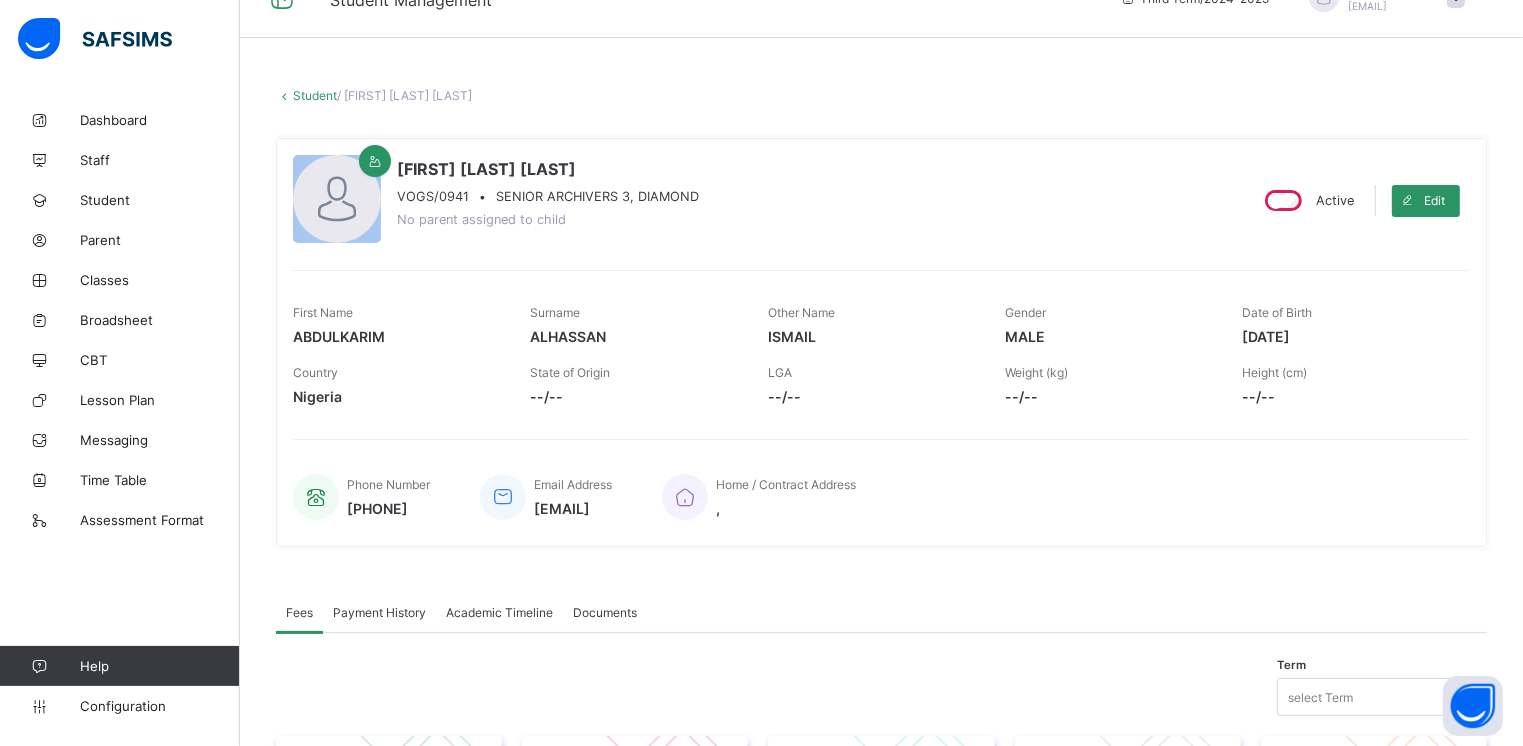 scroll, scrollTop: 186, scrollLeft: 0, axis: vertical 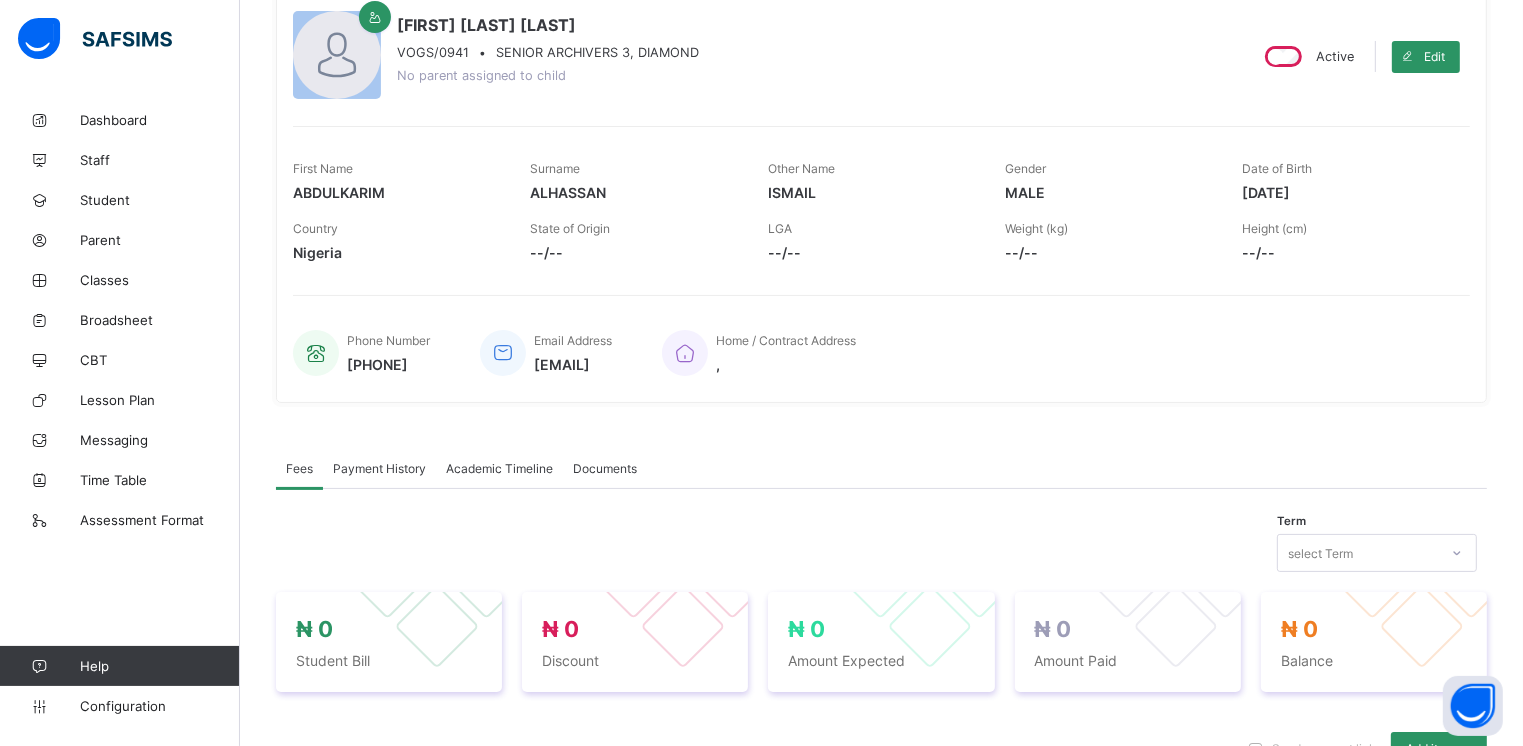click on "Academic Timeline" at bounding box center [499, 468] 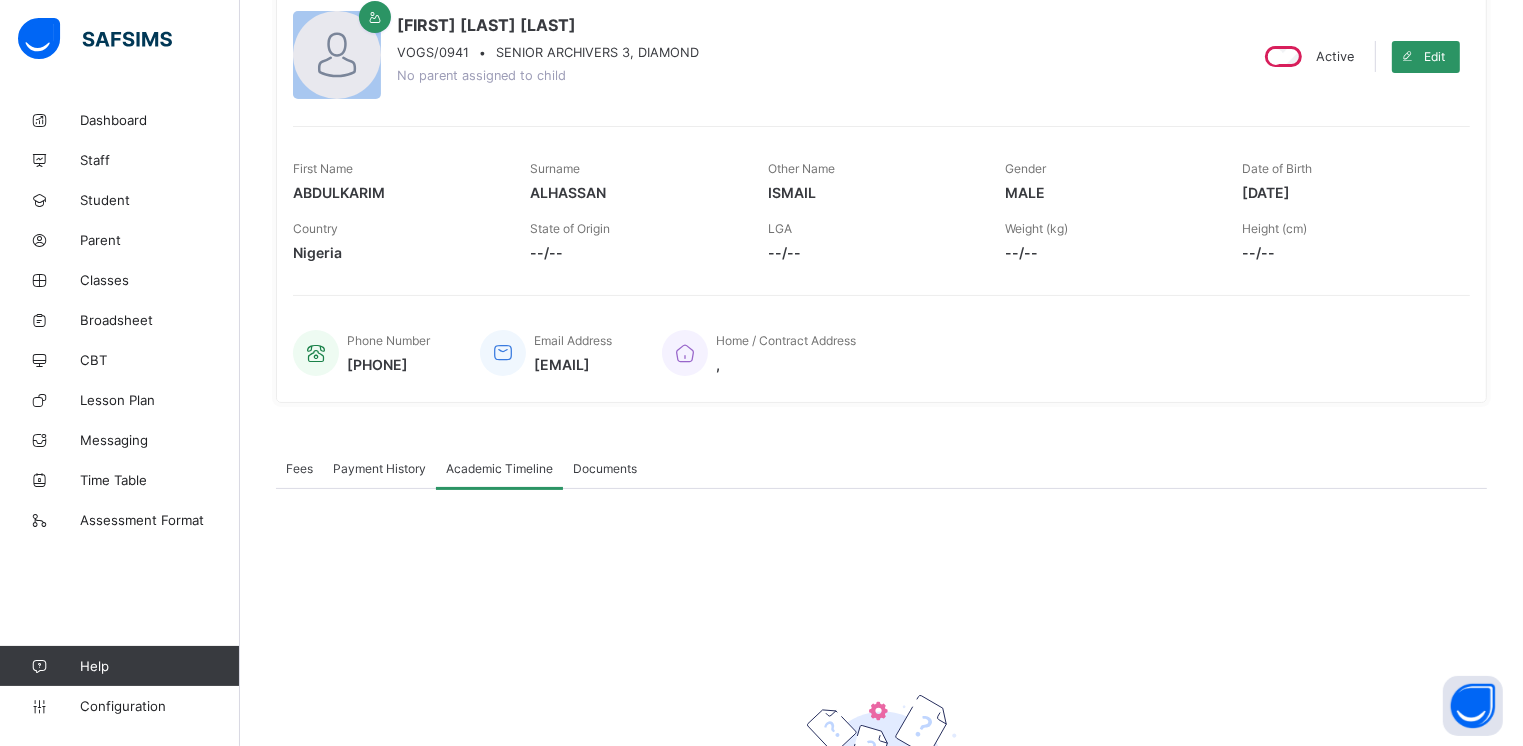 scroll, scrollTop: 401, scrollLeft: 0, axis: vertical 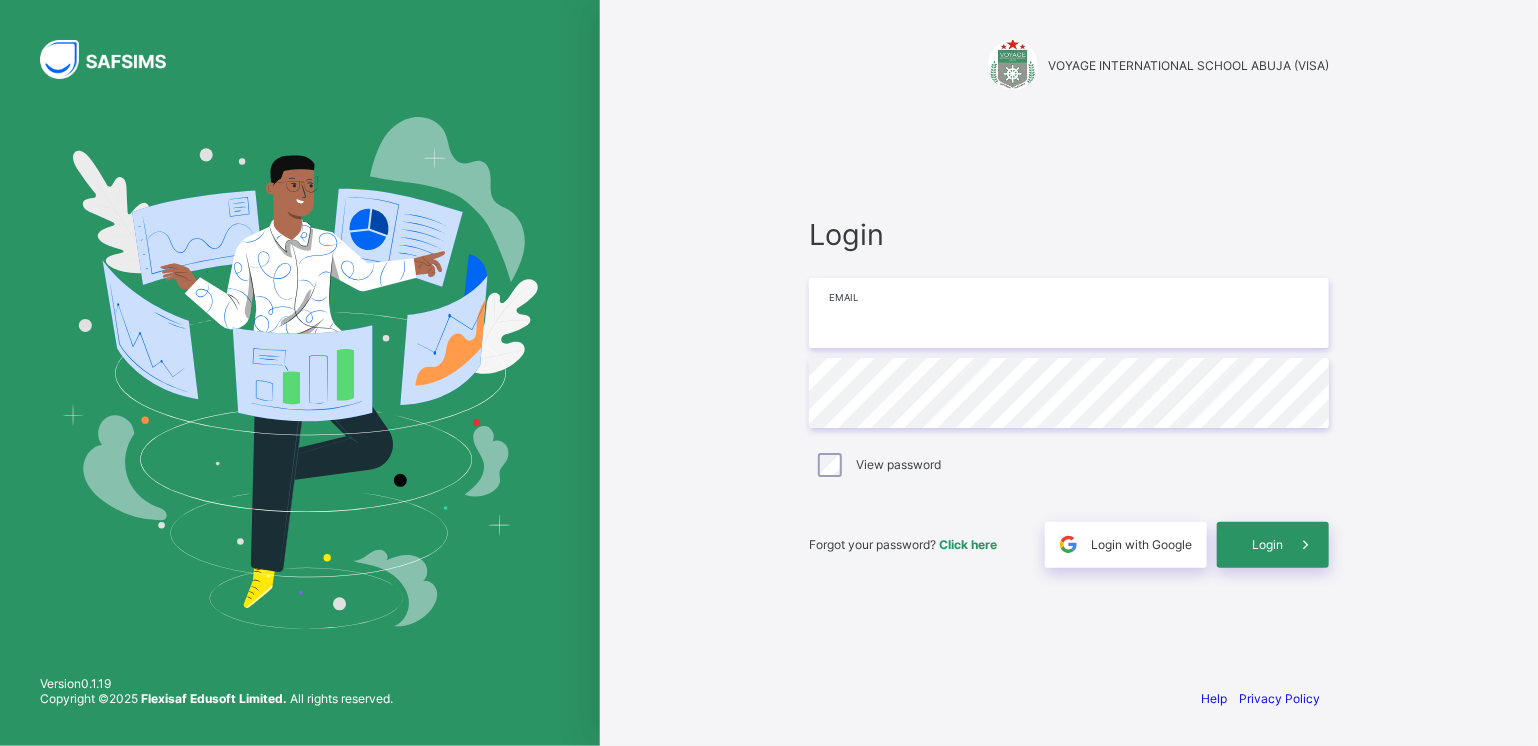 click at bounding box center [1069, 313] 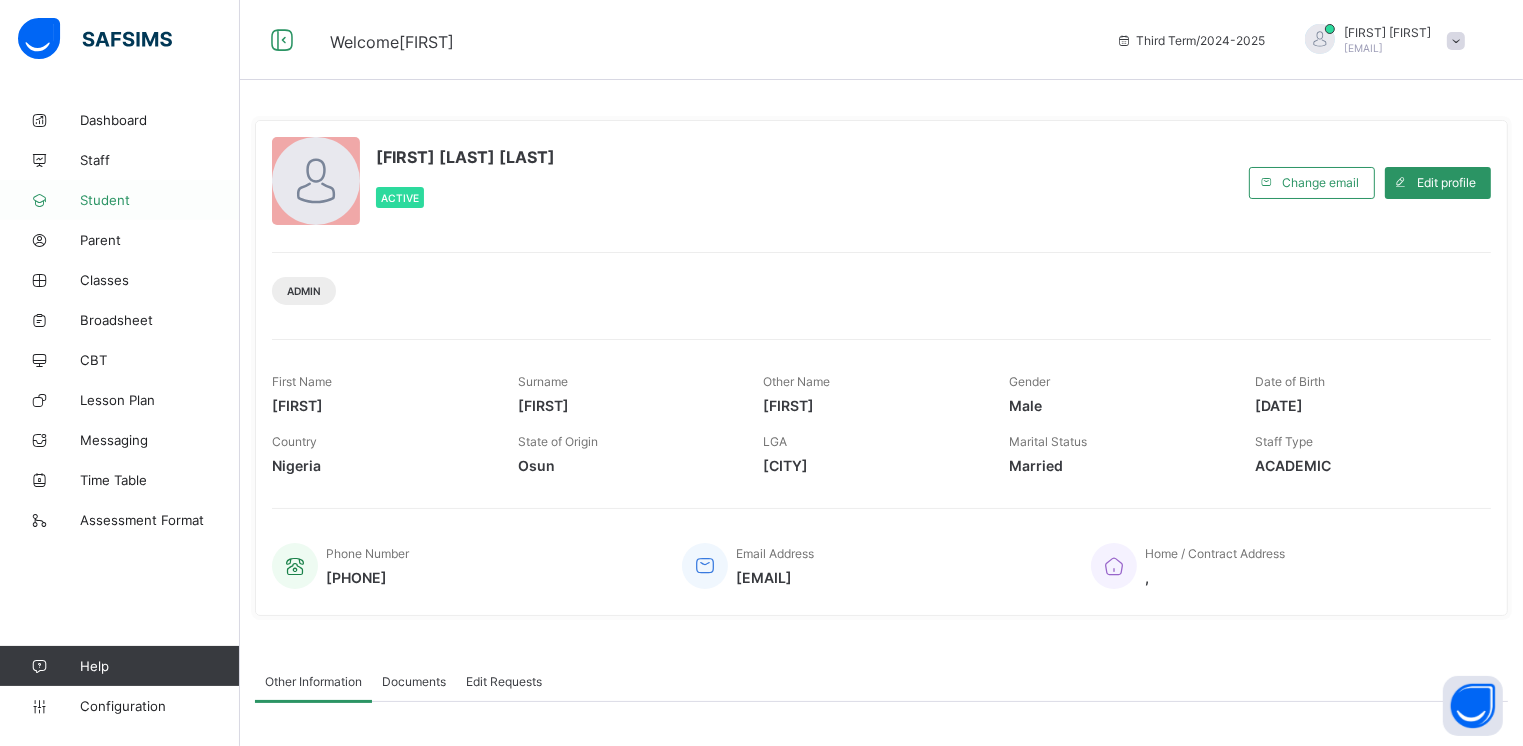 click on "Student" at bounding box center [160, 200] 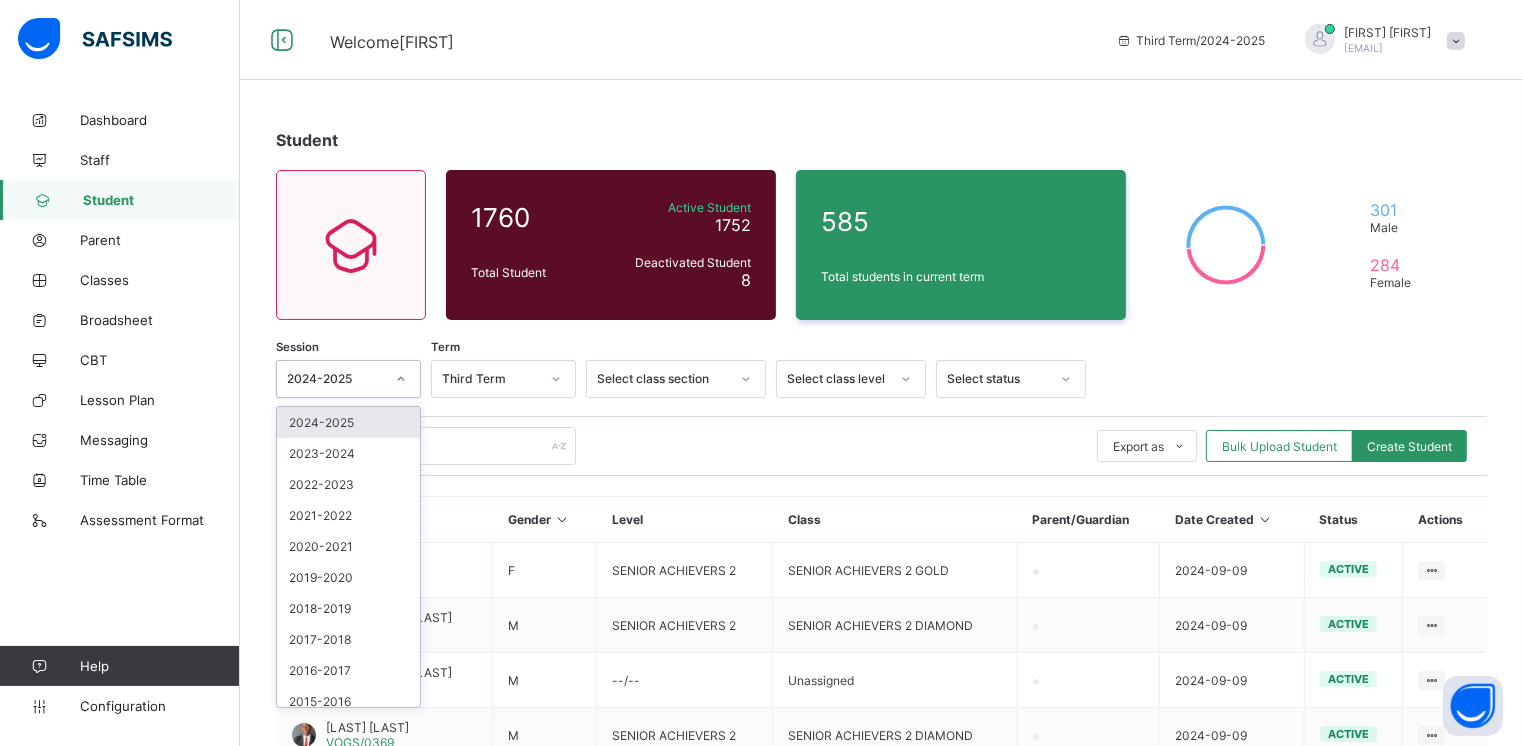 click on "2024-2025" at bounding box center (335, 379) 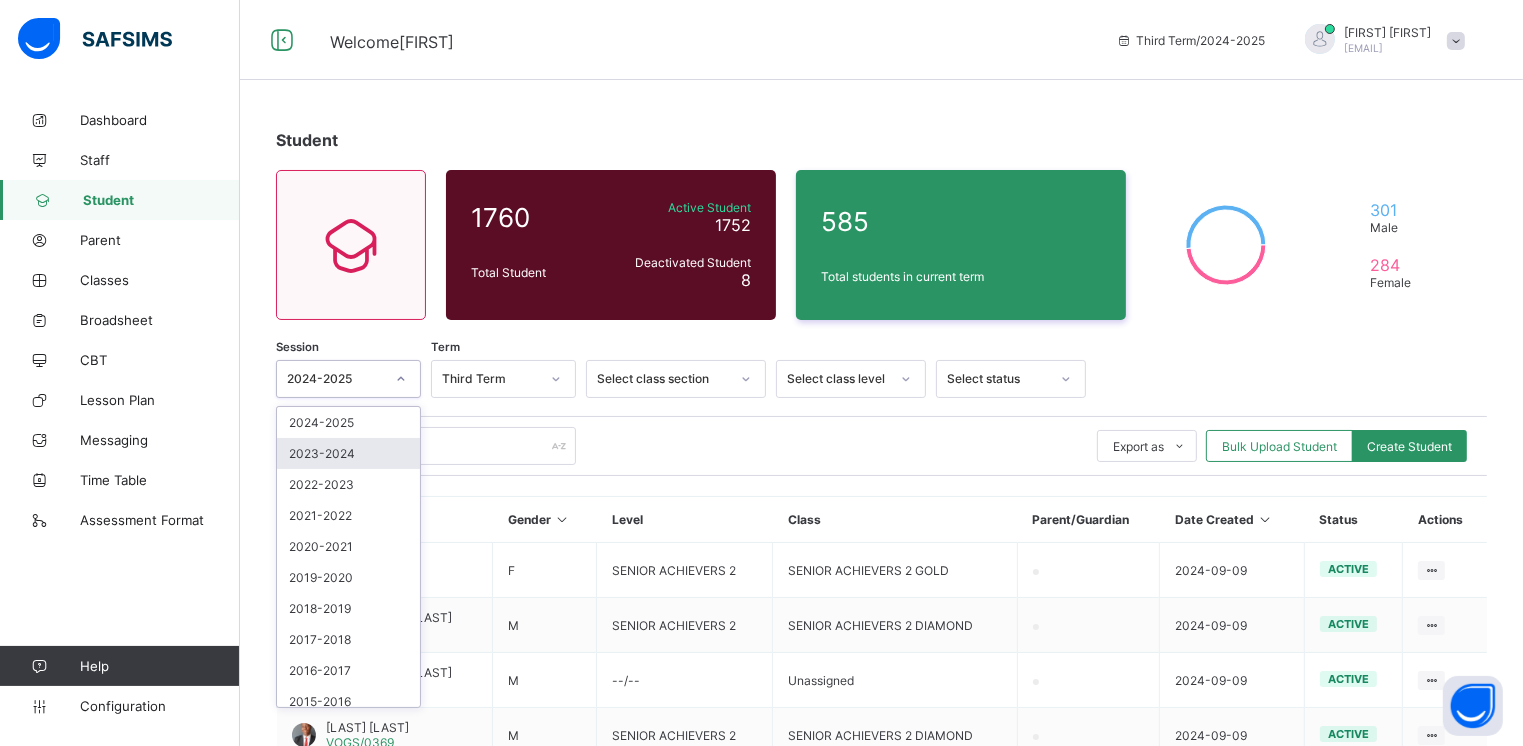 click on "2023-2024" at bounding box center [348, 453] 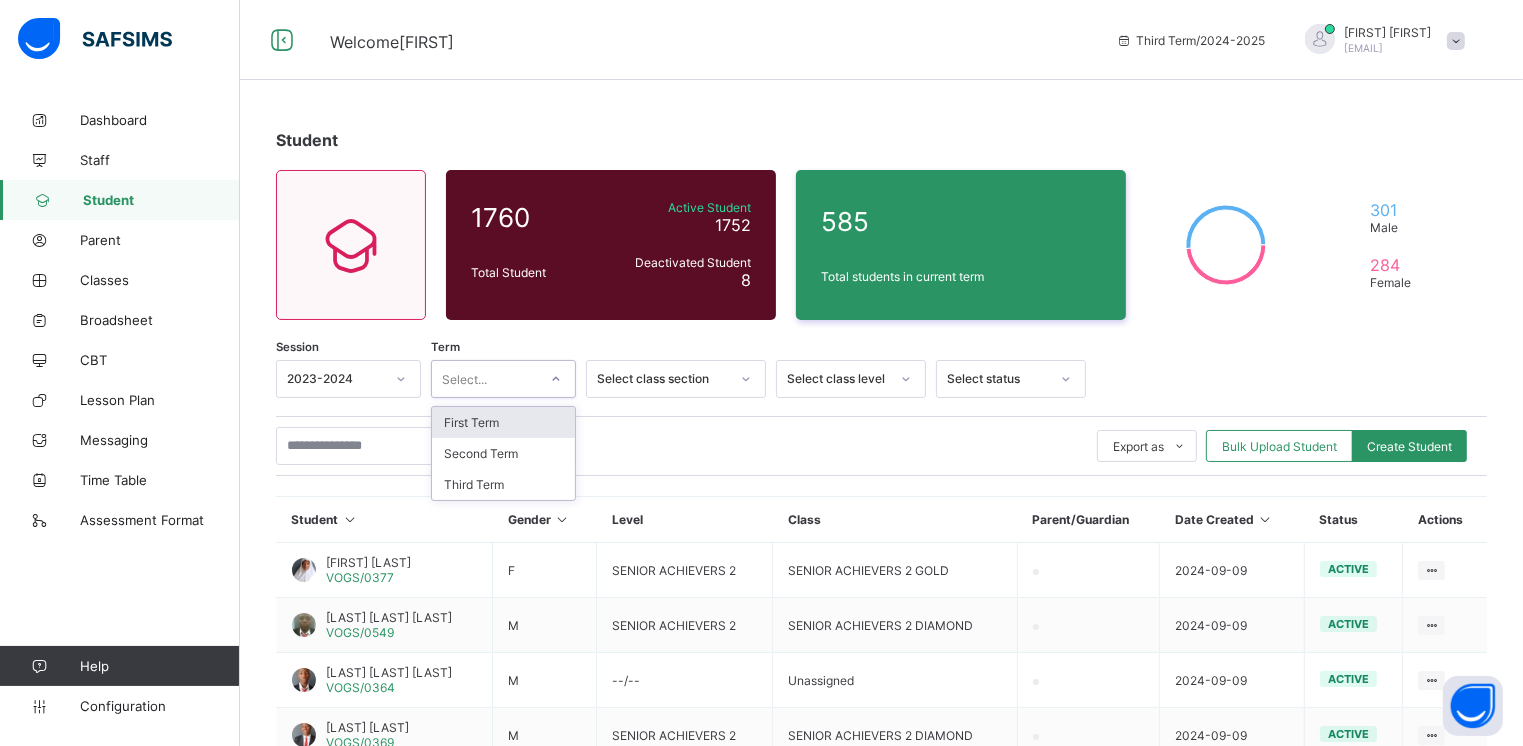click on "Select..." at bounding box center [464, 379] 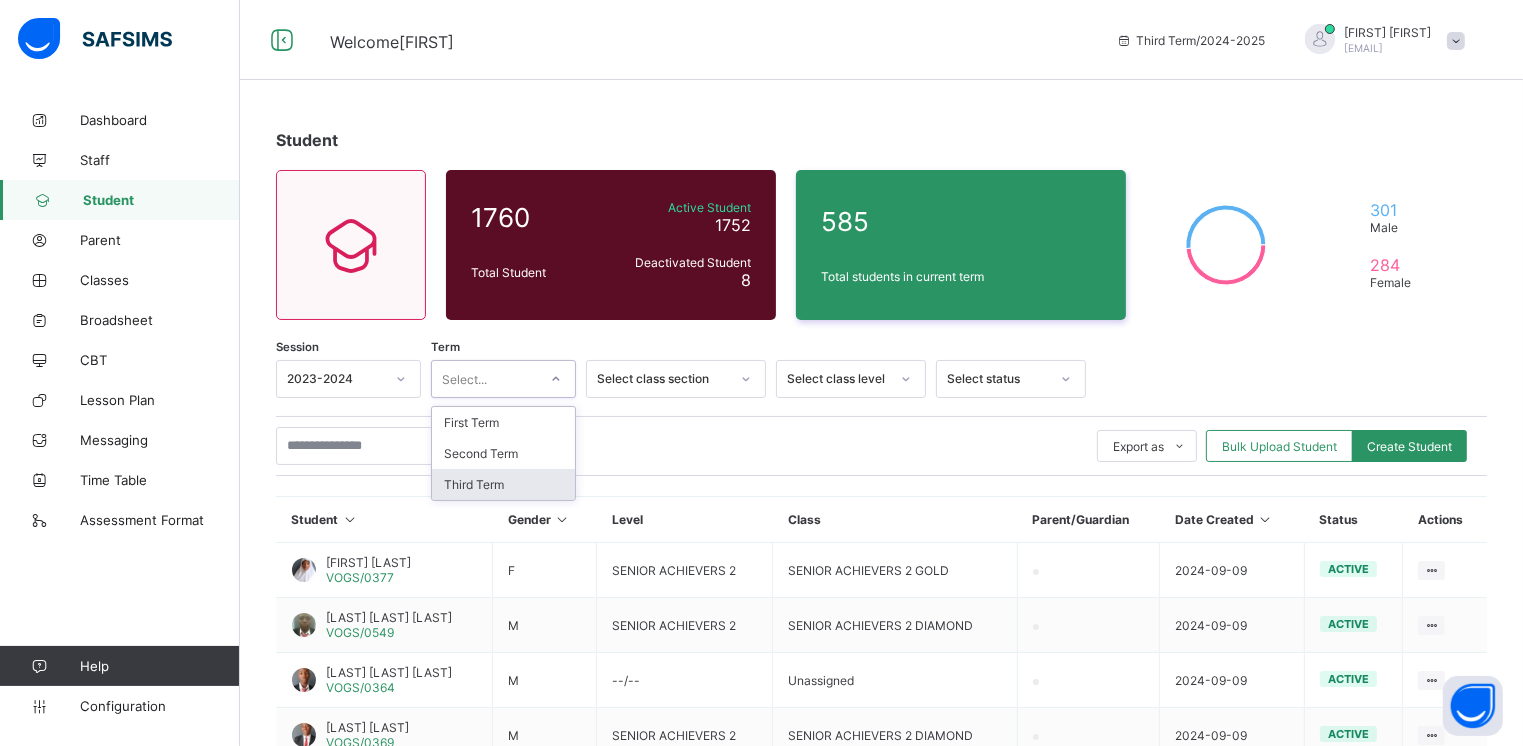 click on "Third Term" at bounding box center [503, 484] 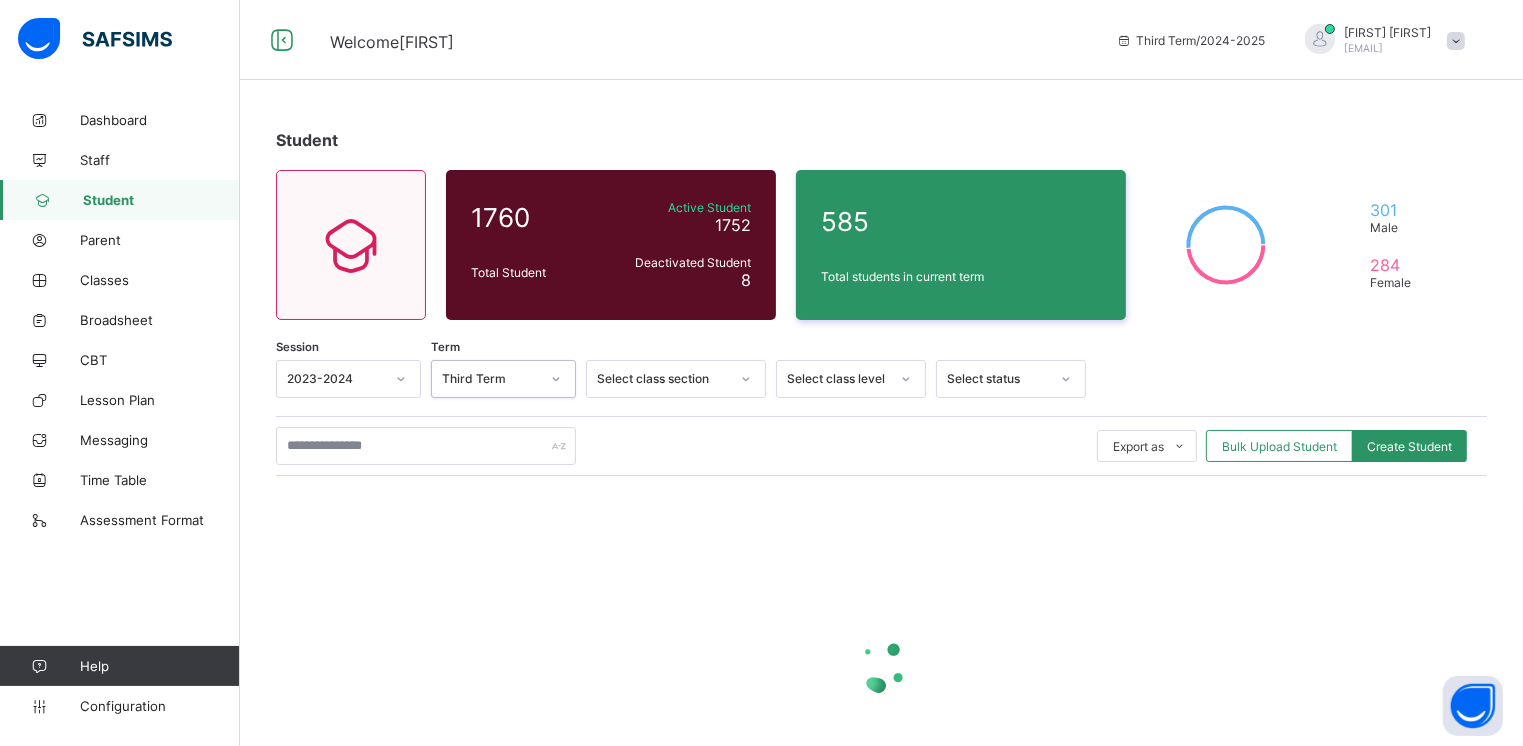 click on "Select class level" at bounding box center [838, 379] 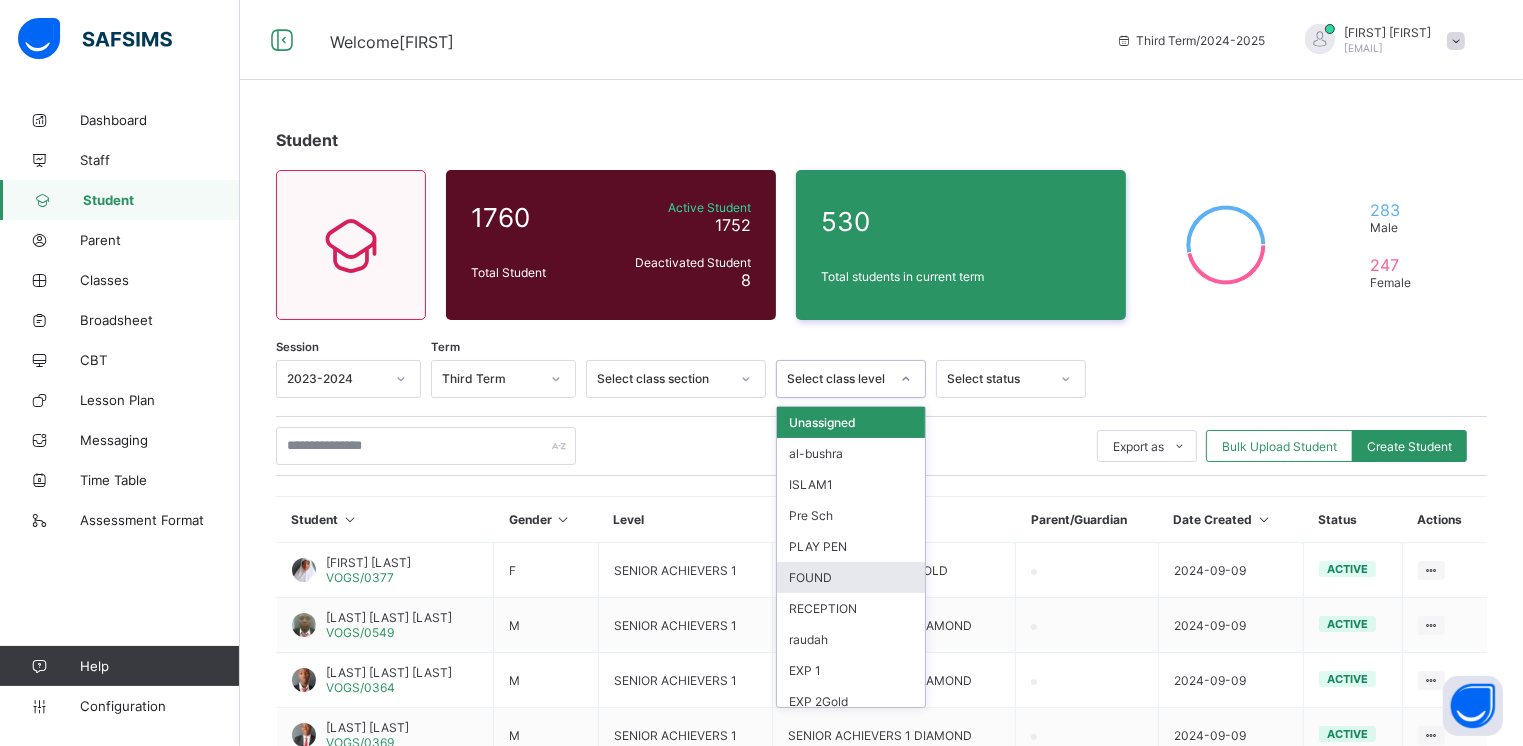 scroll, scrollTop: 262, scrollLeft: 0, axis: vertical 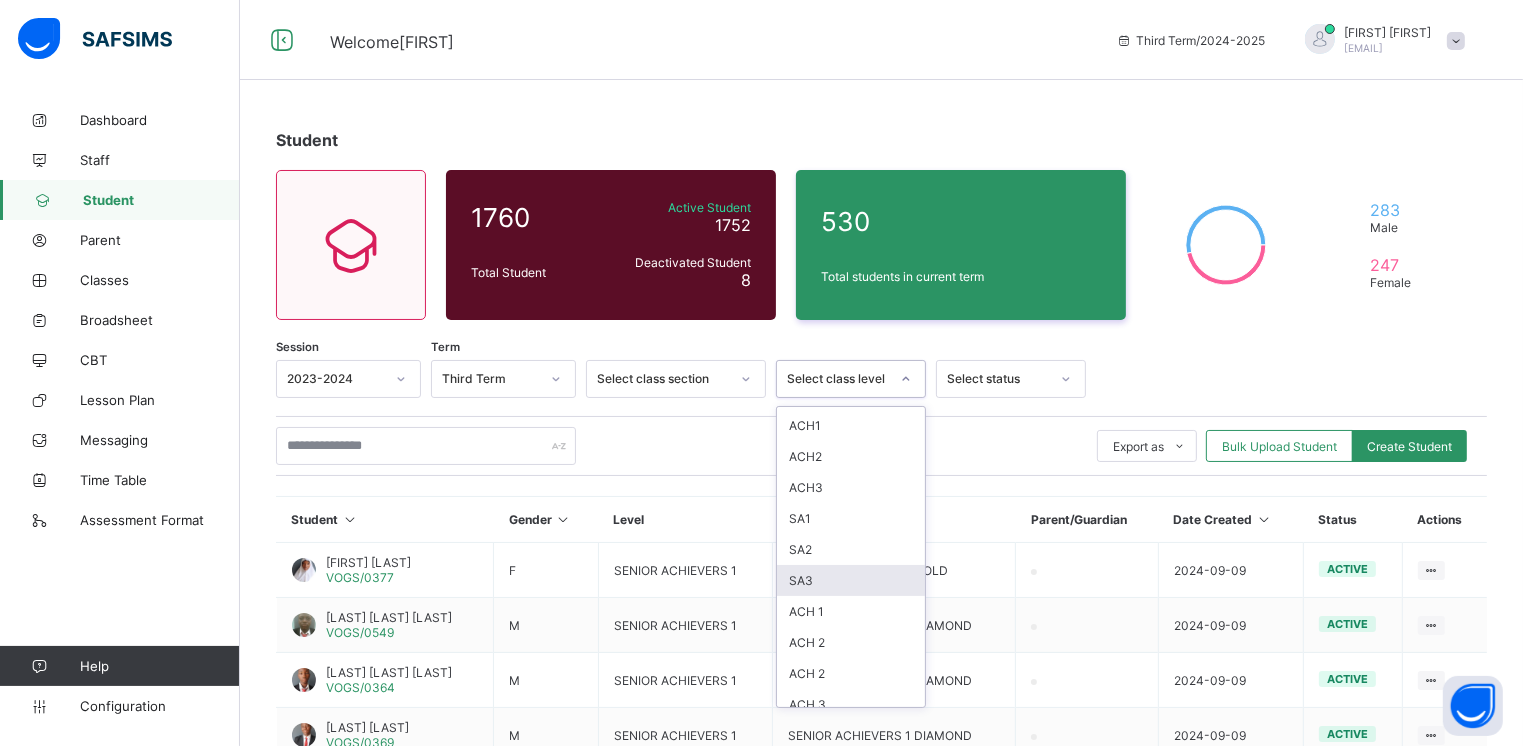 click on "SA3" at bounding box center [851, 580] 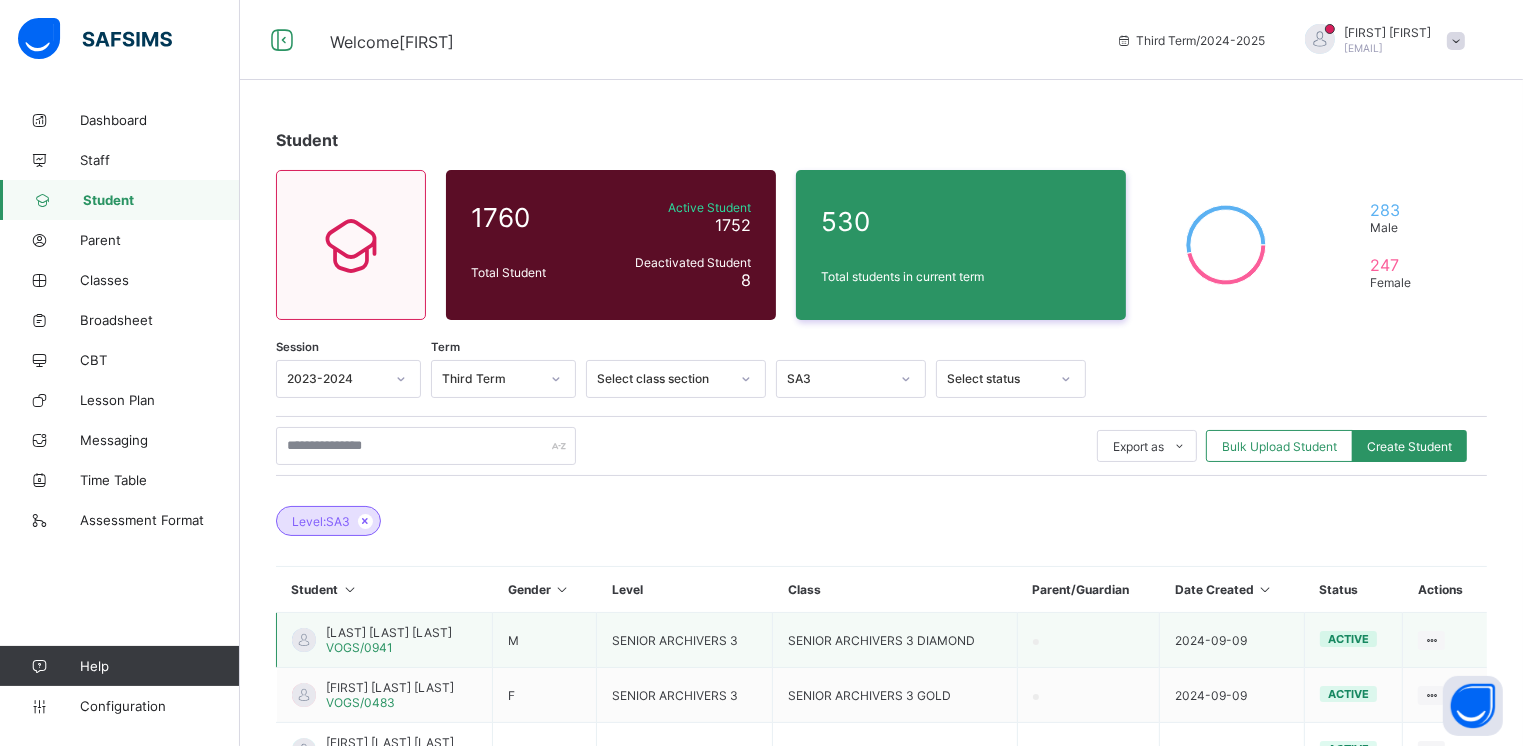 click on "[LAST] [LAST] [LAST]" at bounding box center (389, 632) 